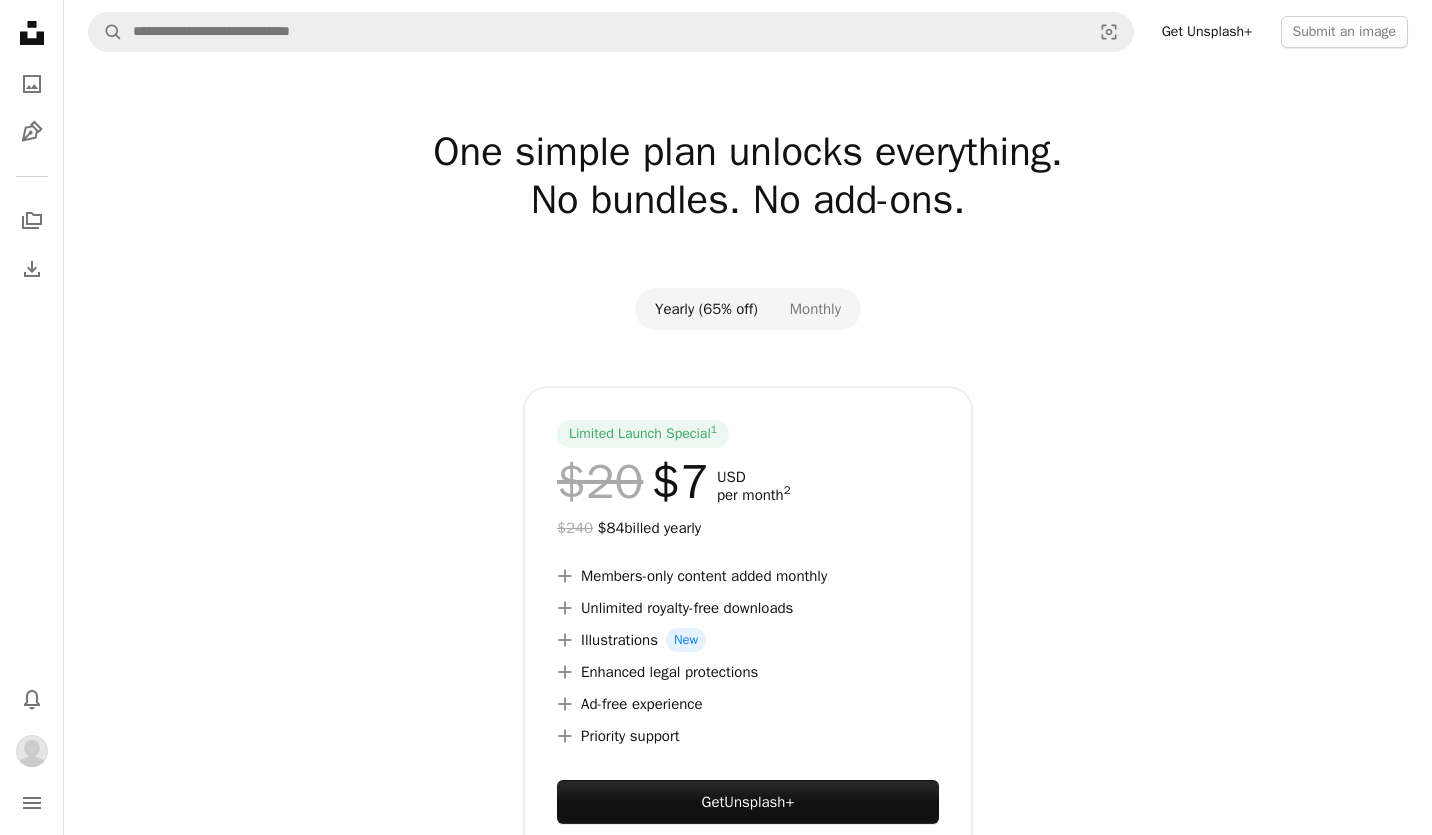 scroll, scrollTop: 0, scrollLeft: 0, axis: both 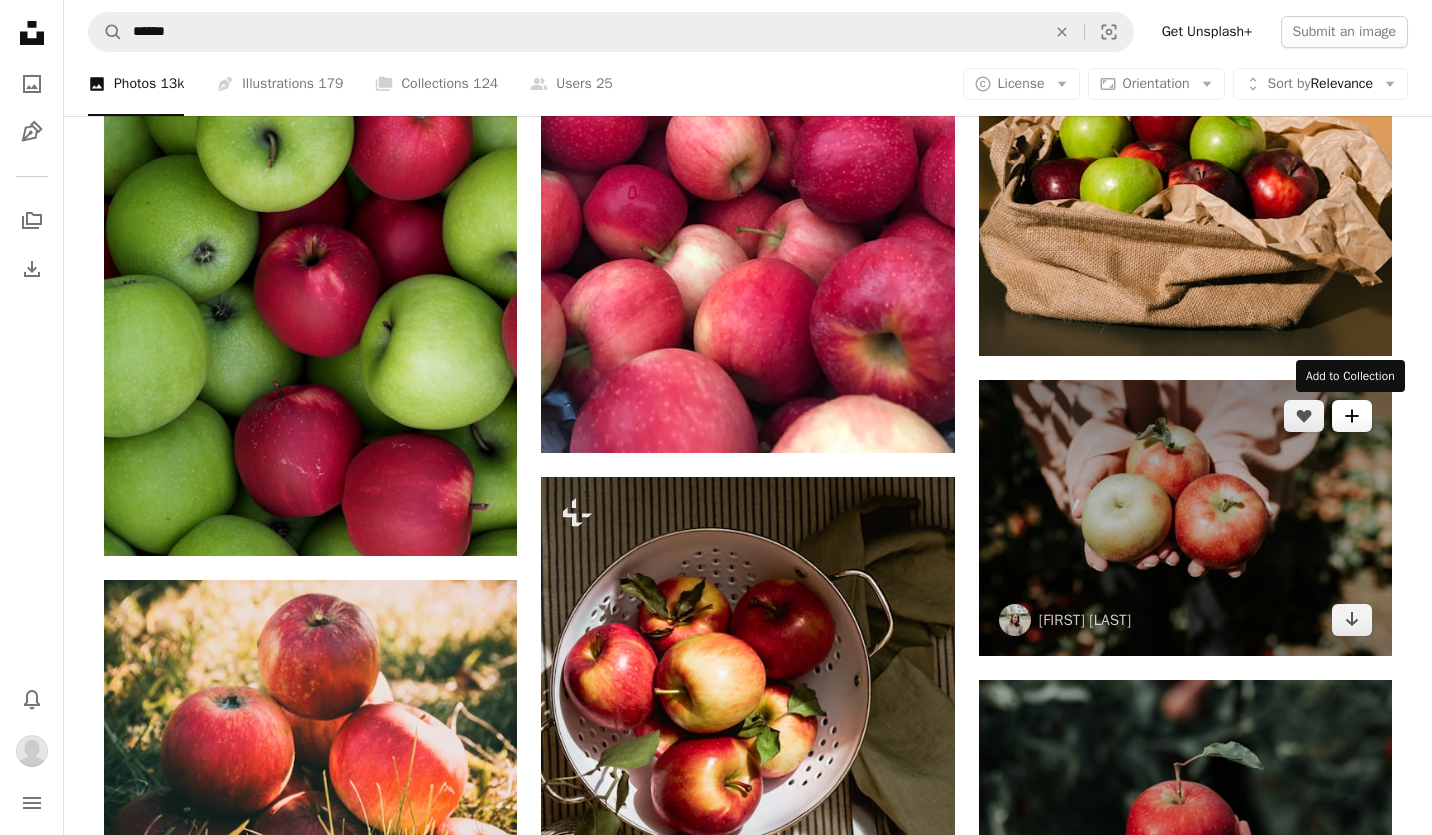 click on "A plus sign" 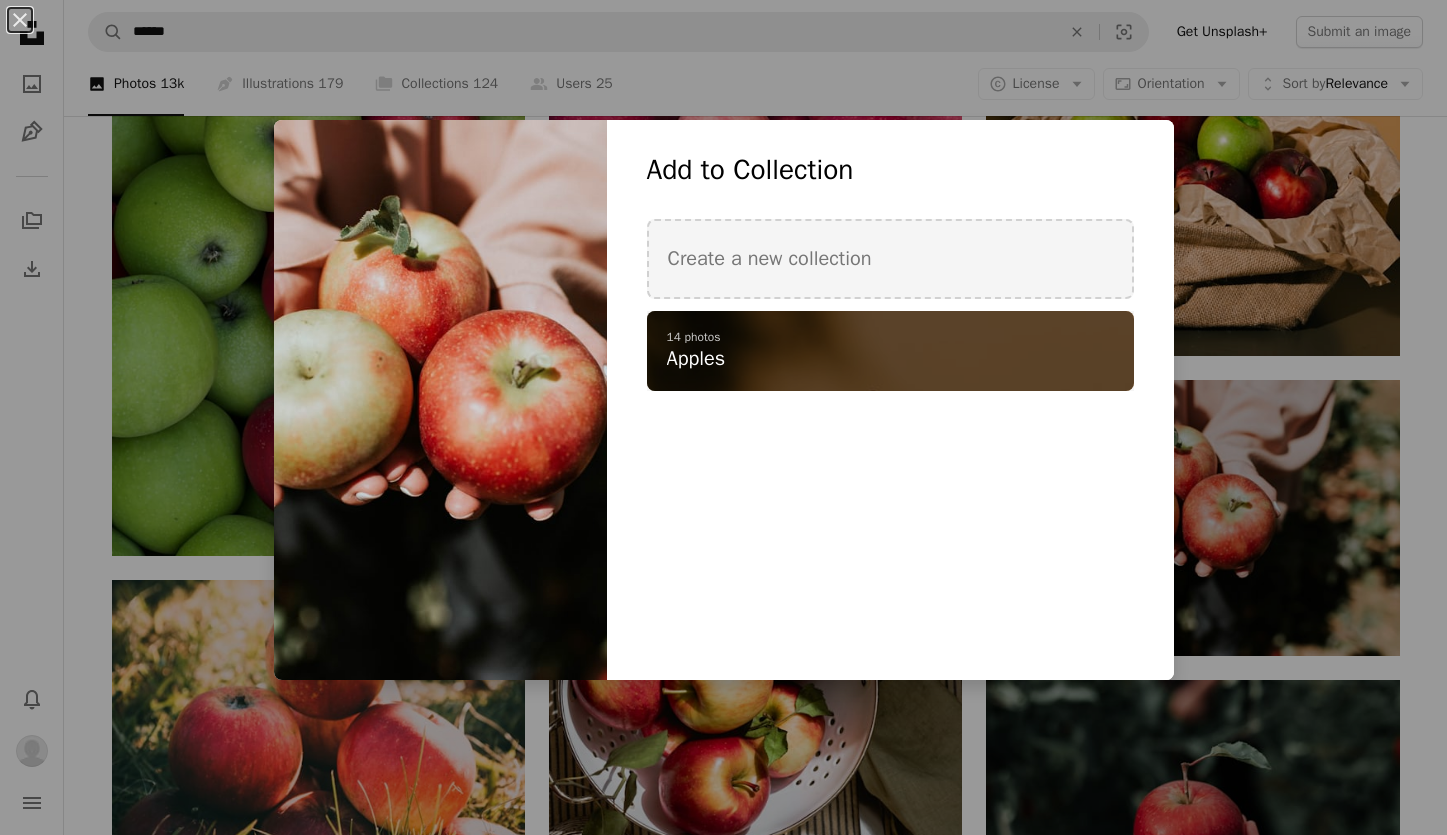 click 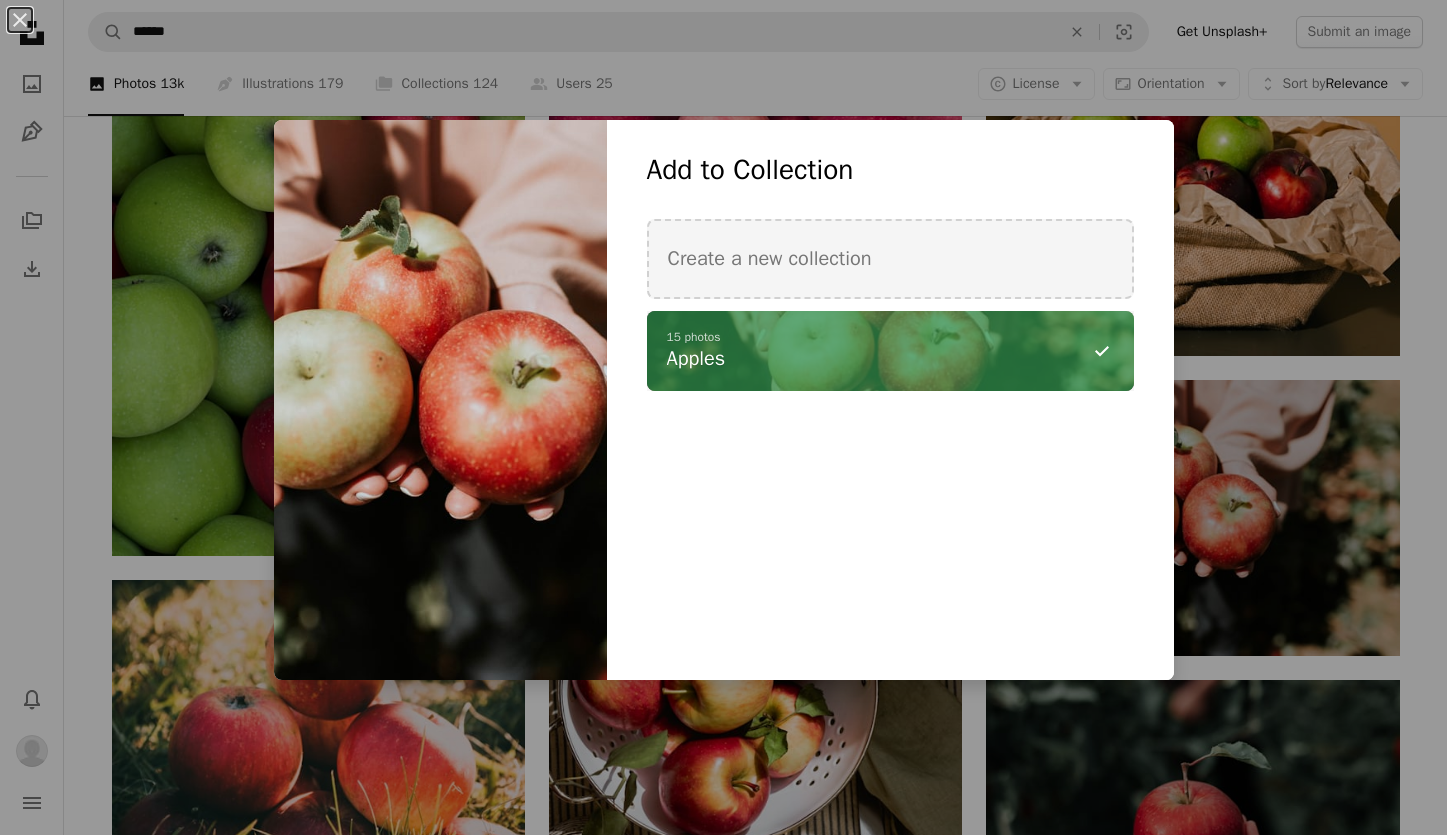 click on "An X shape Add to Collection Create a new collection A checkmark A minus sign 15 photos Apples Create new collection Name 60 Description  (optional) 250 Make collection private A lock Cancel Create collection" at bounding box center (723, 417) 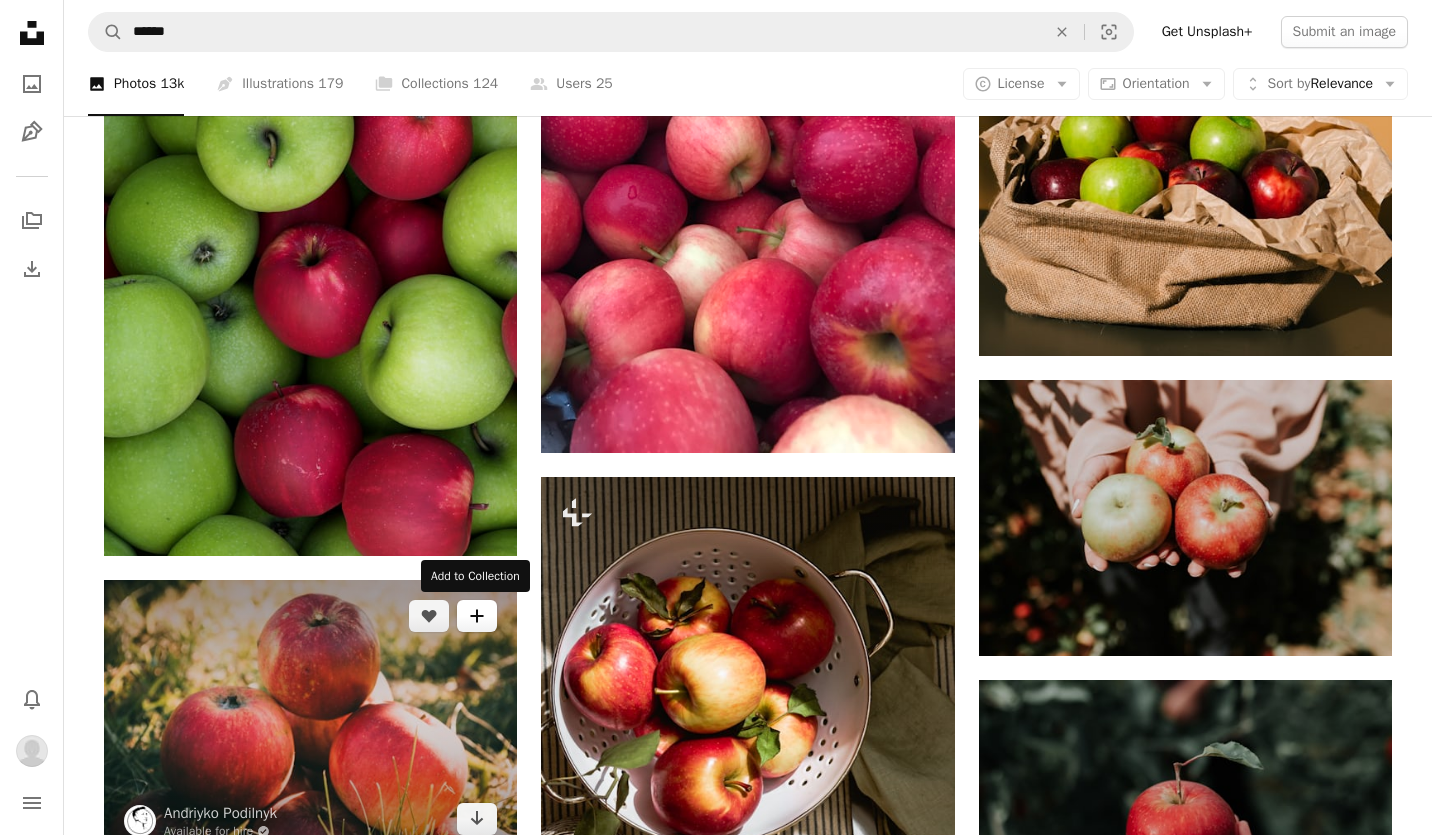 click on "A plus sign" 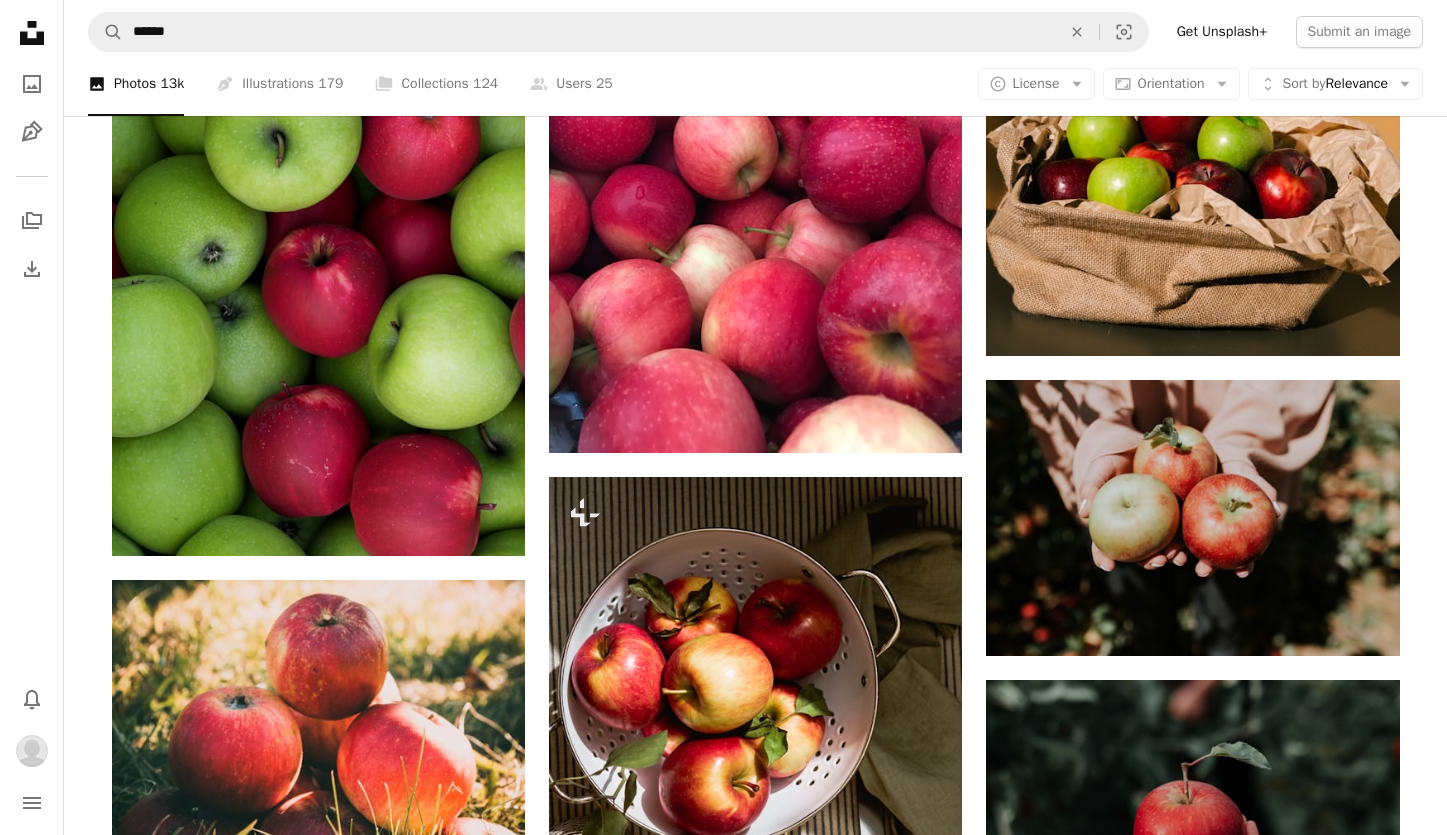 click 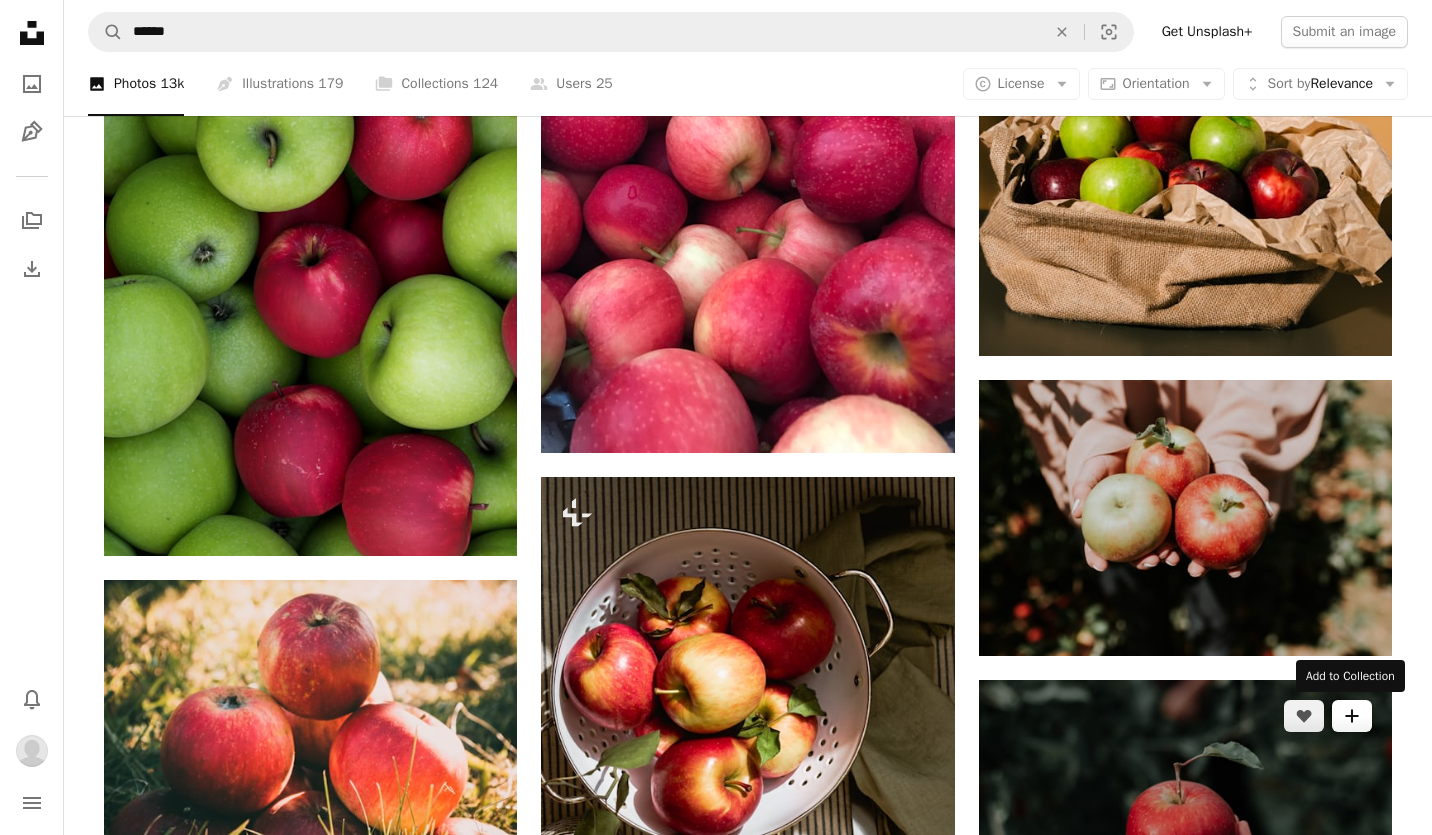 click on "A plus sign" at bounding box center (1352, 716) 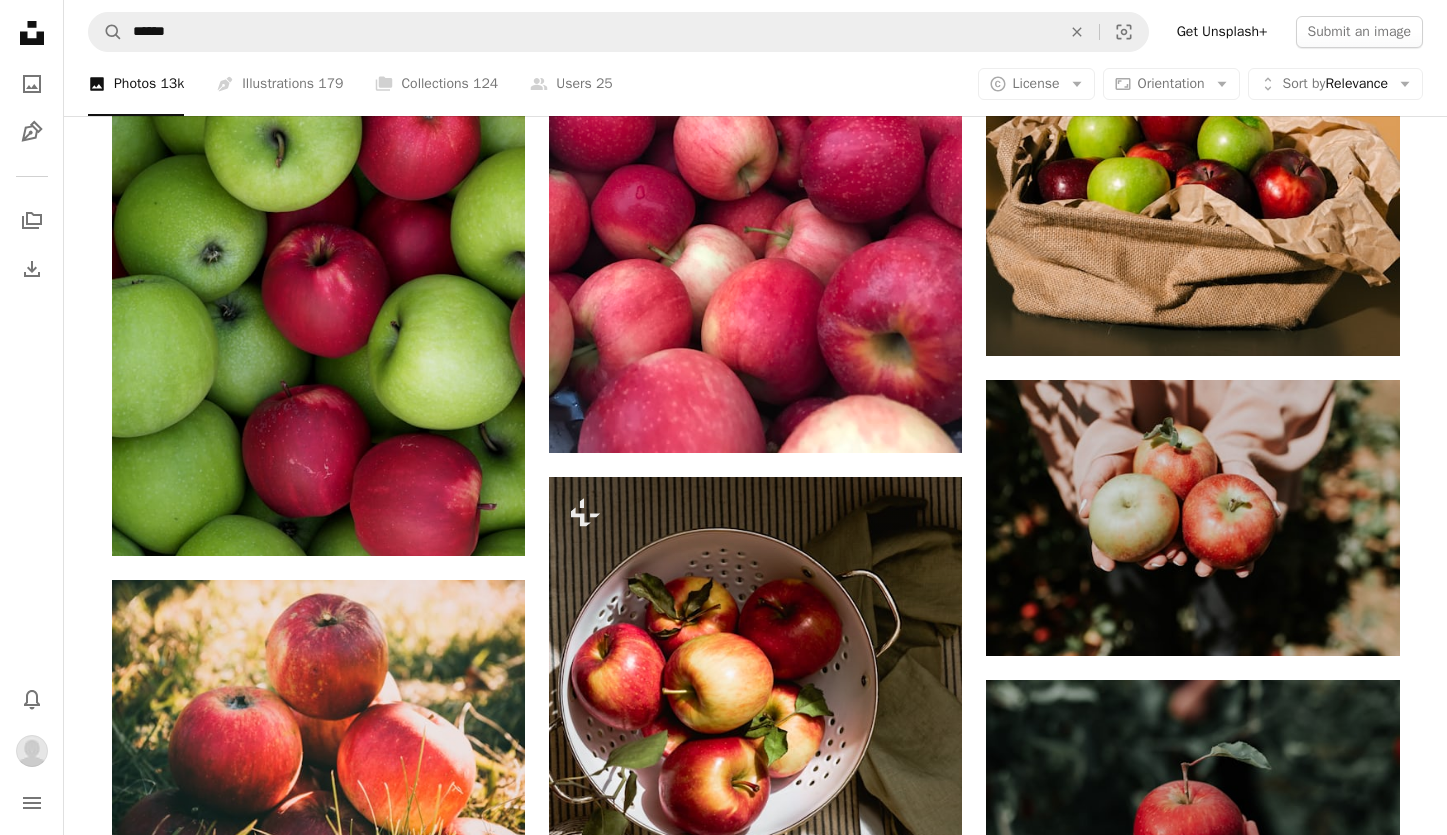 click on "A plus sign" 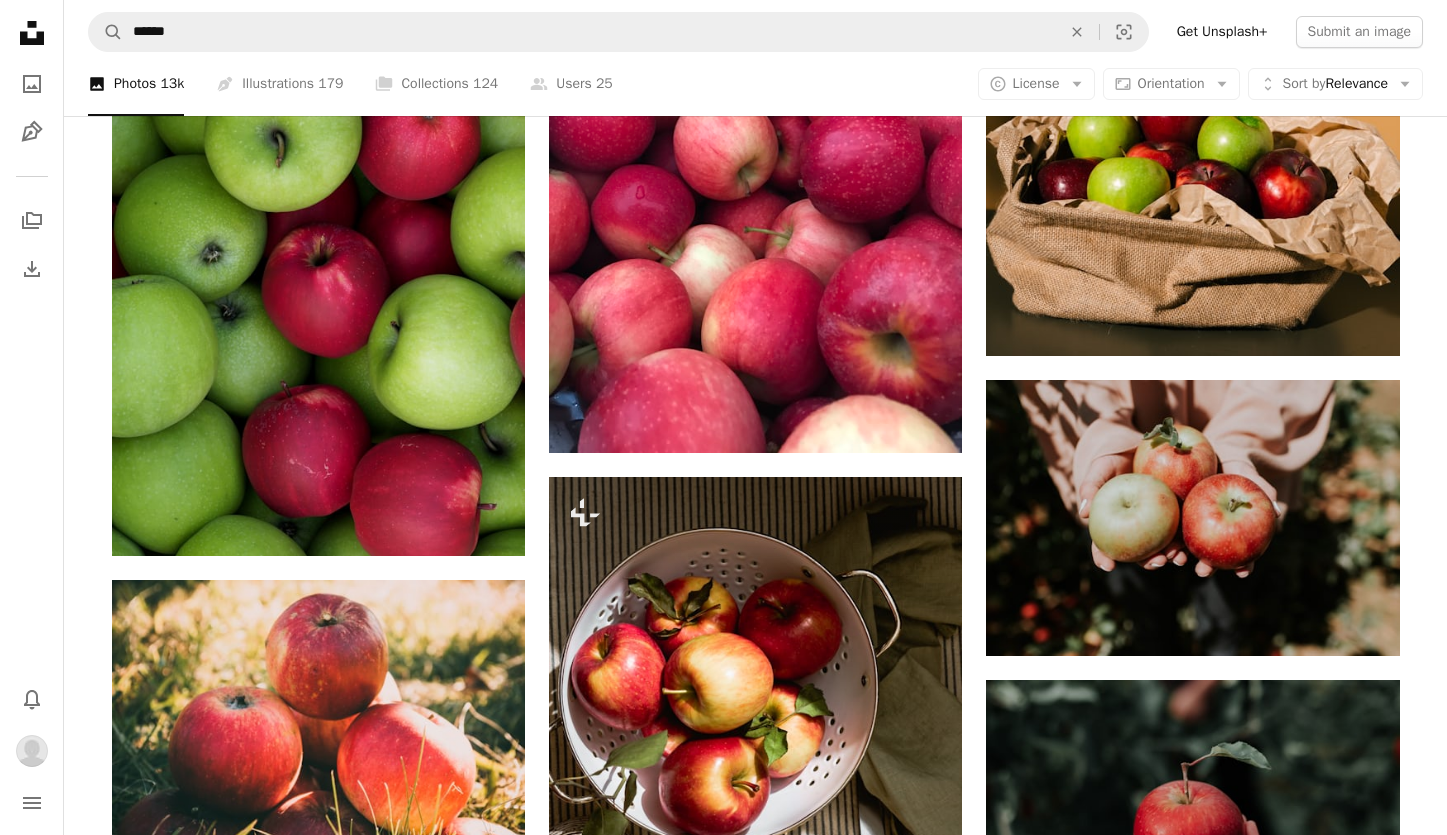 click on "An X shape Add to Collection Create a new collection A checkmark A minus sign 17 photos Apples Create new collection Name 60 Description  (optional) 250 Make collection private A lock Cancel Create collection" at bounding box center (723, 5491) 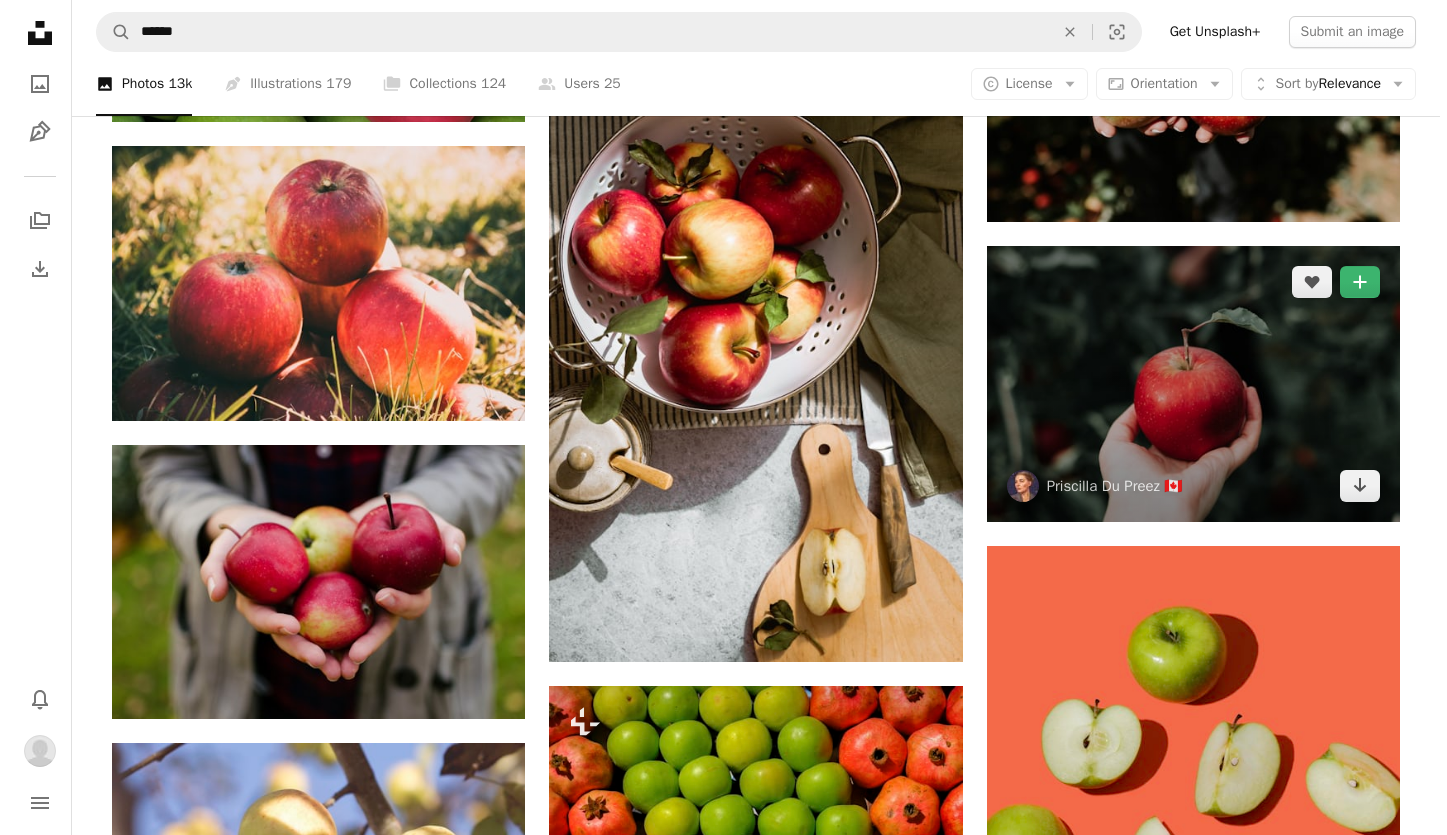 scroll, scrollTop: 3400, scrollLeft: 0, axis: vertical 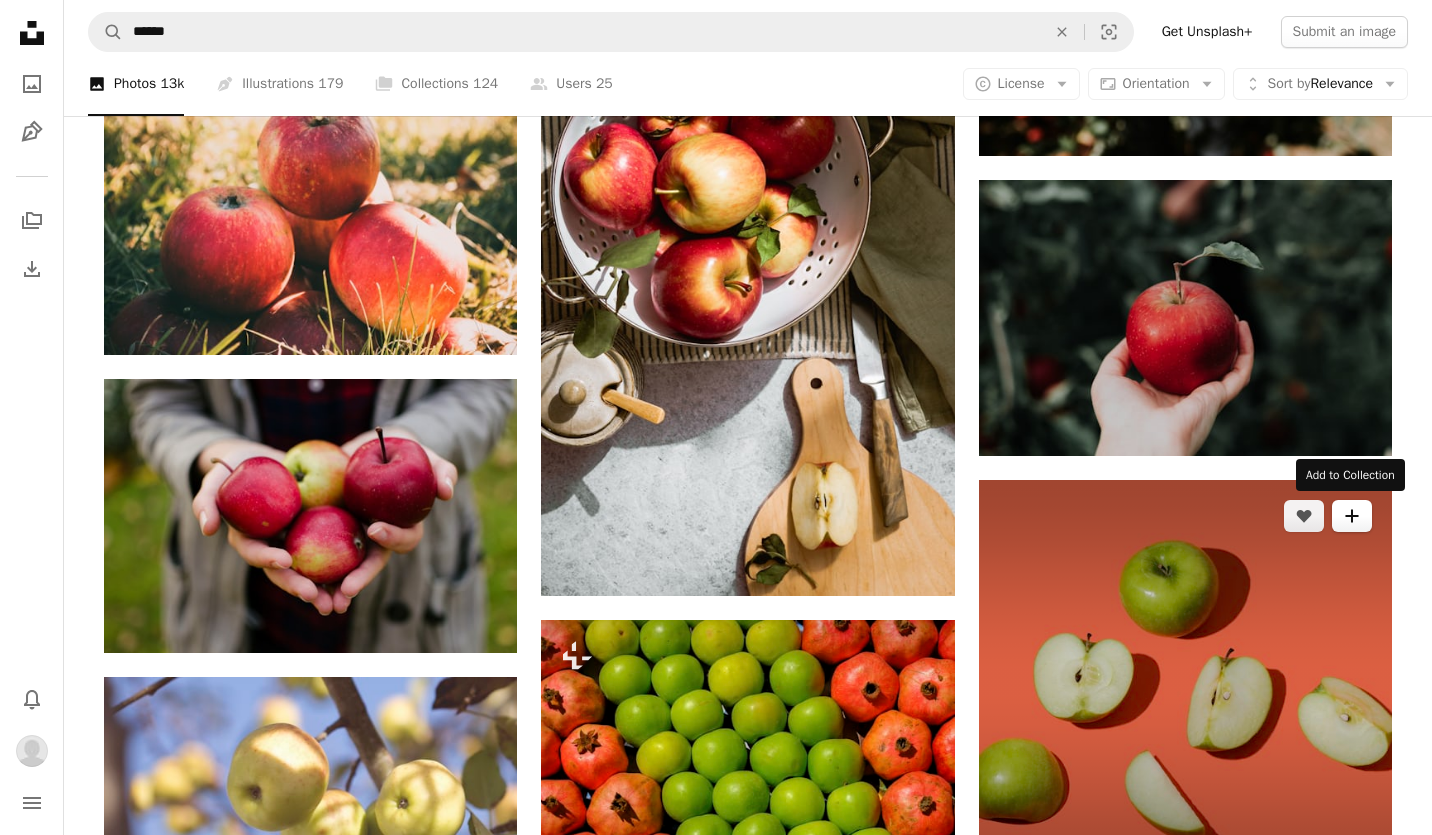 click on "A plus sign" at bounding box center (1352, 516) 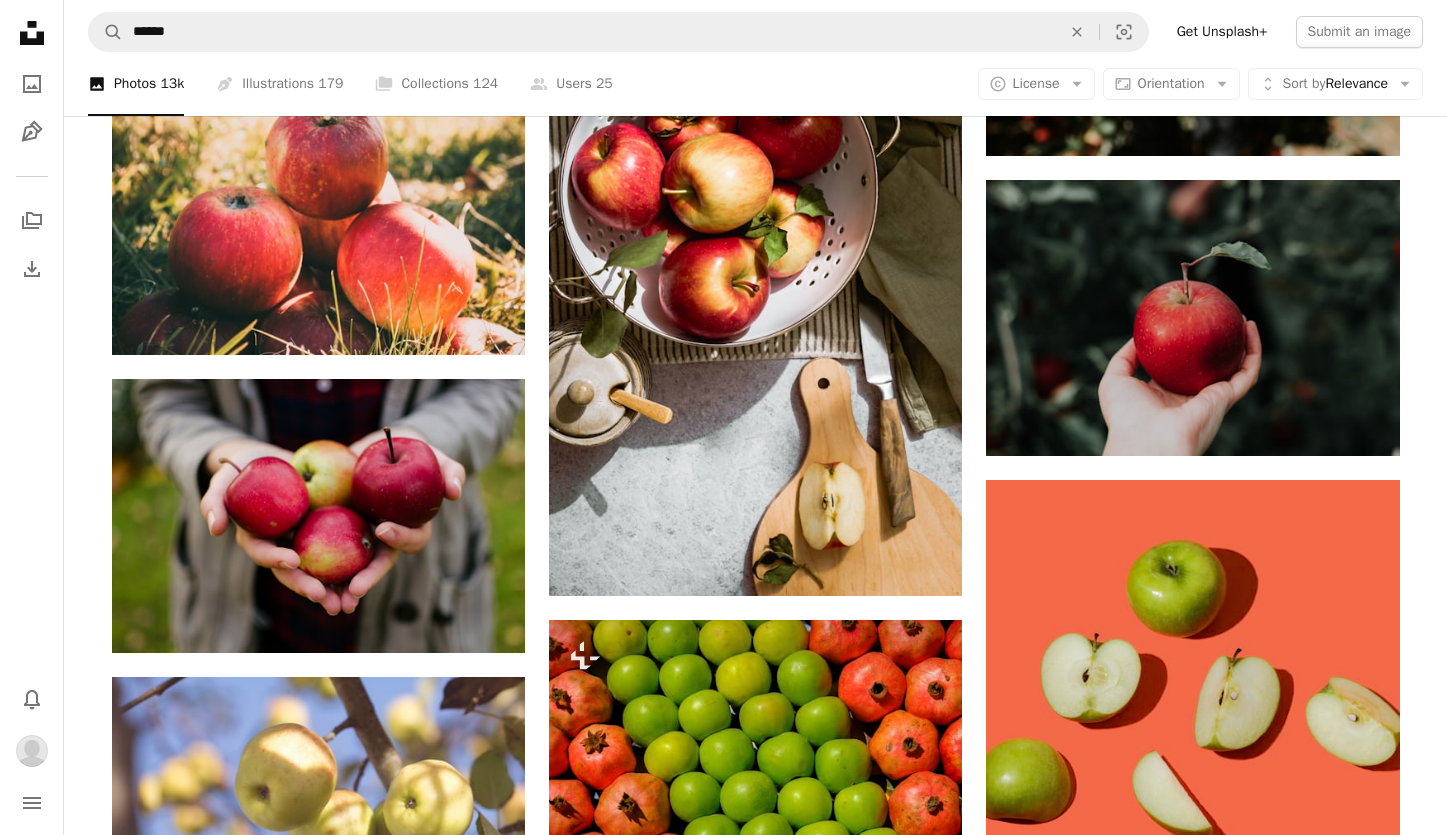 click 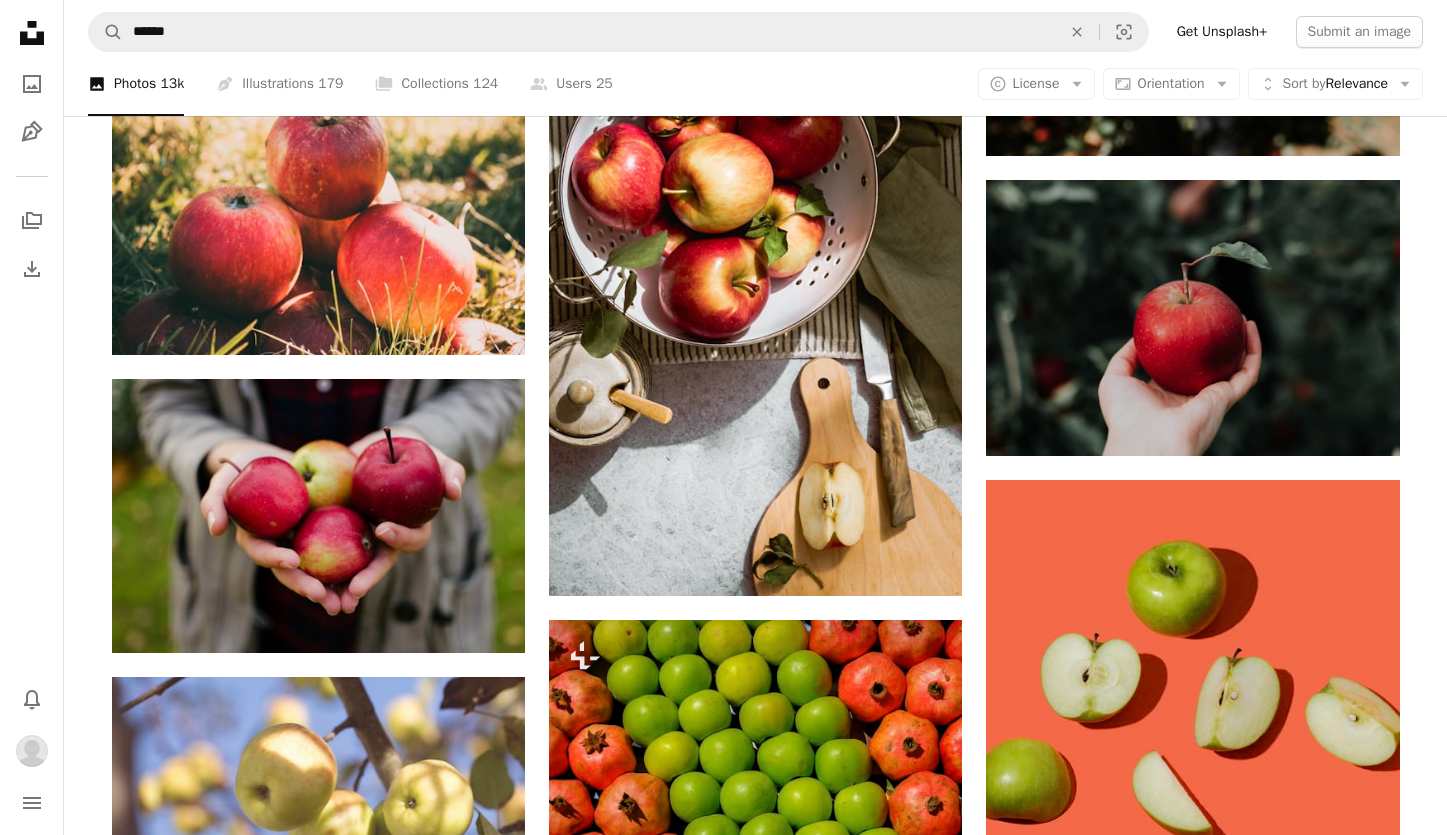 click on "An X shape Add to Collection Create a new collection A checkmark A minus sign 18 photos Apples Create new collection Name 60 Description  (optional) 250 Make collection private A lock Cancel Create collection" at bounding box center (723, 4991) 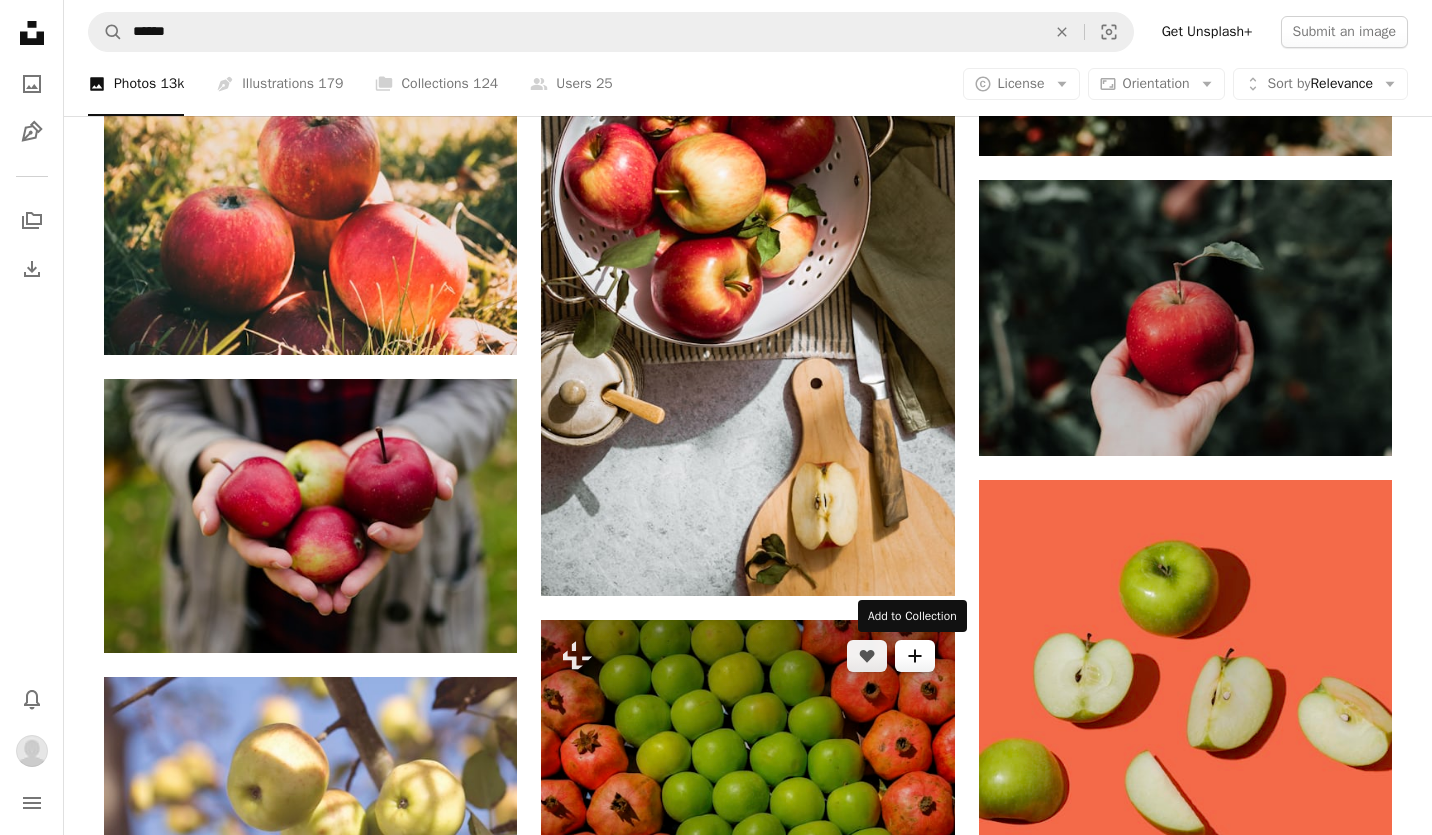 click on "A plus sign" 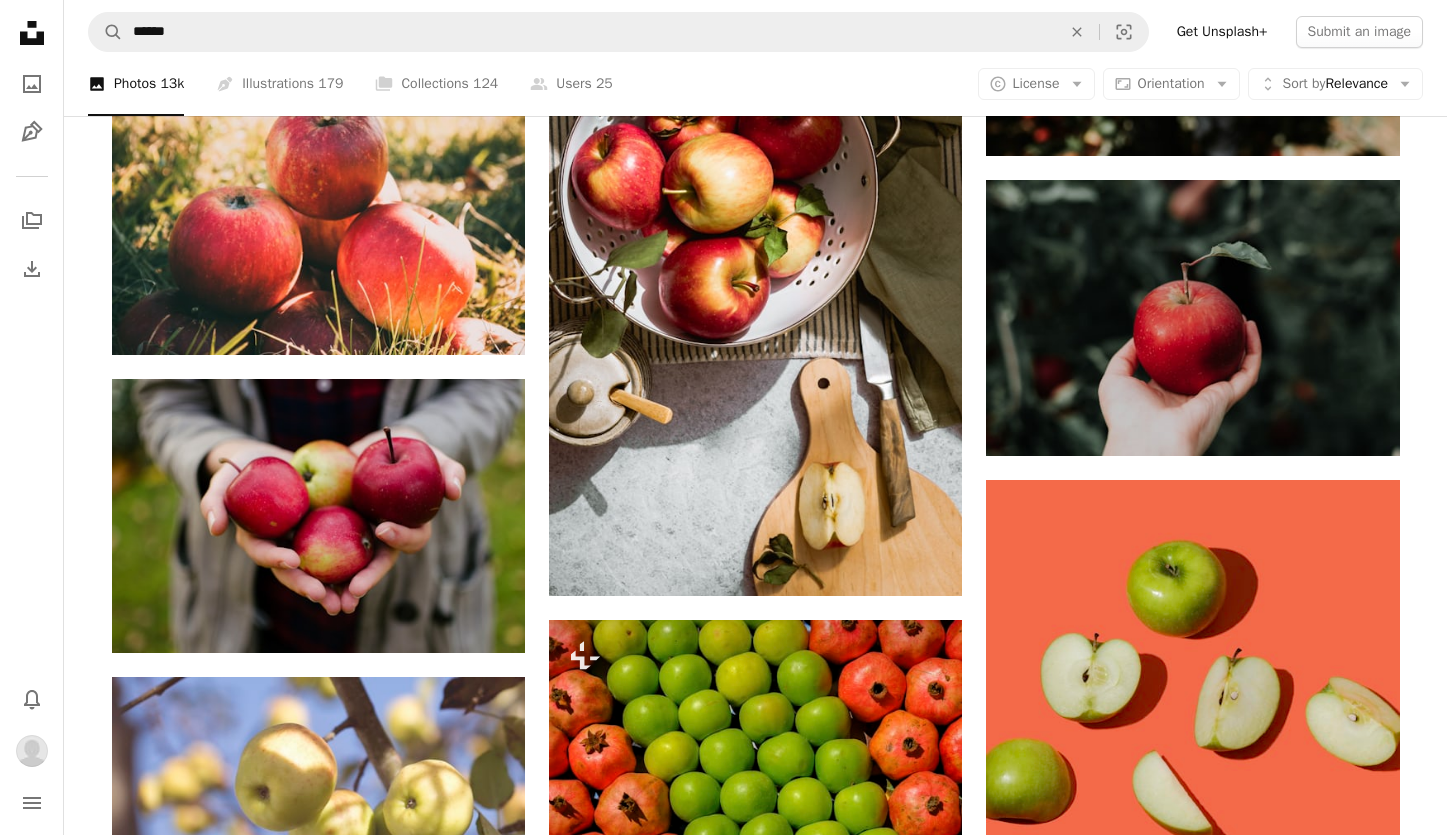 click on "A plus sign" 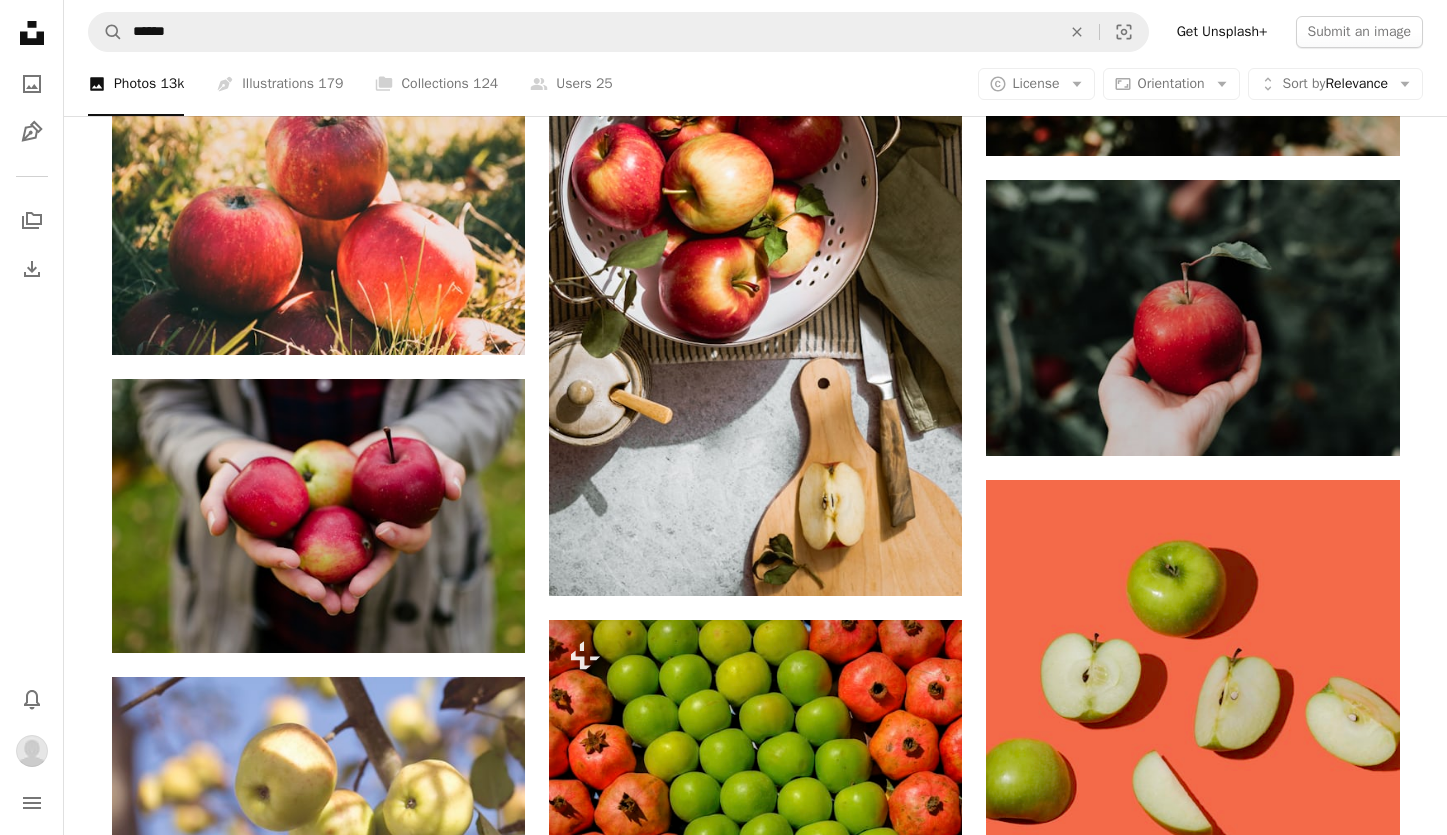 click on "An X shape Add to Collection Create a new collection A checkmark A minus sign 19 photos Apples Create new collection Name 60 Description  (optional) 250 Make collection private A lock Cancel Create collection" at bounding box center (723, 4991) 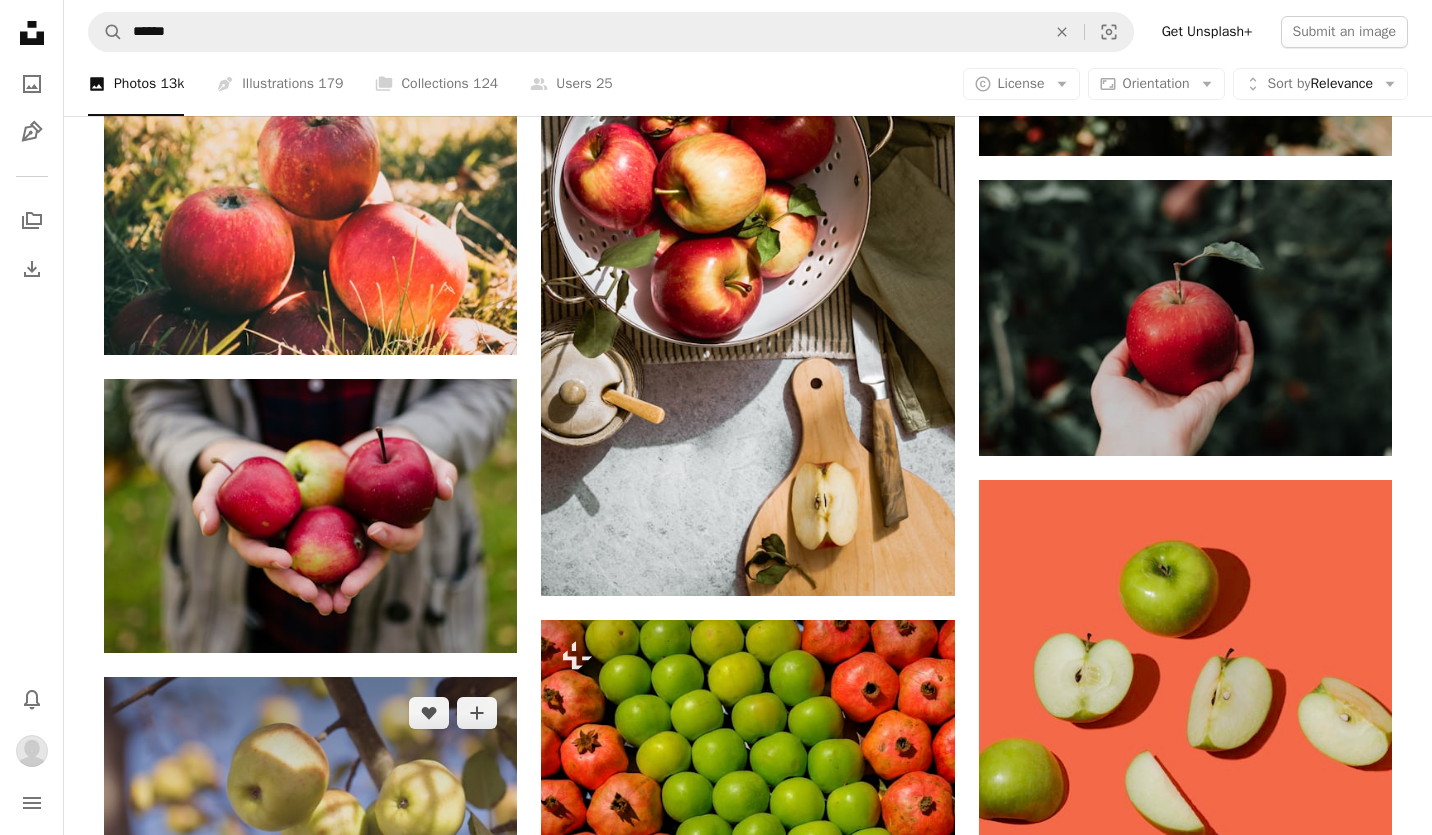 click at bounding box center [310, 814] 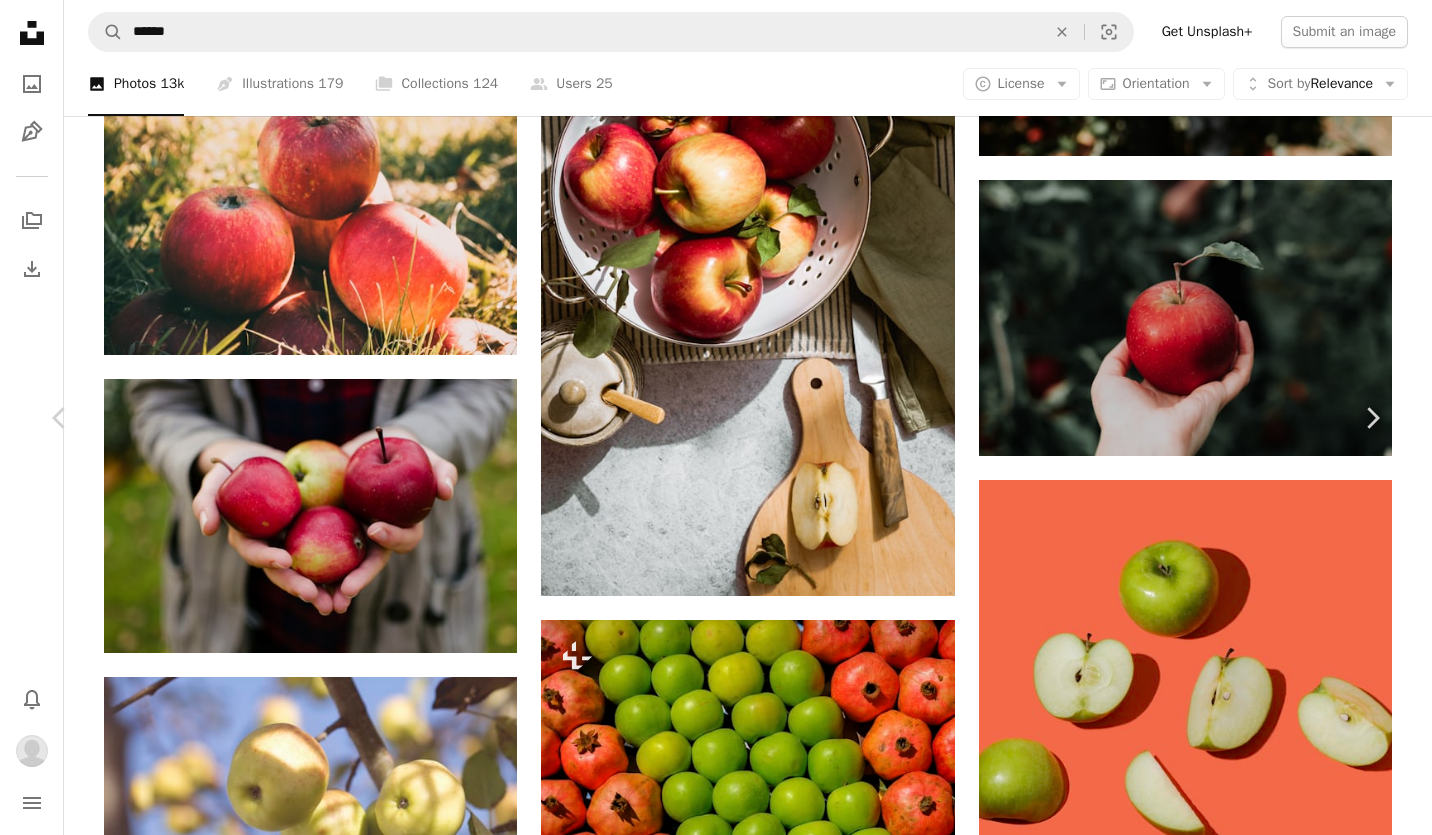 click at bounding box center [709, 4992] 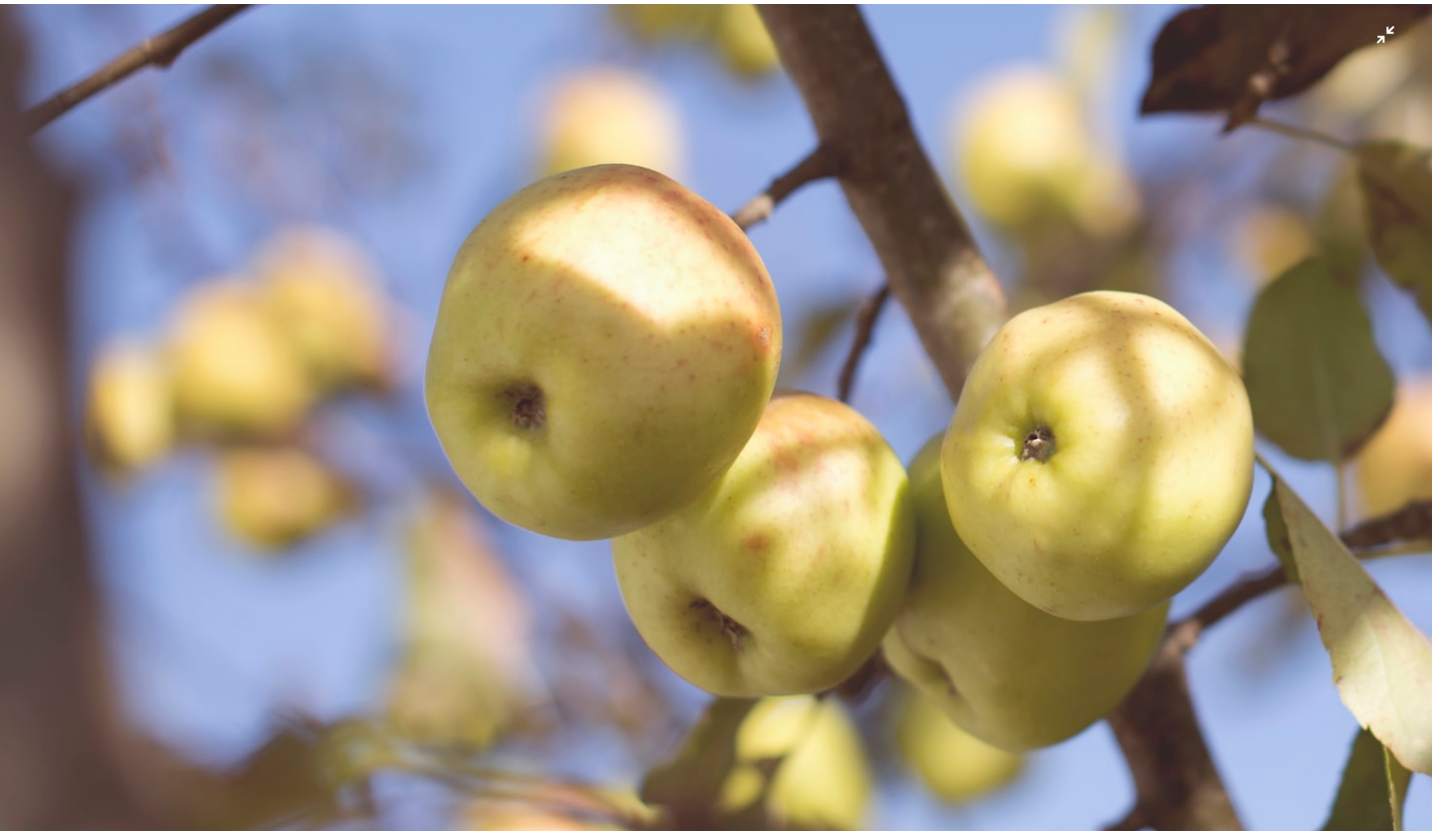 scroll, scrollTop: 55, scrollLeft: 0, axis: vertical 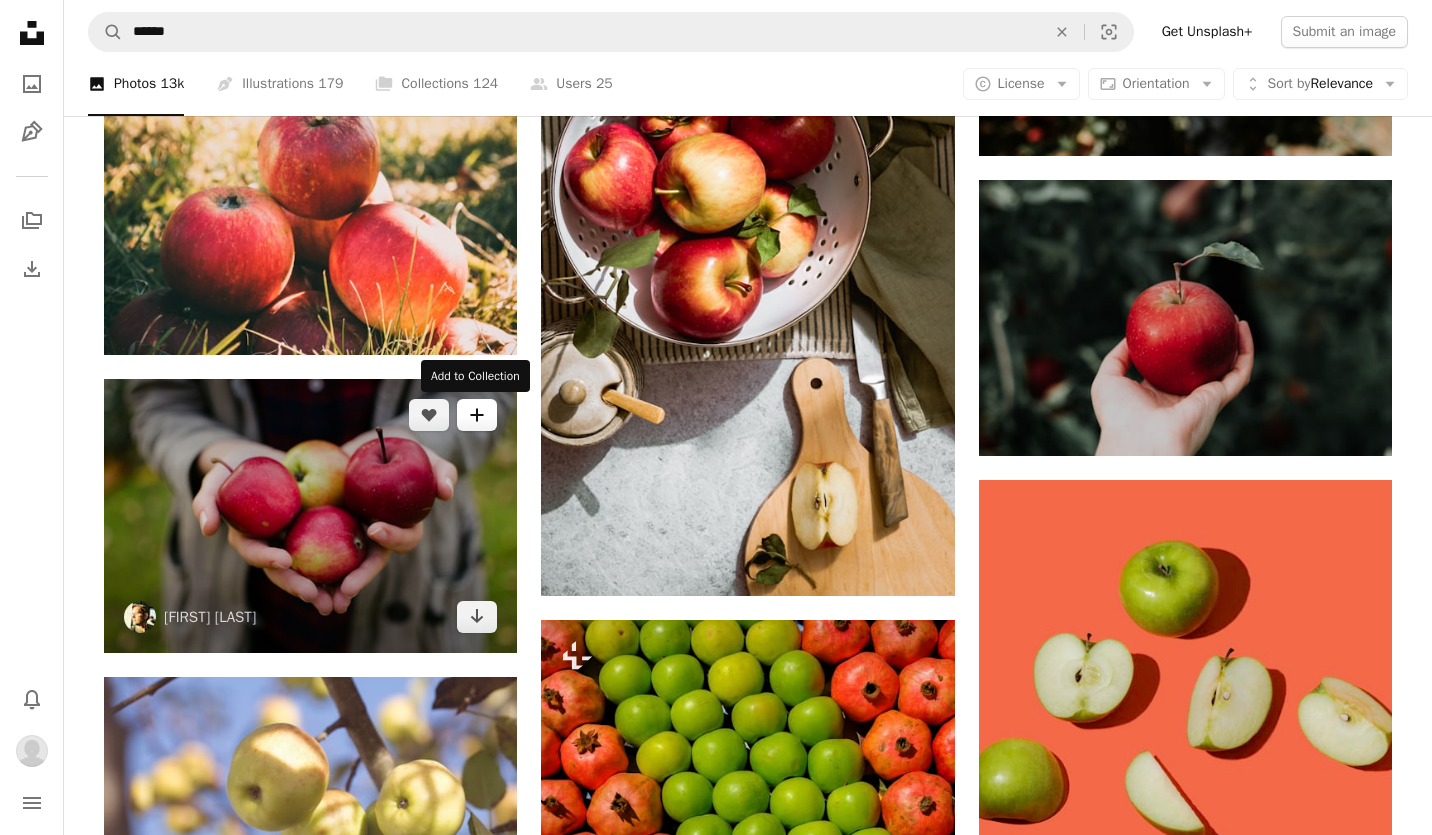 click 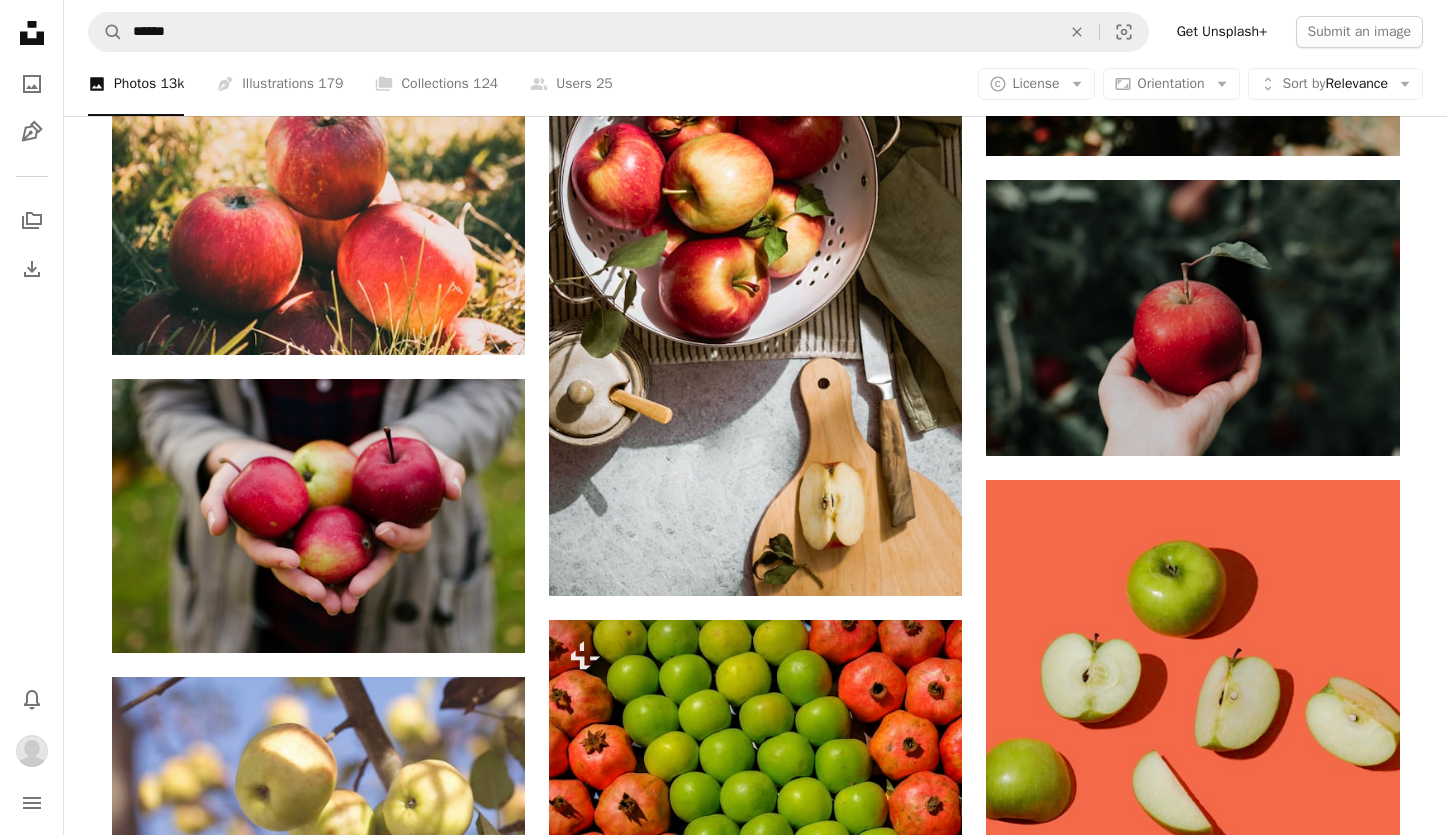 click on "A plus sign" 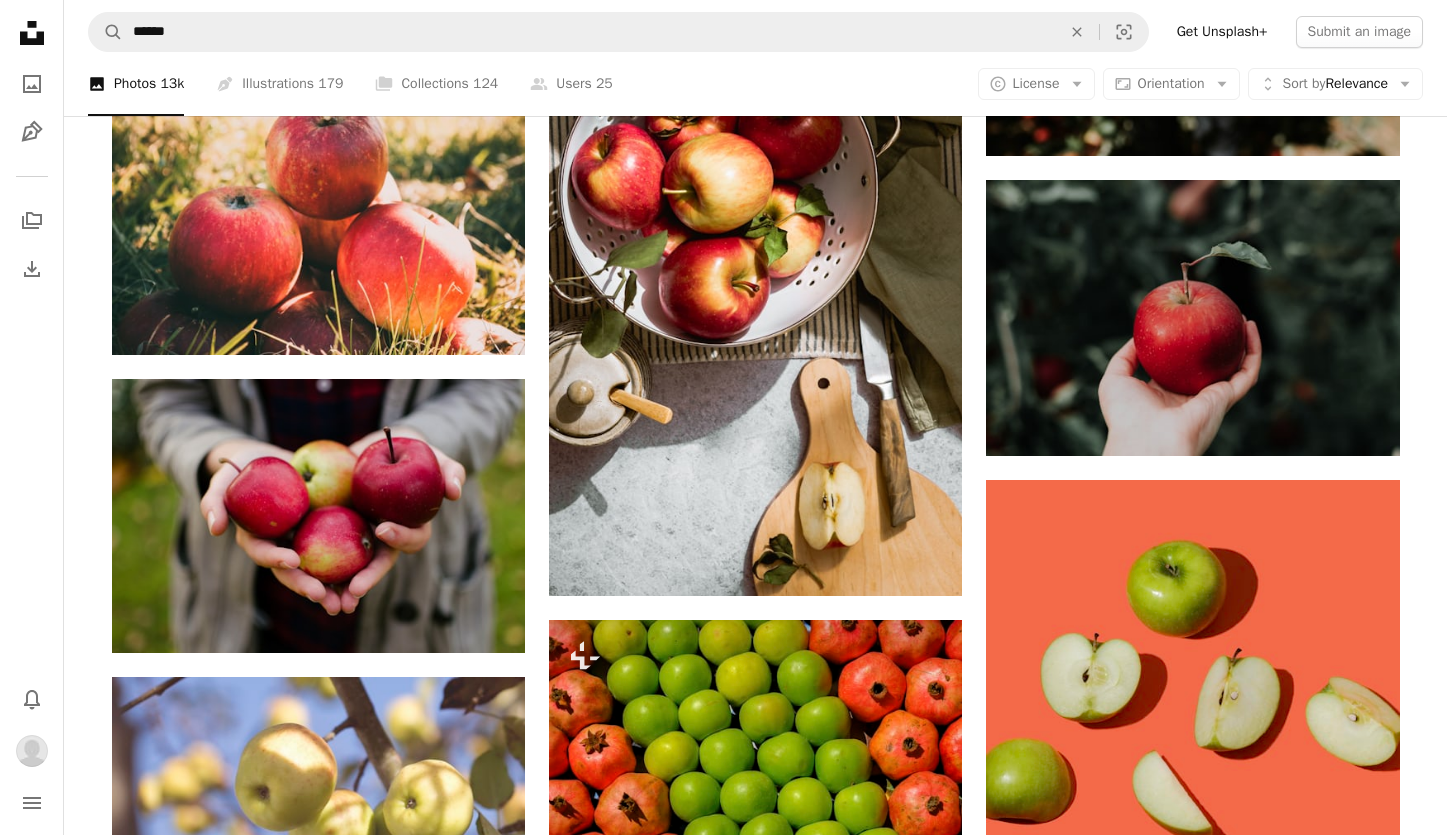 click on "An X shape Add to Collection Create a new collection A checkmark A minus sign 20 photos Apples Create new collection Name 60 Description  (optional) 250 Make collection private A lock Cancel Create collection" at bounding box center (723, 4991) 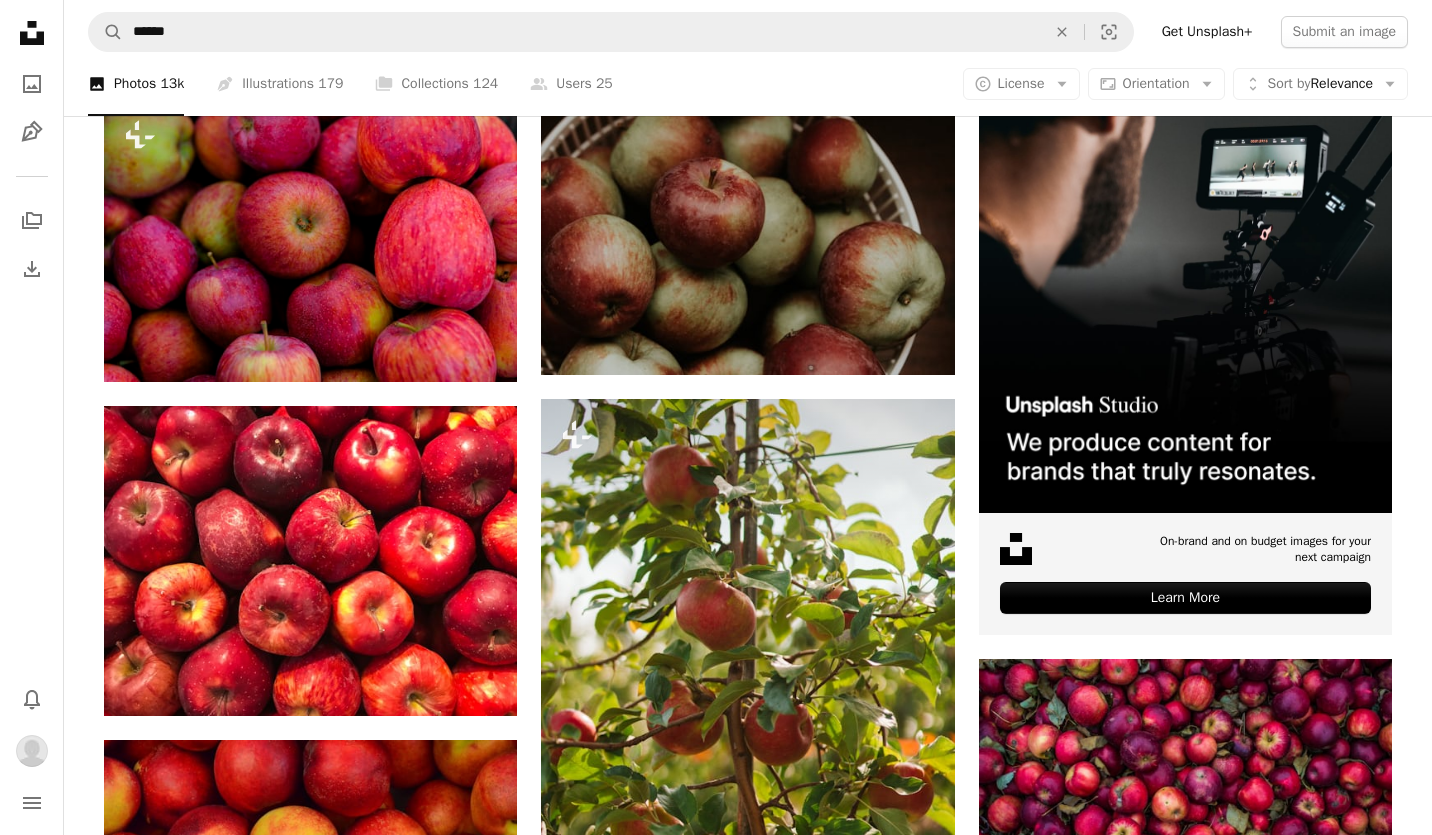 scroll, scrollTop: 0, scrollLeft: 0, axis: both 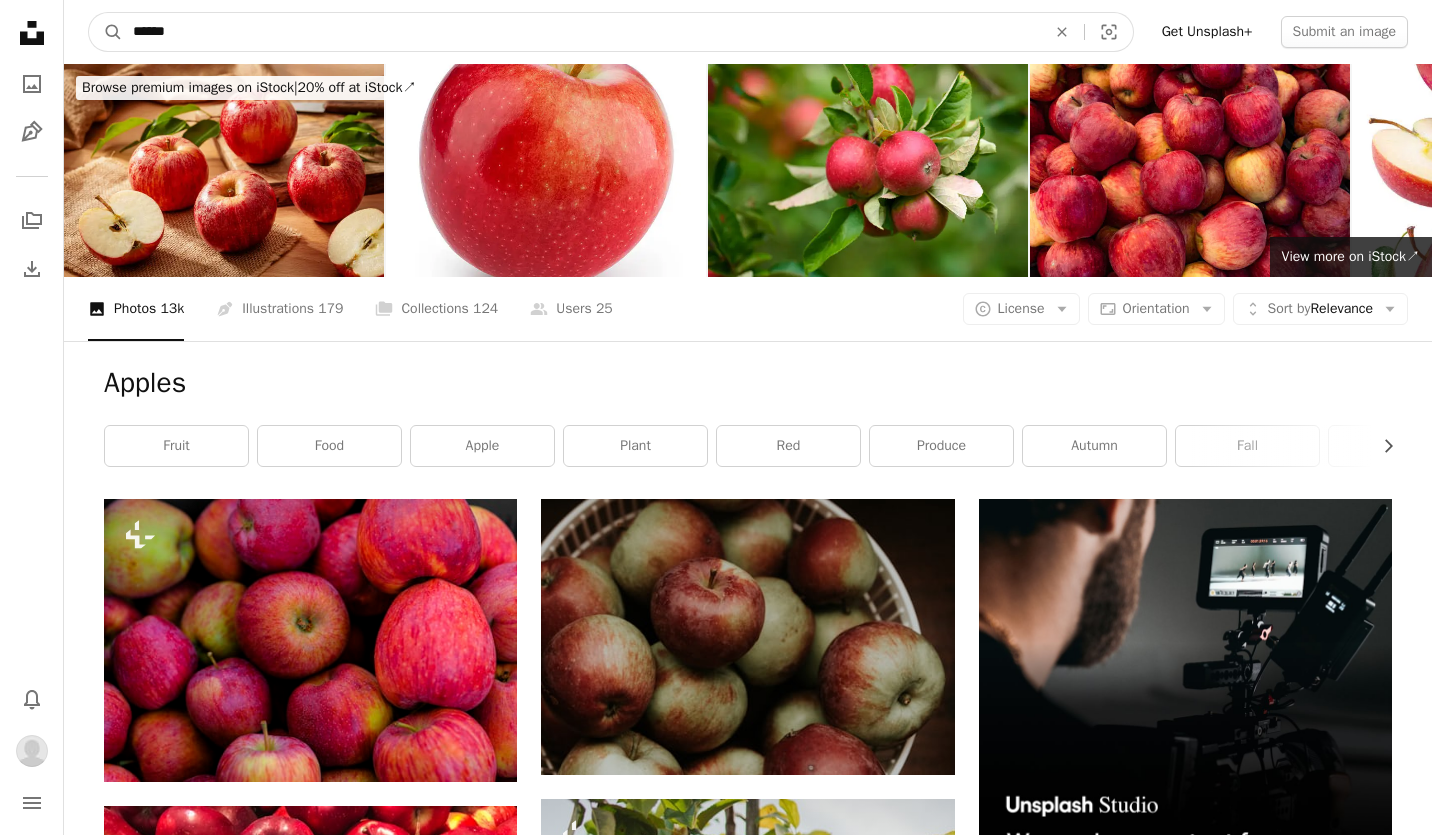 drag, startPoint x: 198, startPoint y: 26, endPoint x: 52, endPoint y: 33, distance: 146.16771 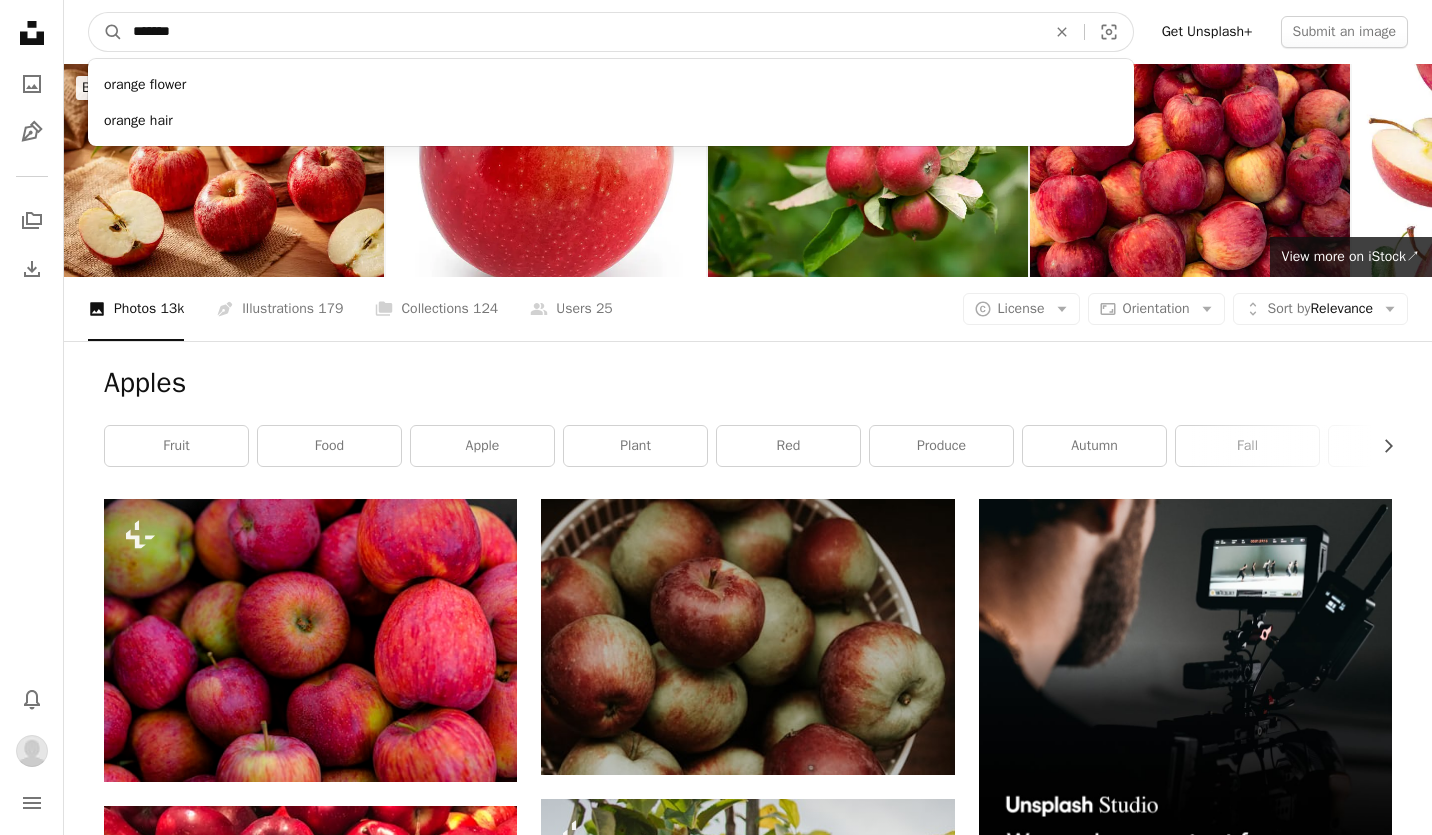 type on "*******" 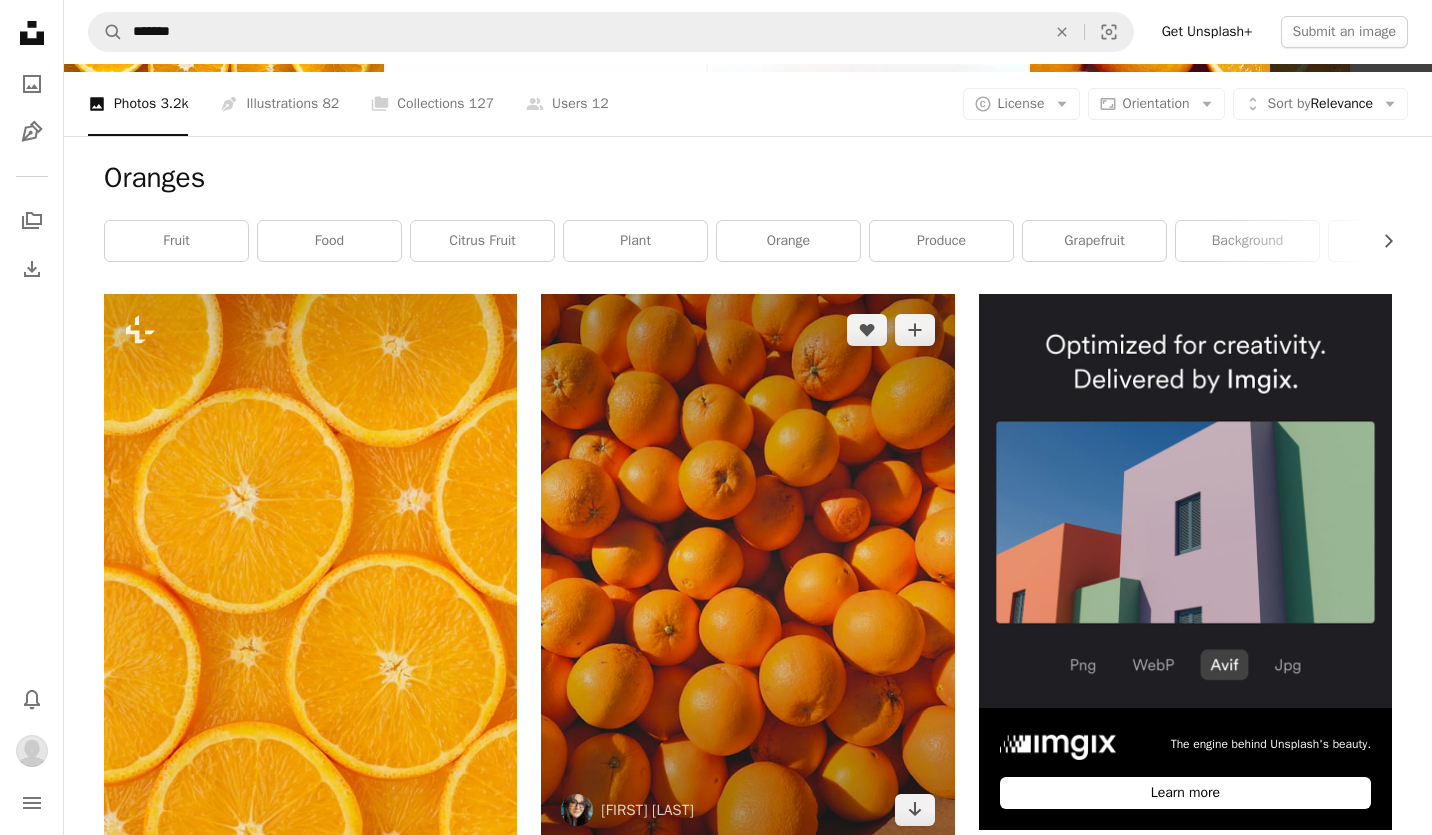scroll, scrollTop: 200, scrollLeft: 0, axis: vertical 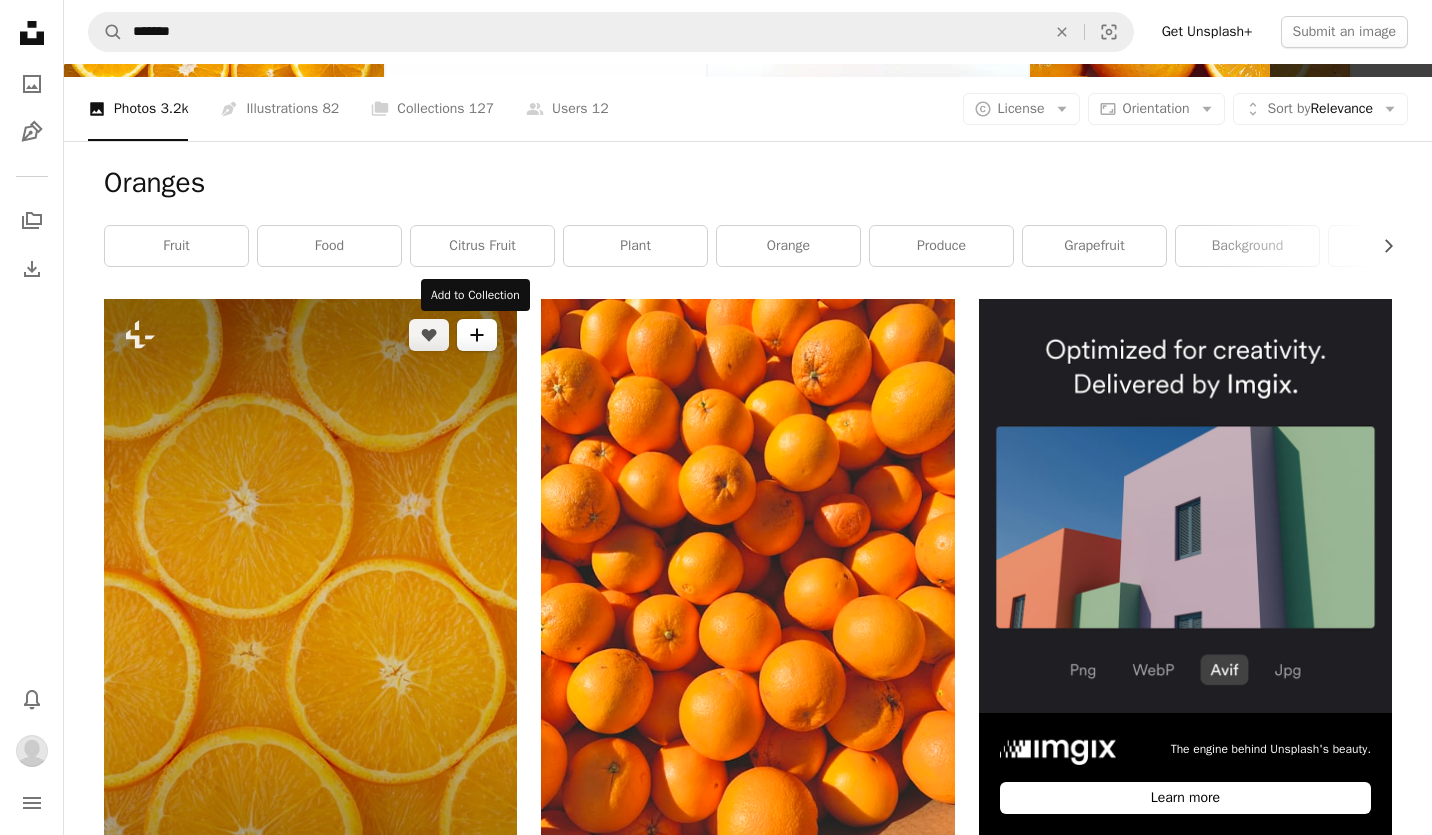 click on "A plus sign" 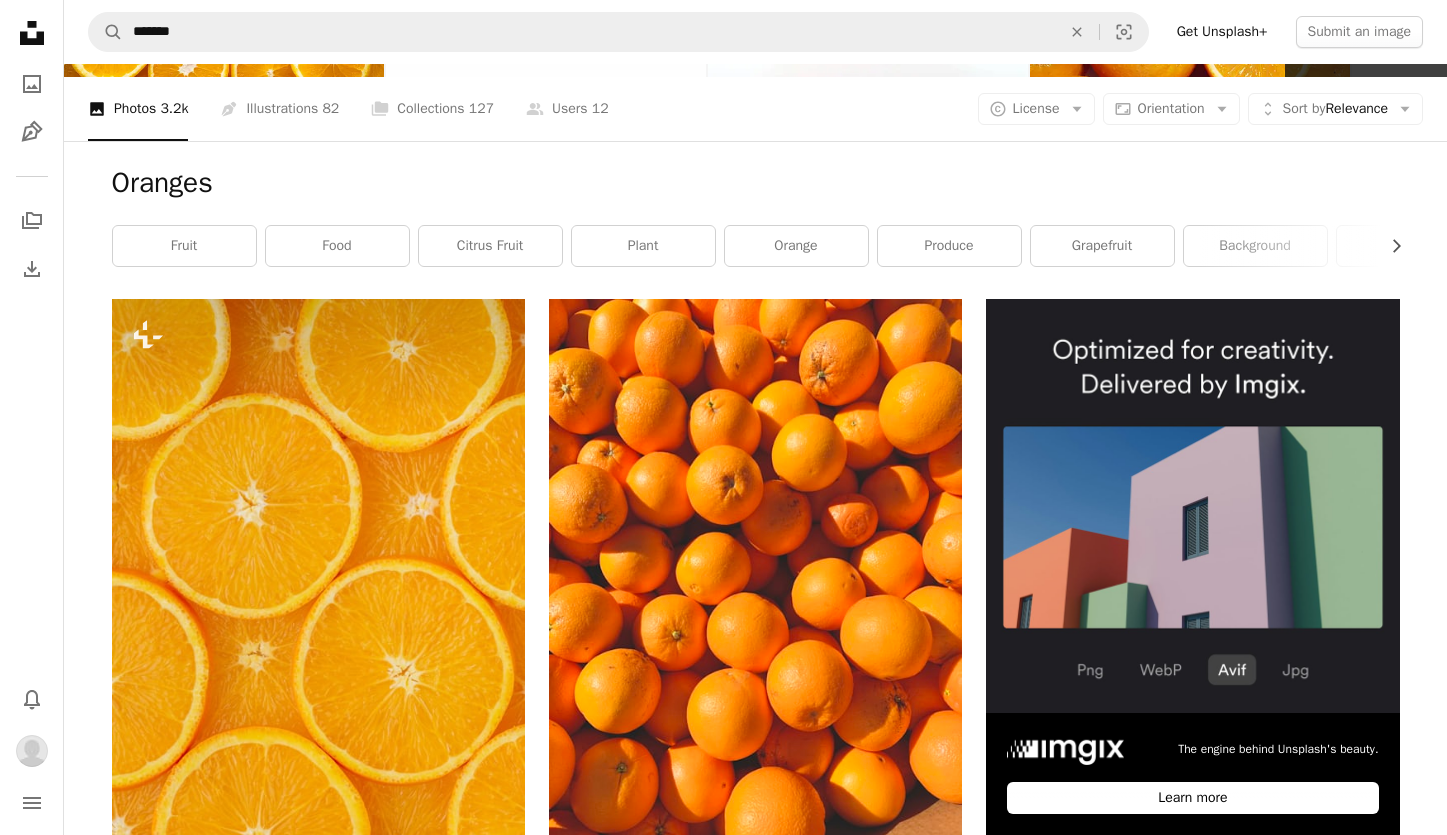 click on "Create a new collection" at bounding box center [890, 5201] 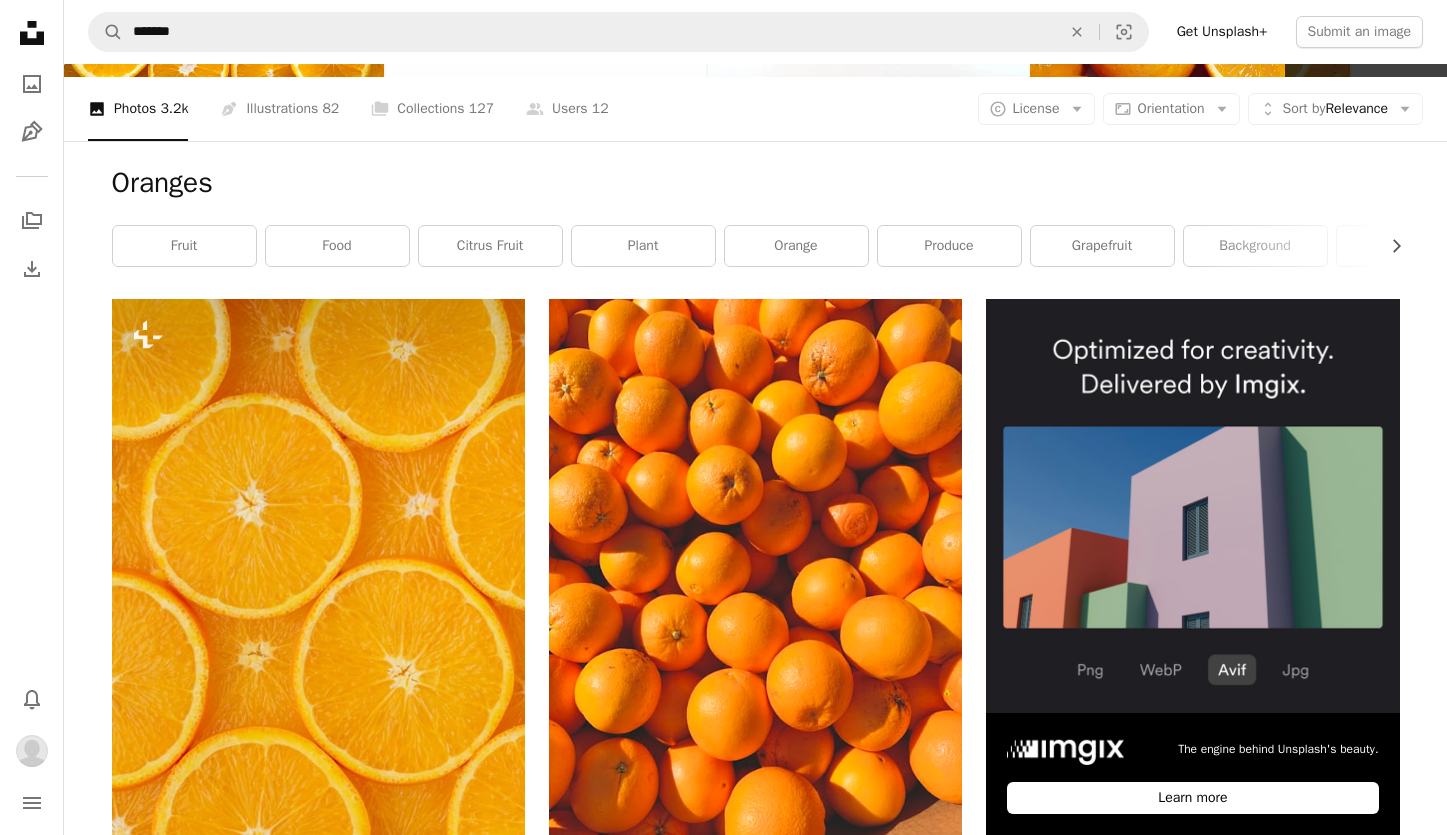 click on "Name 60" at bounding box center (890, 5209) 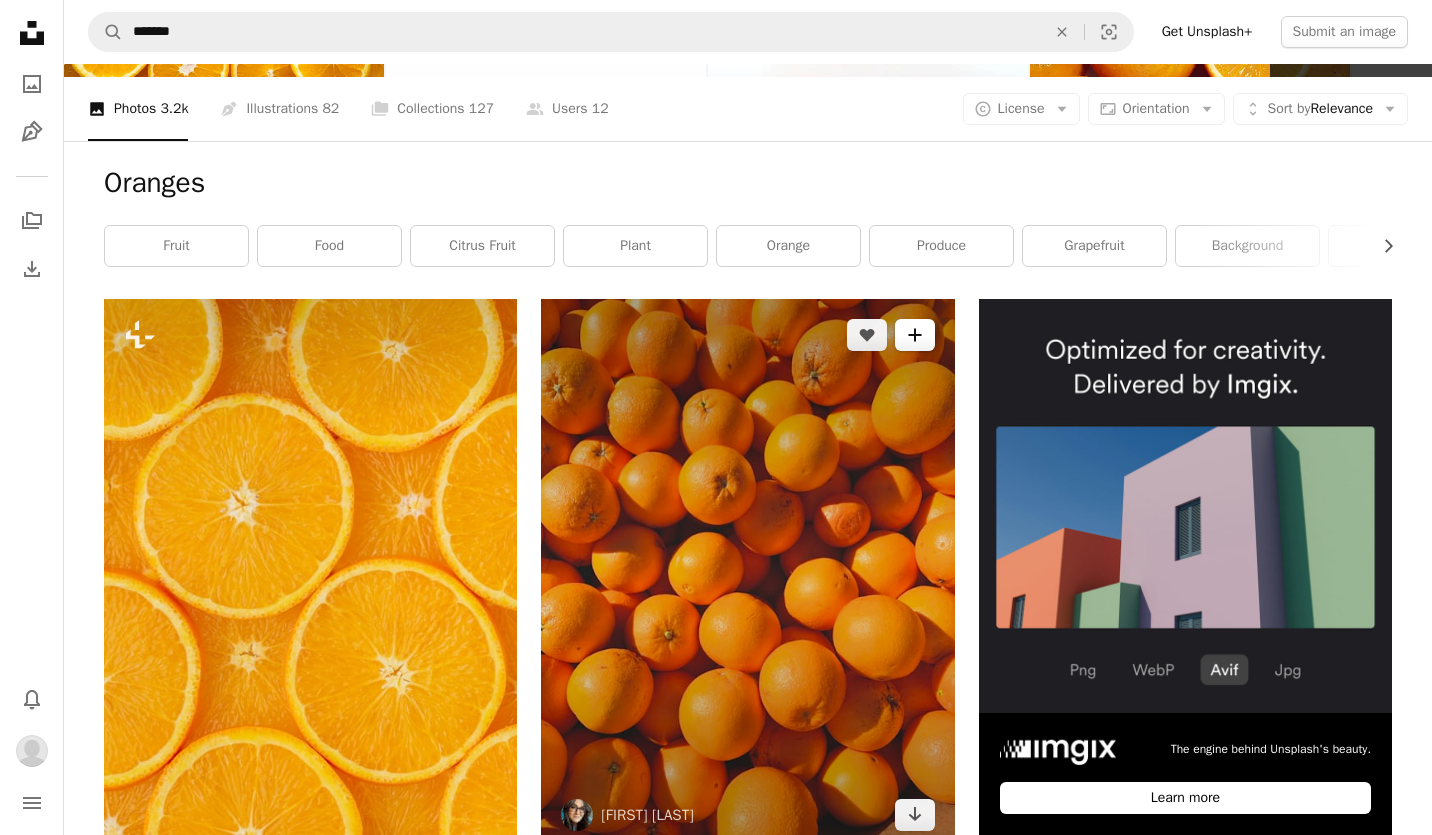 click on "A plus sign" 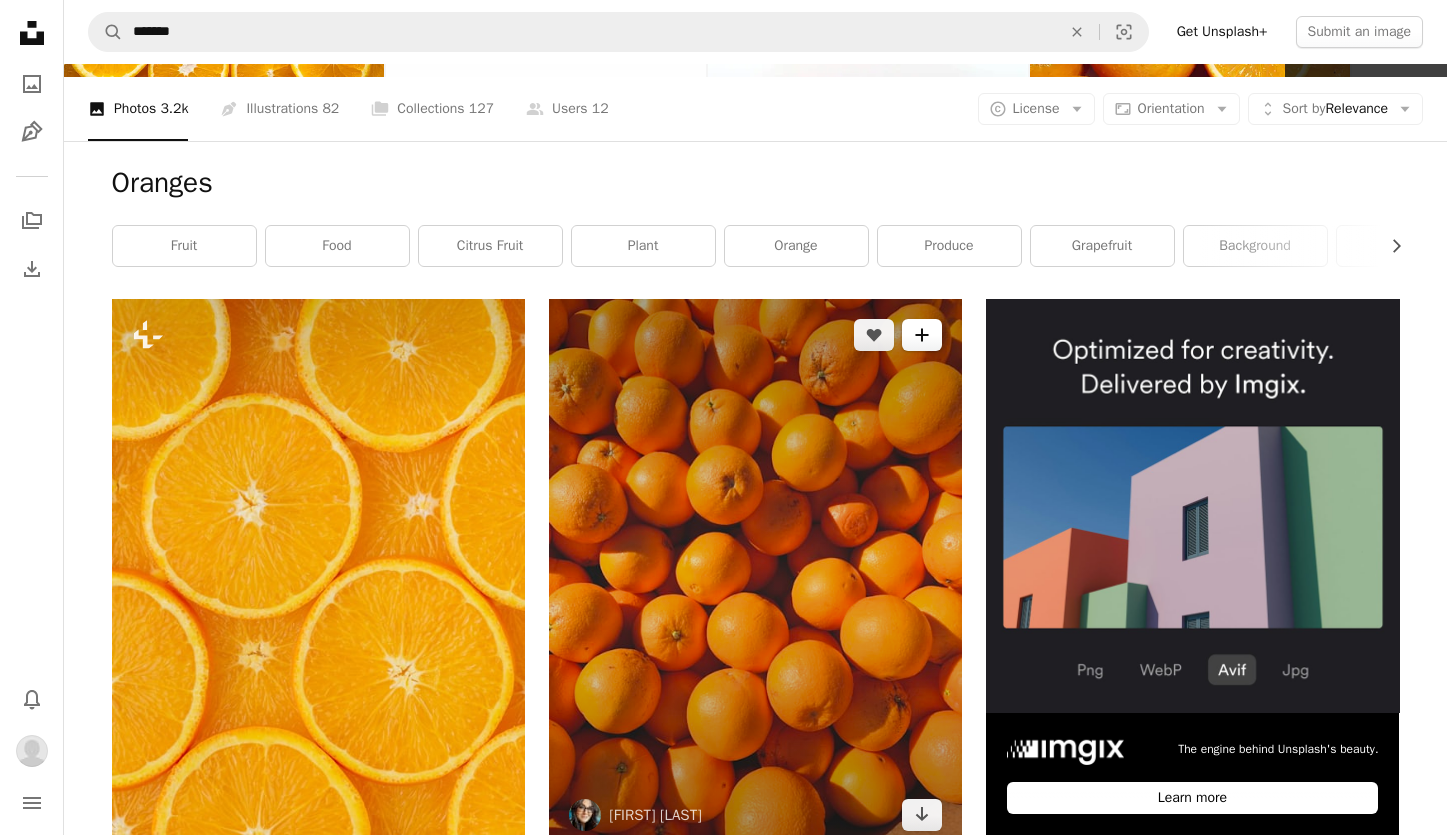 click on "1 photo" at bounding box center (890, 5279) 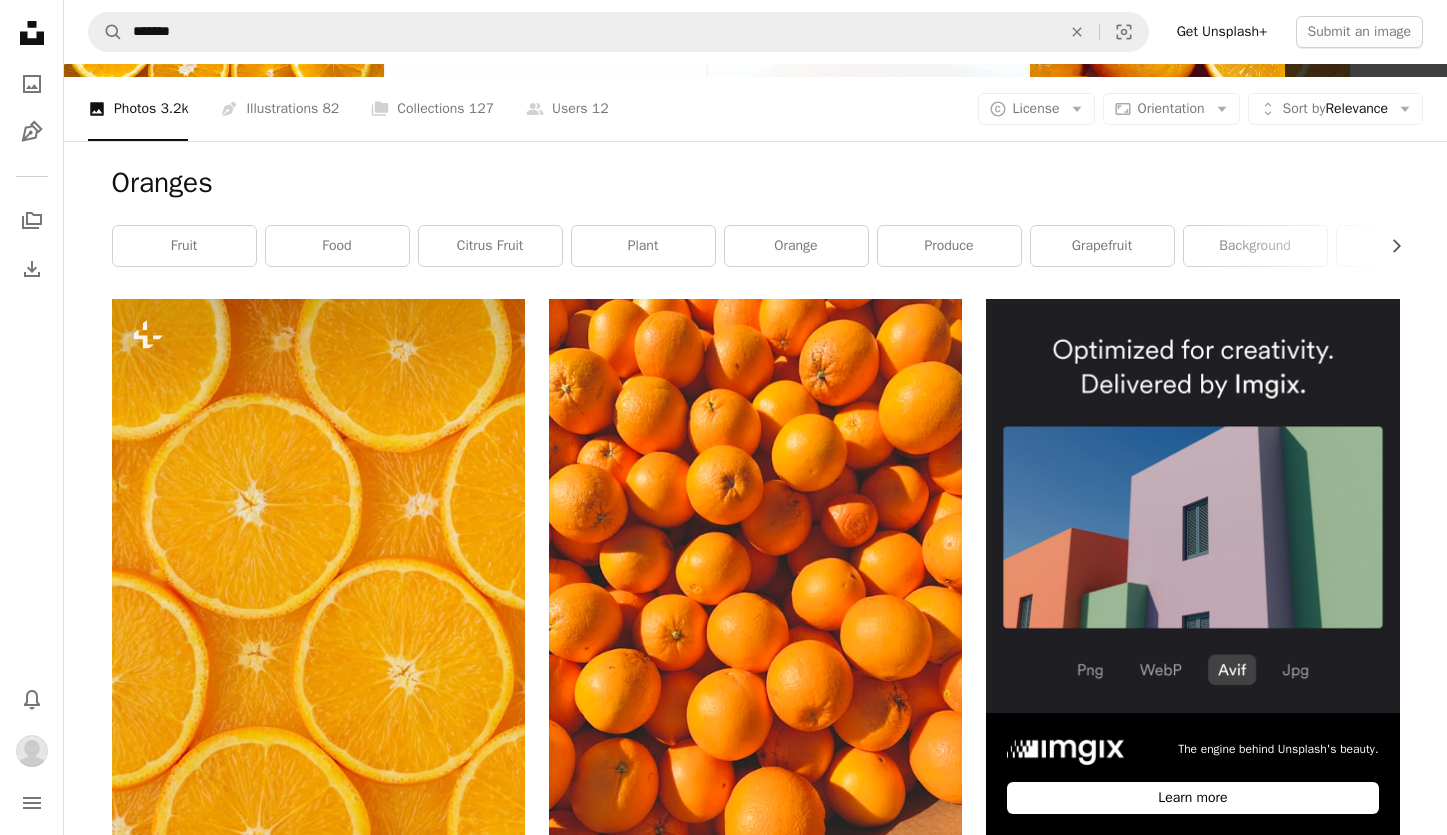click on "An X shape Add to Collection Create a new collection A checkmark A minus sign 2 photos Oranges A checkmark A plus sign 20 photos Apples Create new collection Name 60 Description  (optional) 250 Make collection private A lock Cancel Create collection" at bounding box center [723, 5358] 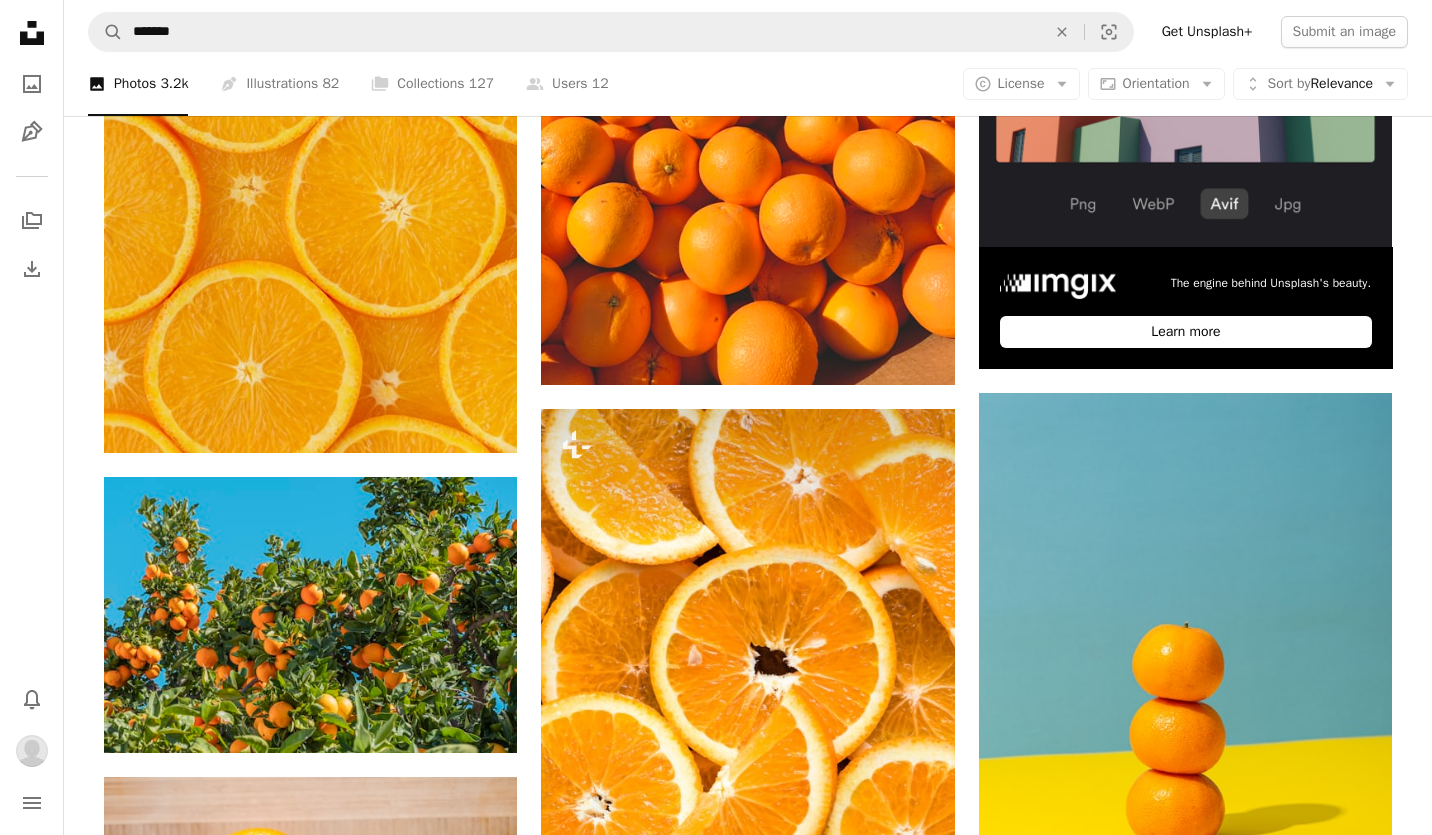 scroll, scrollTop: 700, scrollLeft: 0, axis: vertical 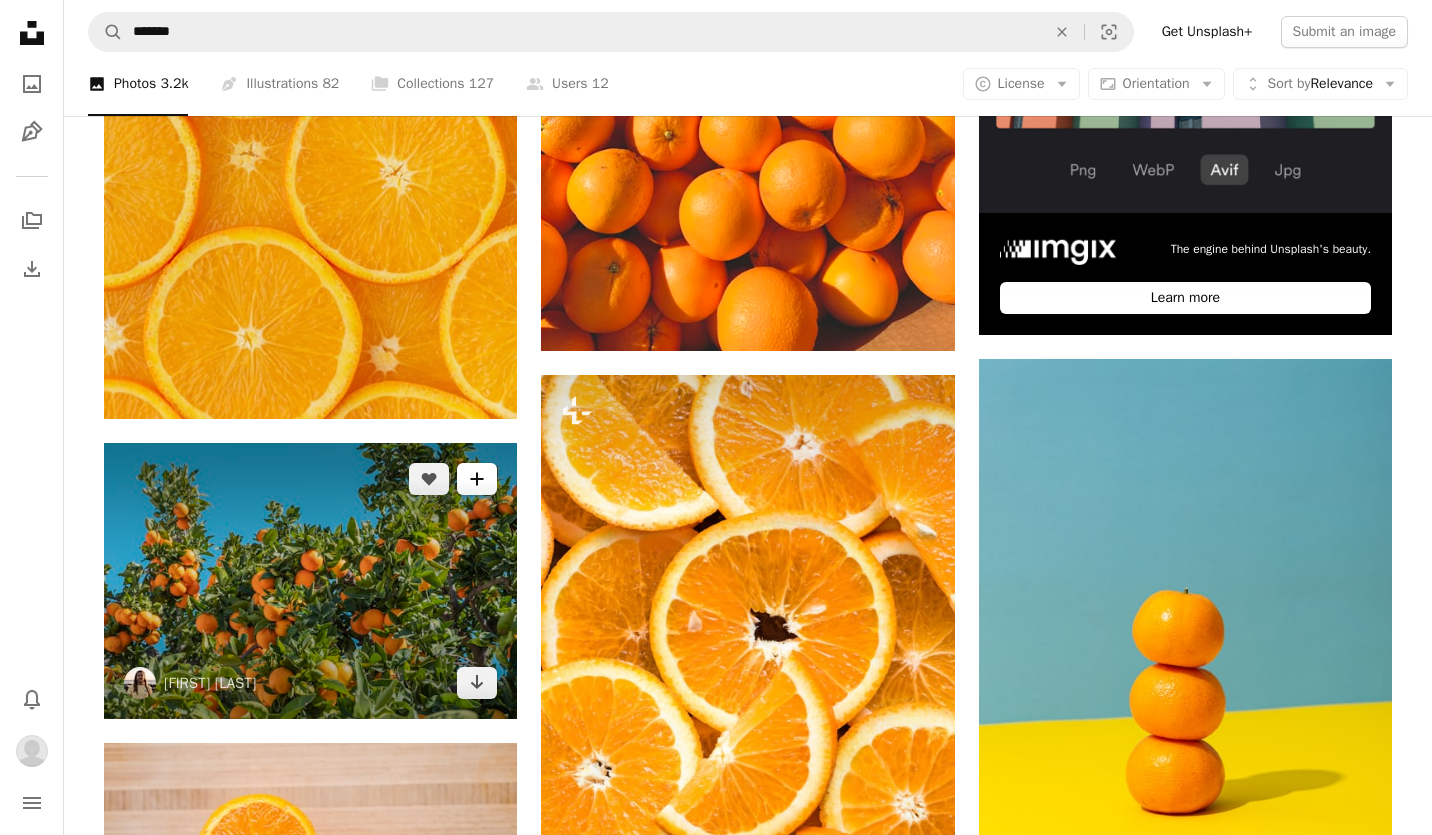 click on "A plus sign" at bounding box center (477, 479) 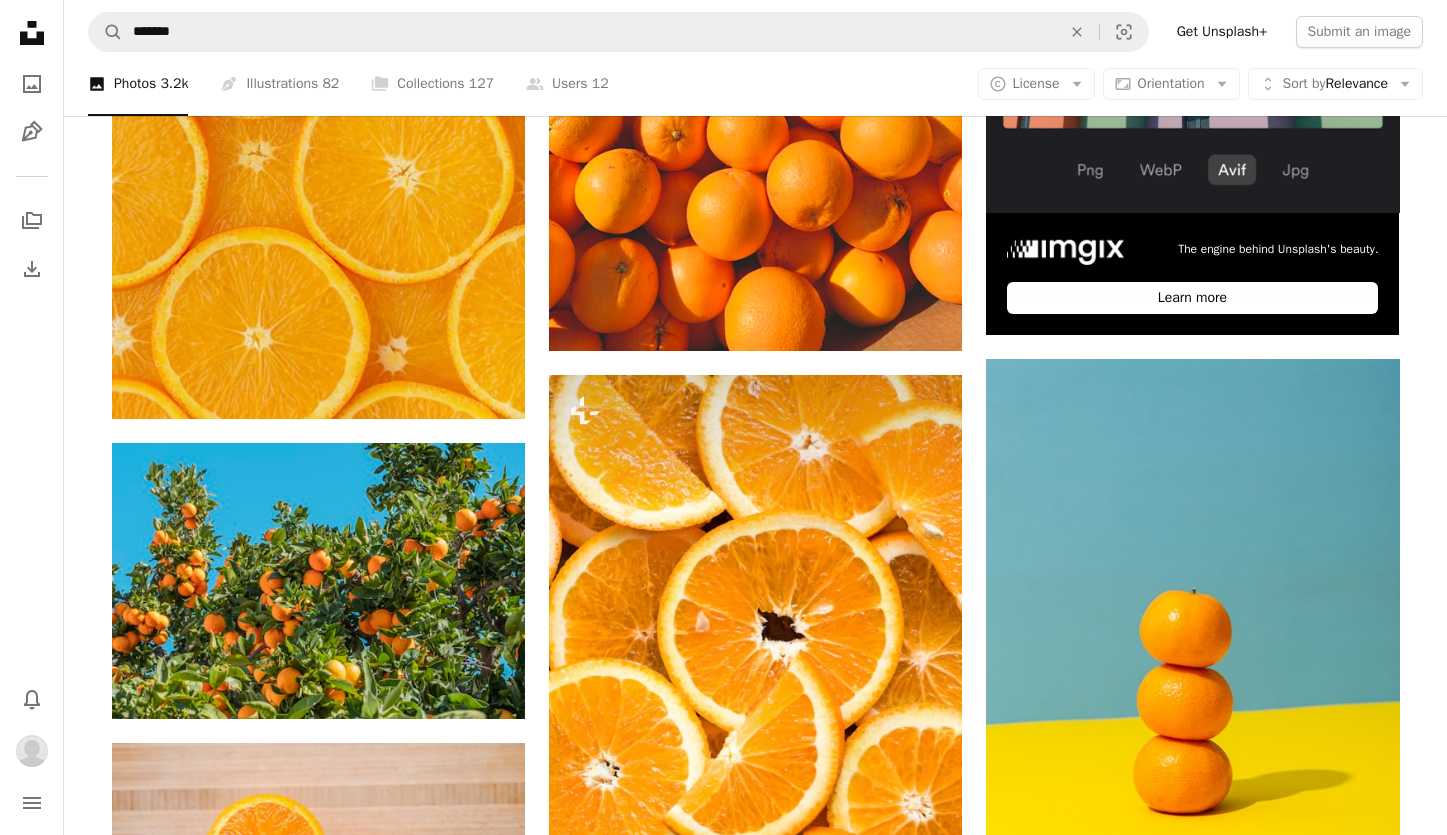 click on "2 photos" at bounding box center [890, 4779] 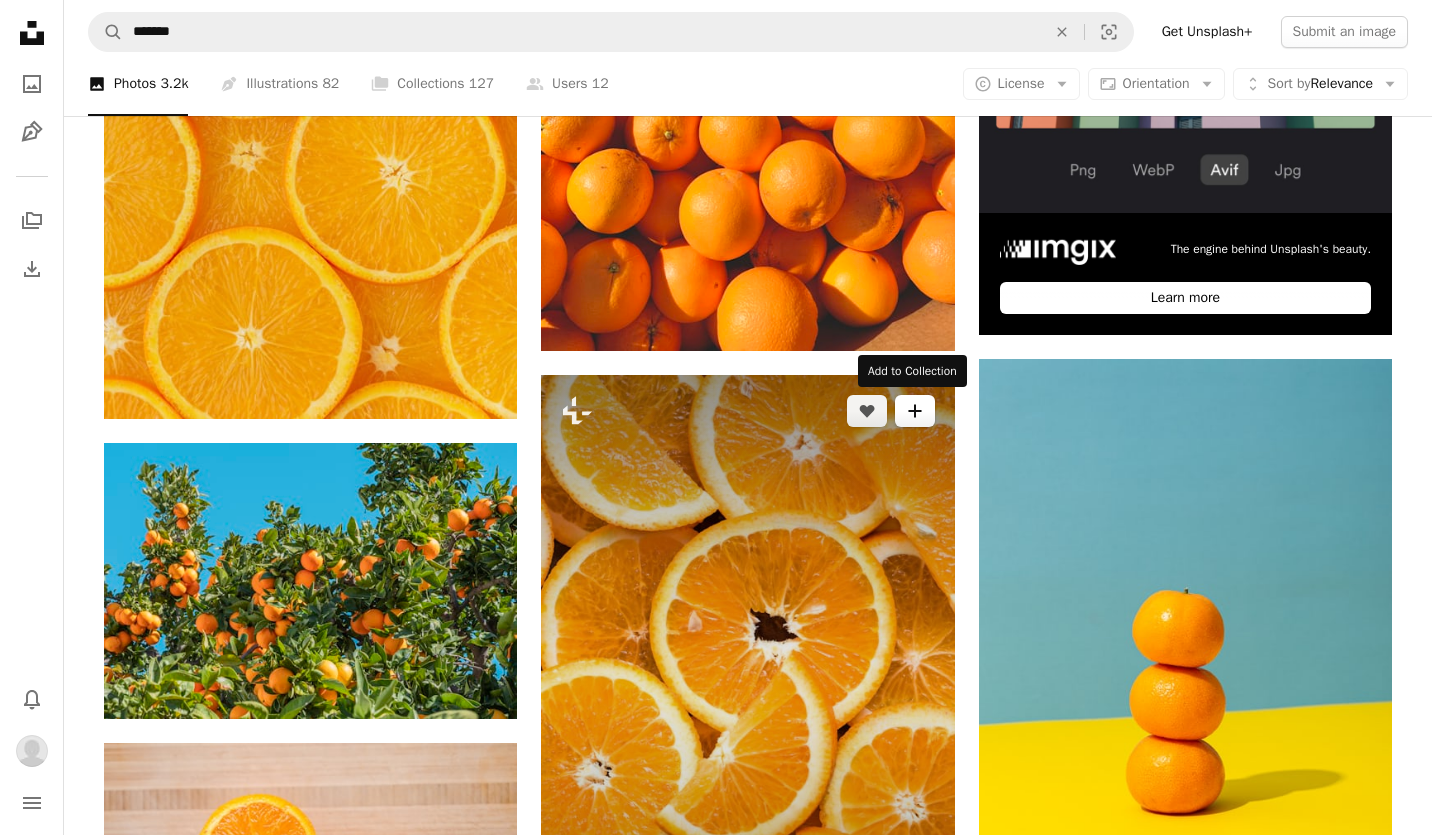 click on "A plus sign" 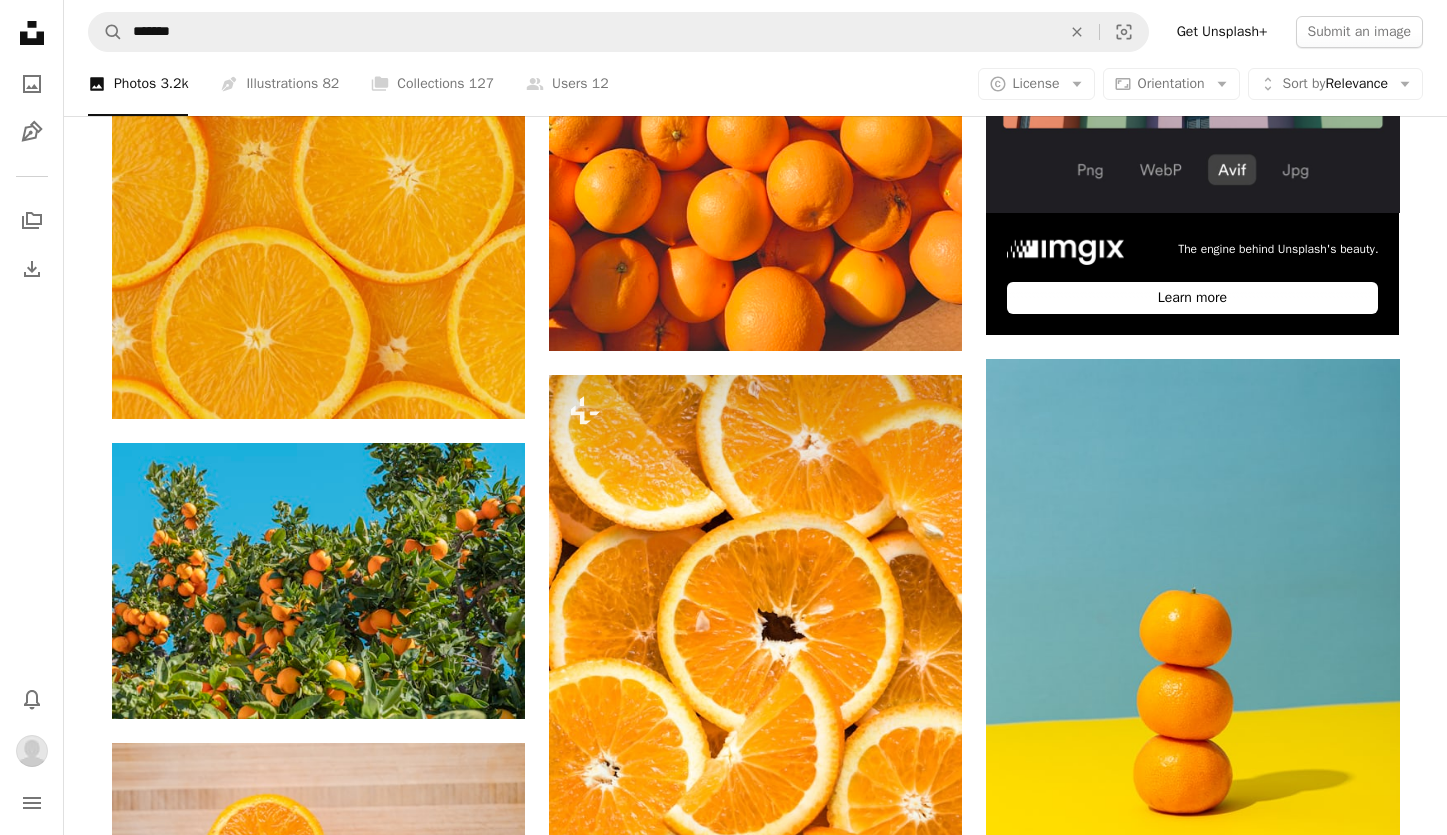 click on "Oranges" at bounding box center [879, 4801] 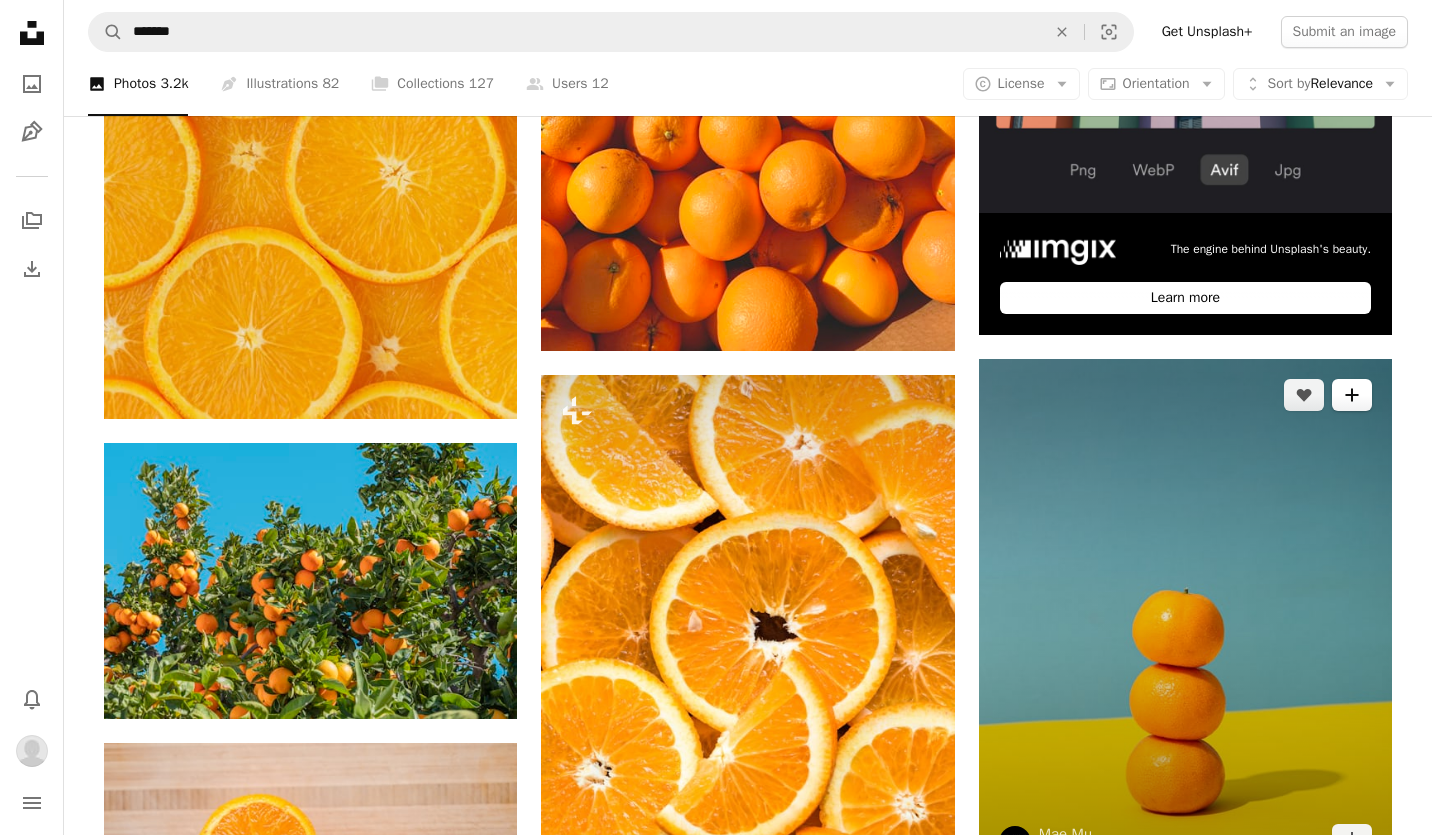 click on "A plus sign" 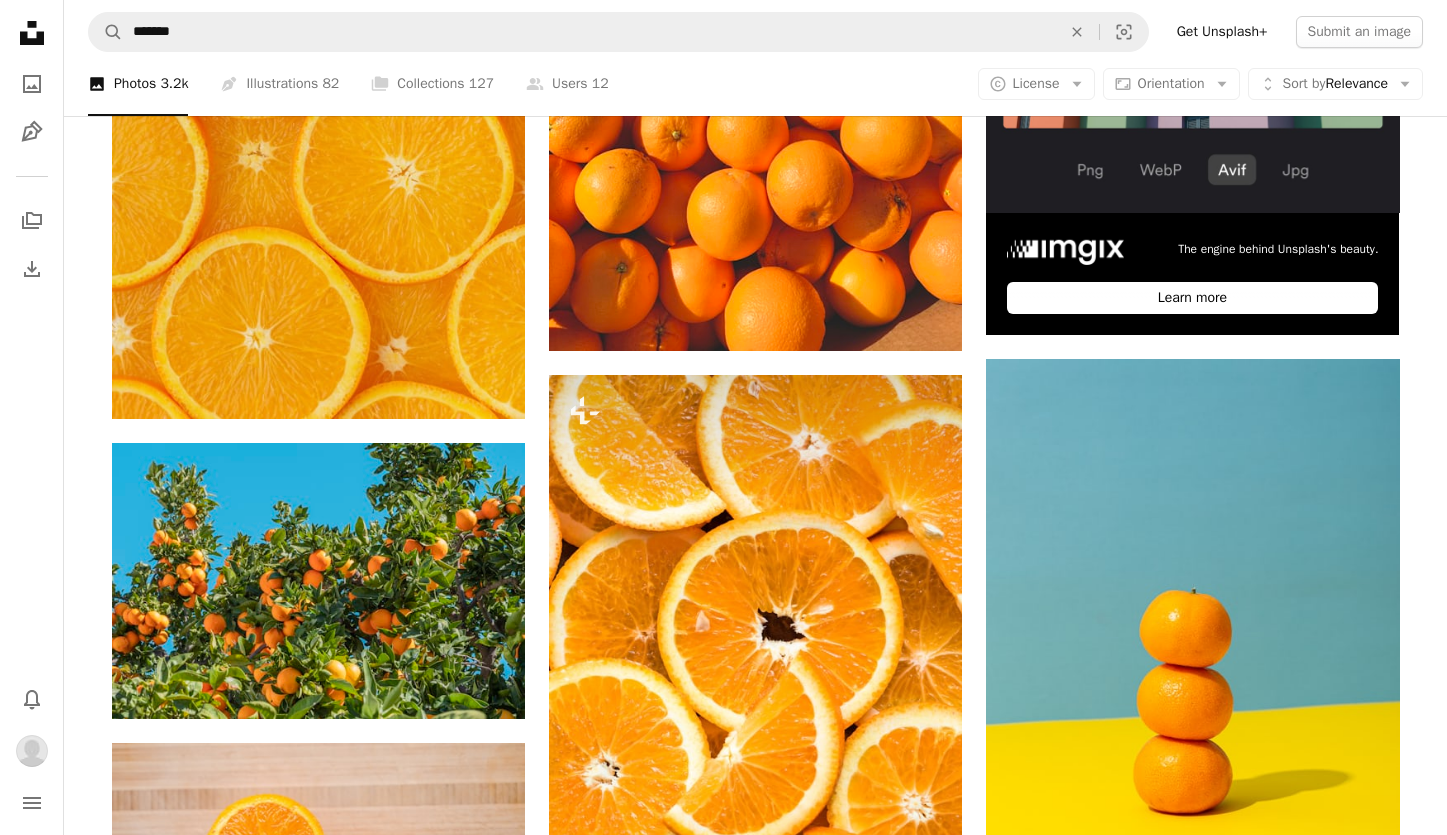 click on "4 photos" at bounding box center [890, 4779] 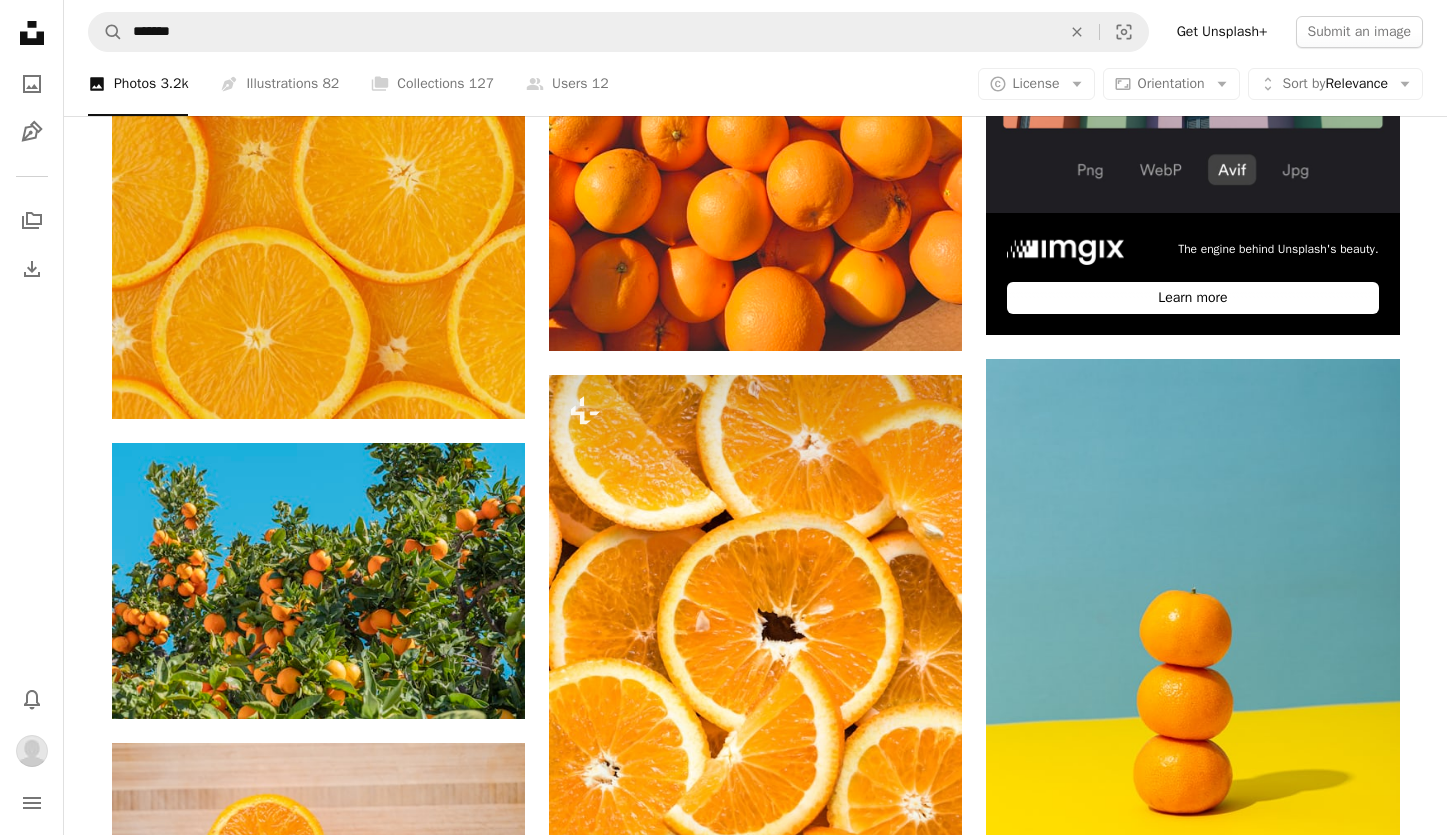 click on "An X shape Add to Collection Create a new collection A checkmark A minus sign 5 photos Oranges A checkmark A plus sign 20 photos Apples Create new collection Name 60 Description  (optional) 250 Make collection private A lock Cancel Create collection" at bounding box center [723, 4858] 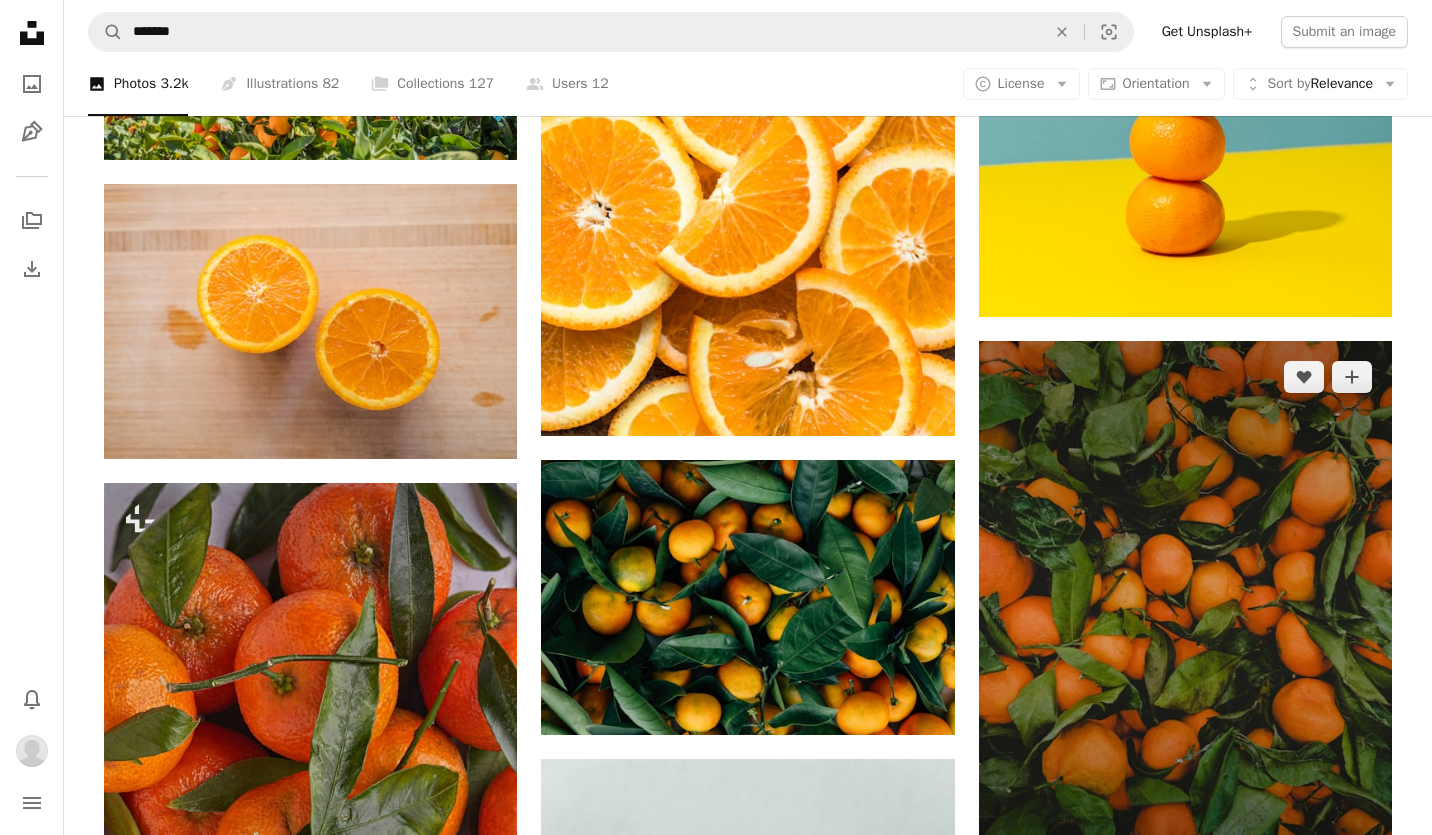 scroll, scrollTop: 1300, scrollLeft: 0, axis: vertical 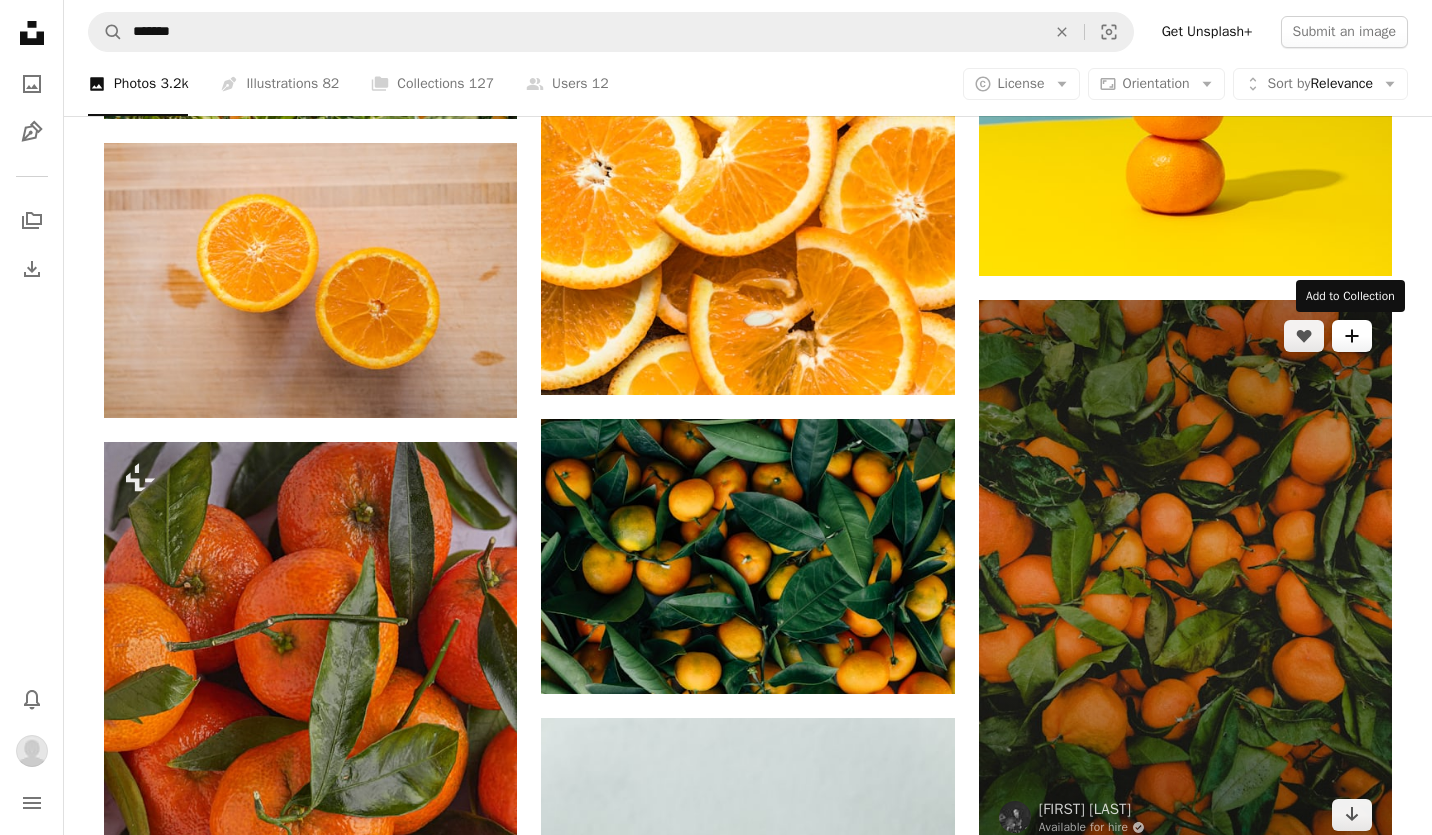 click on "A plus sign" at bounding box center (1352, 336) 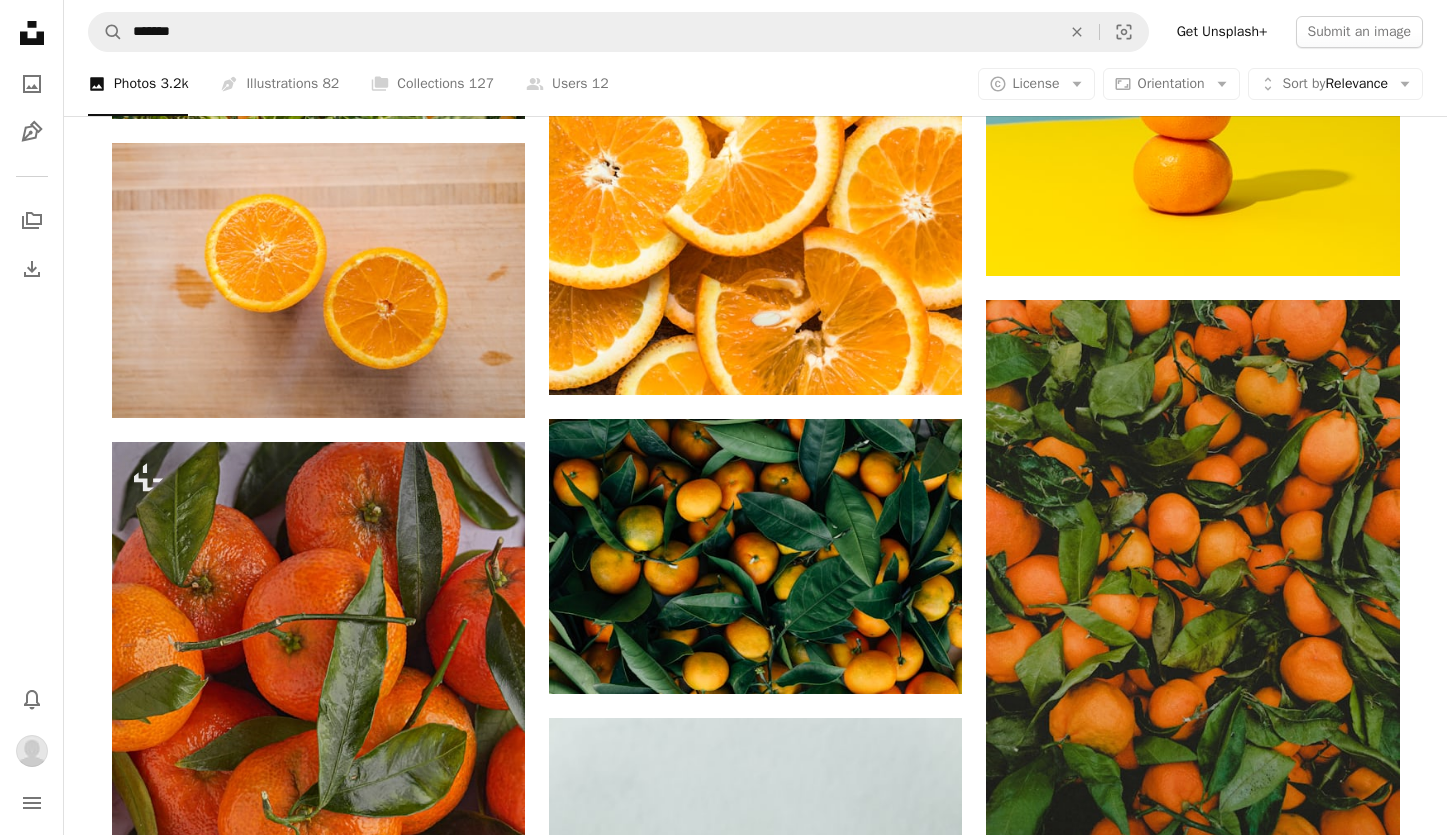 click on "Oranges" at bounding box center (879, 4201) 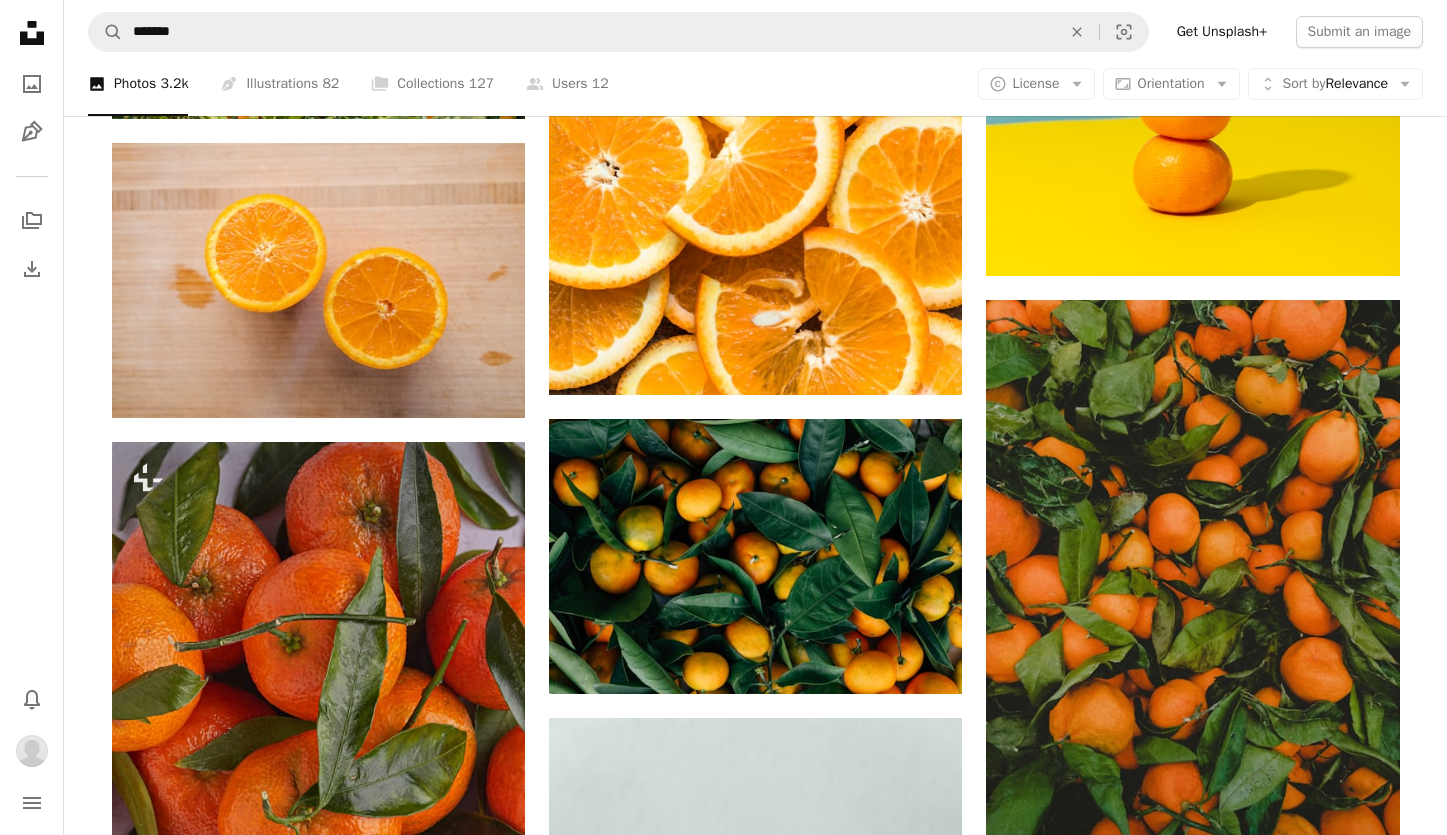 click on "An X shape Add to Collection Create a new collection A checkmark A minus sign 6 photos Oranges A checkmark A plus sign 20 photos Apples Create new collection Name 60 Description  (optional) 250 Make collection private A lock Cancel Create collection" at bounding box center (723, 4258) 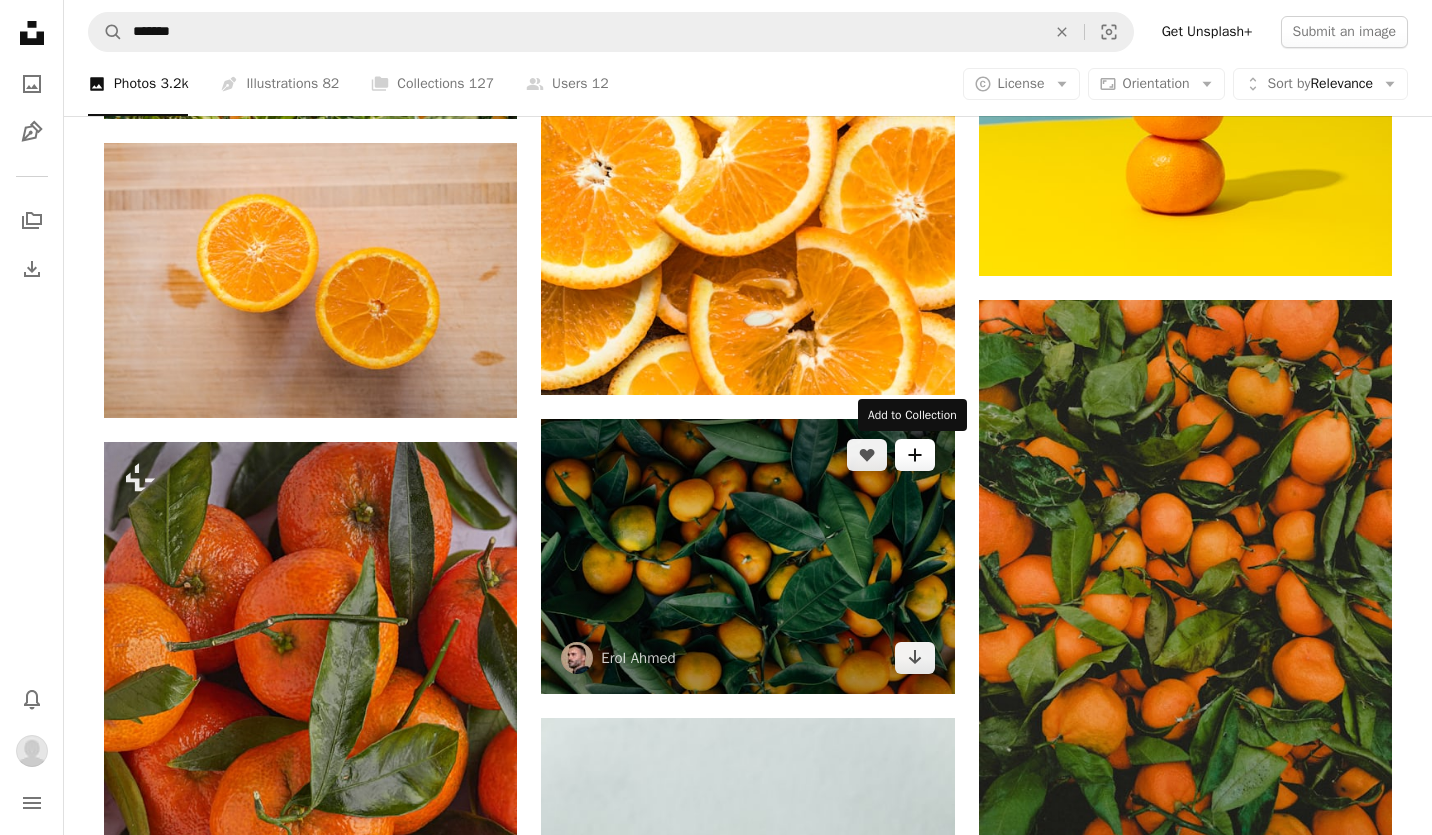 click on "A plus sign" at bounding box center (915, 455) 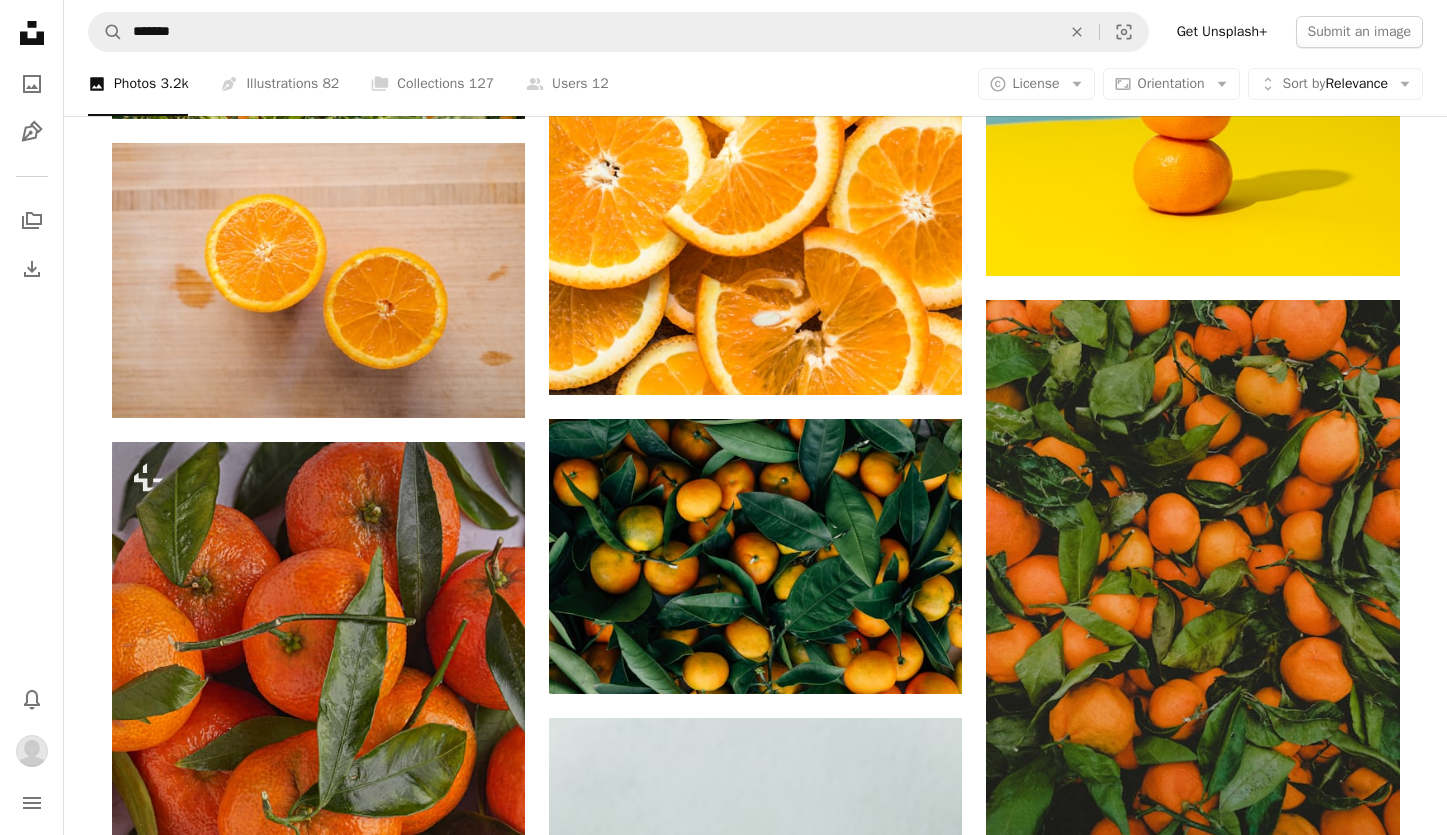 click on "6 photos" at bounding box center [890, 4179] 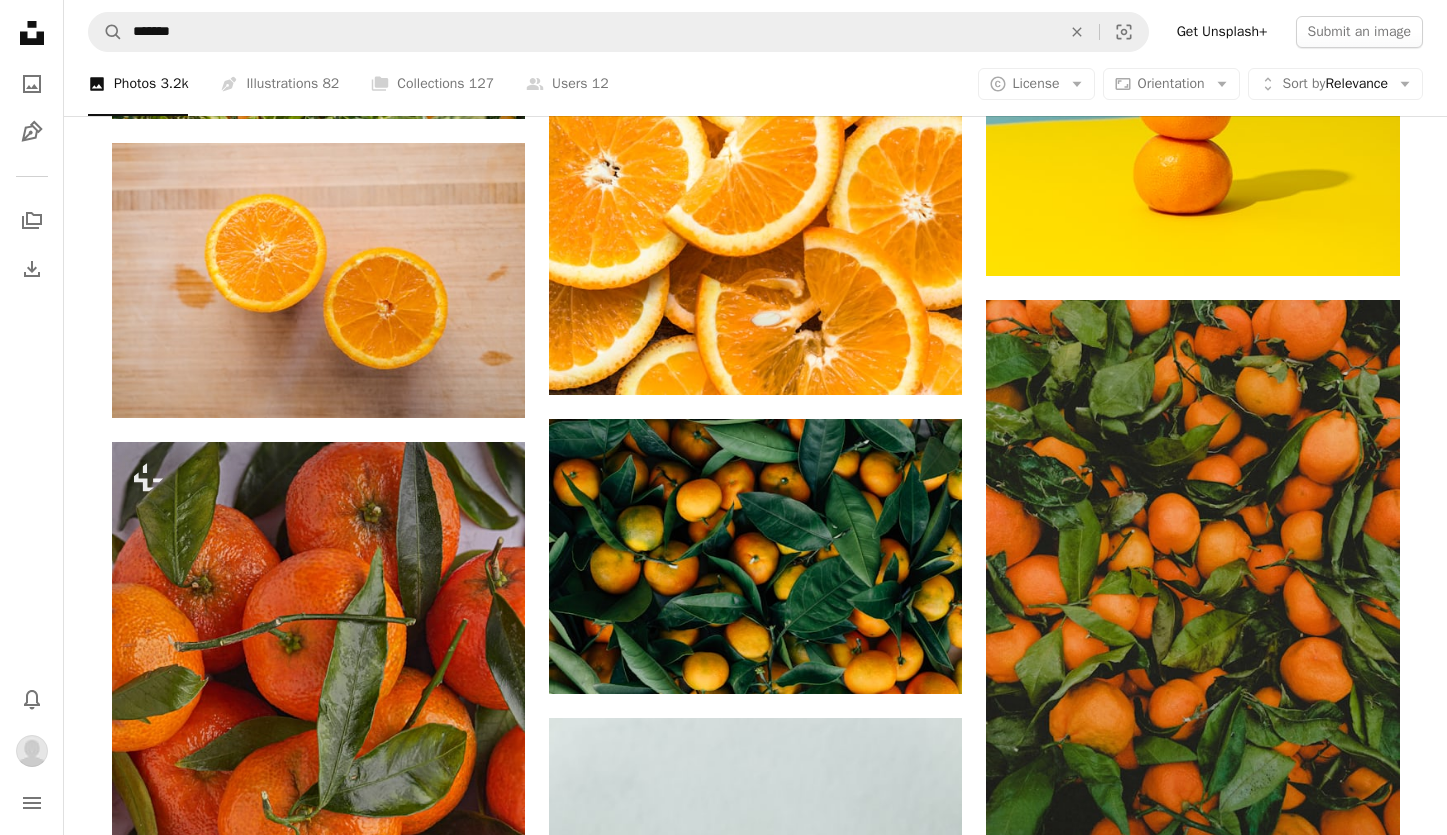 click on "An X shape Add to Collection Create a new collection A checkmark A minus sign 7 photos Oranges A checkmark A plus sign 20 photos Apples Create new collection Name 60 Description  (optional) 250 Make collection private A lock Cancel Create collection" at bounding box center [723, 4258] 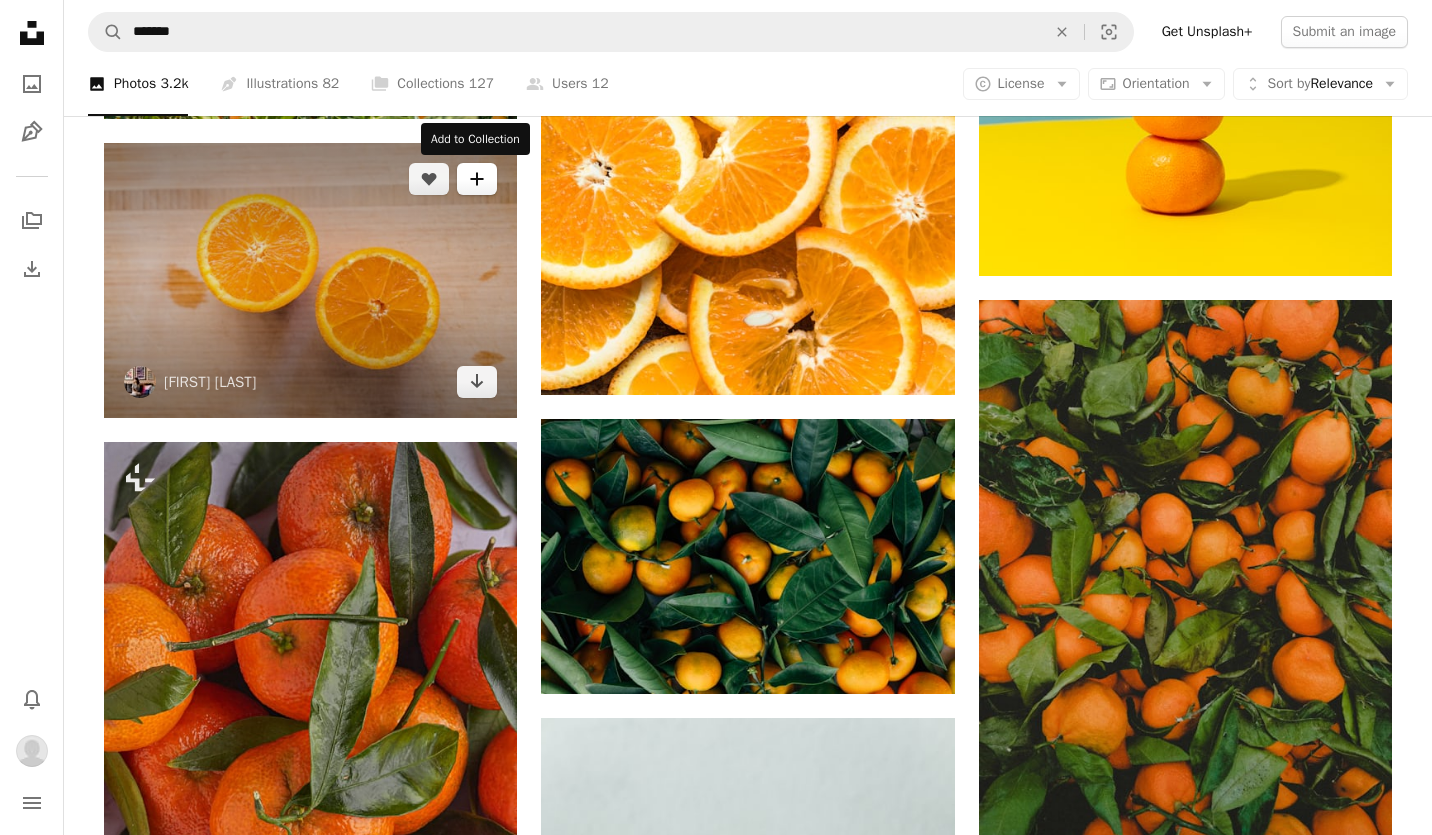click on "A plus sign" 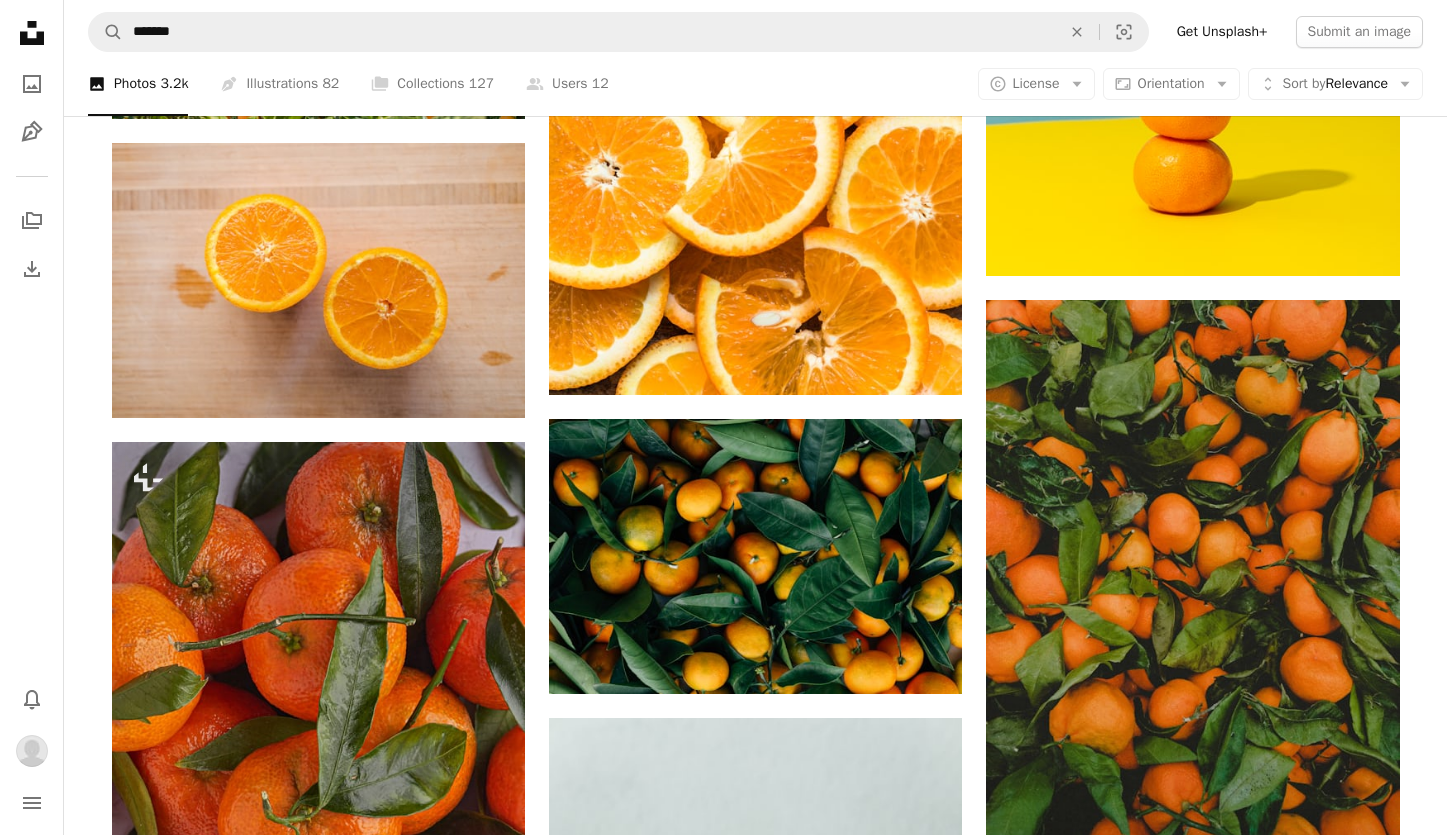 click on "Oranges" at bounding box center (879, 4201) 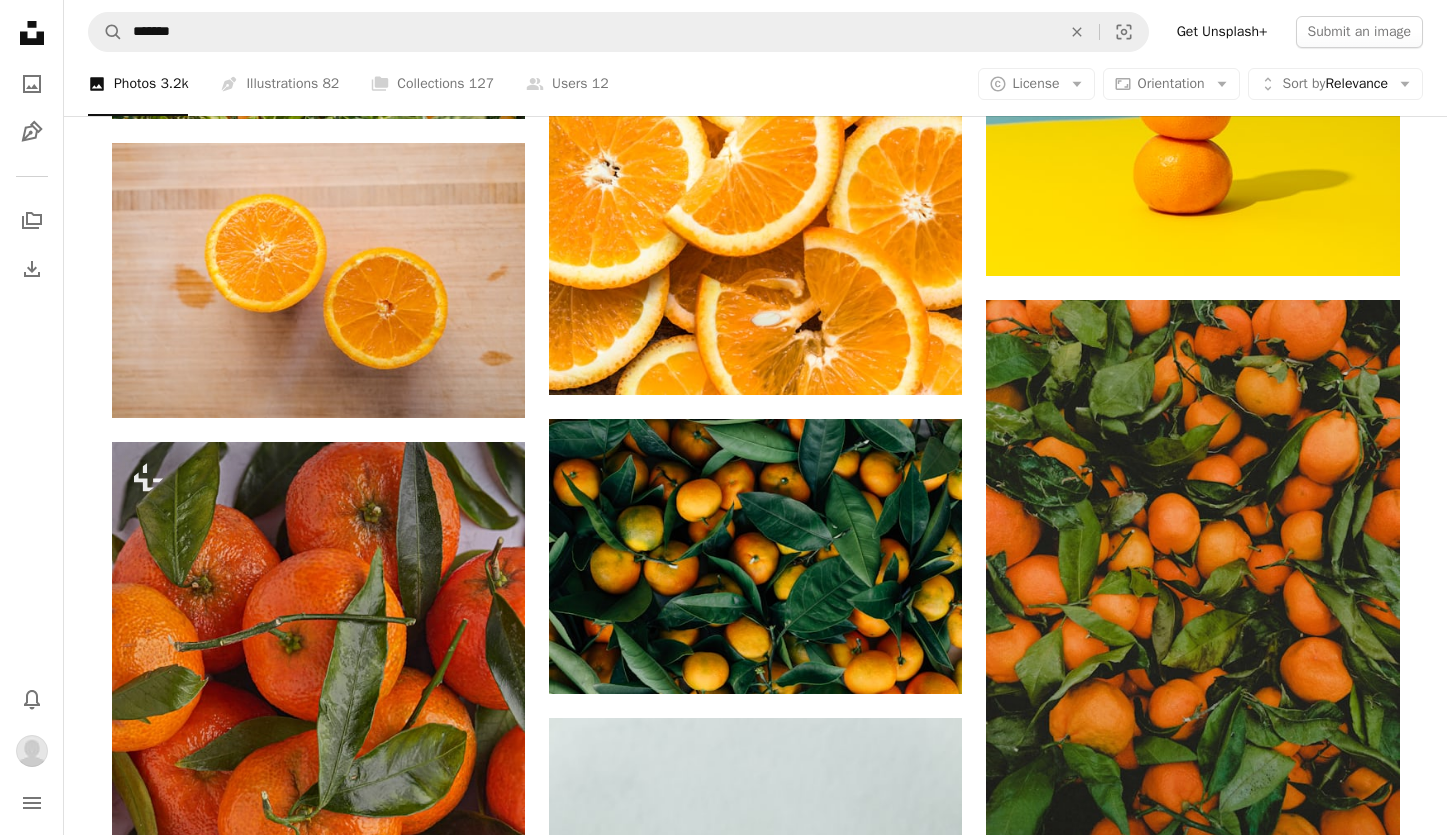 click on "An X shape Add to Collection Create a new collection A checkmark A minus sign 8 photos Oranges A checkmark A plus sign 20 photos Apples Create new collection Name 60 Description  (optional) 250 Make collection private A lock Cancel Create collection" at bounding box center (723, 4258) 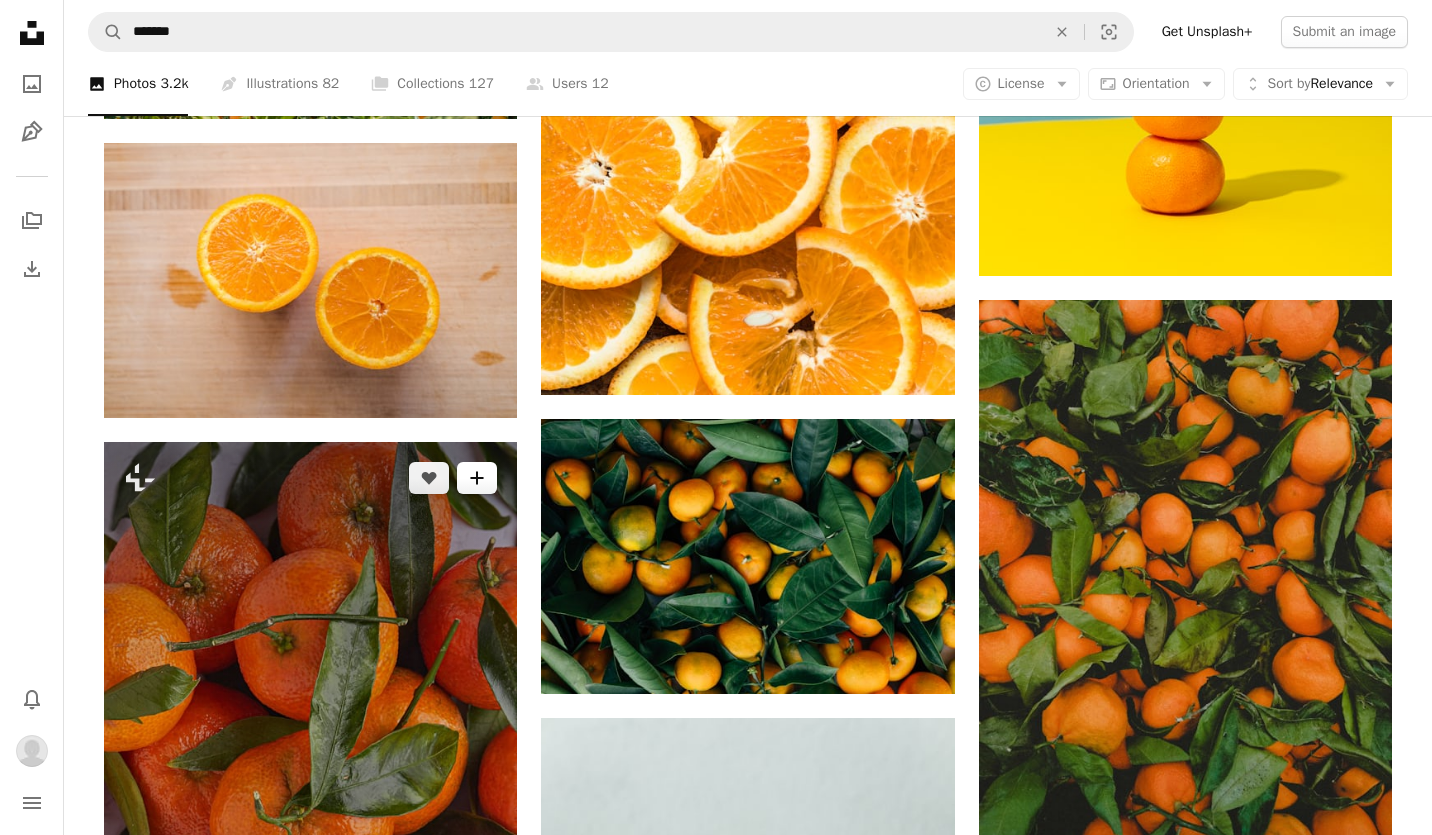 click on "A plus sign" at bounding box center (477, 478) 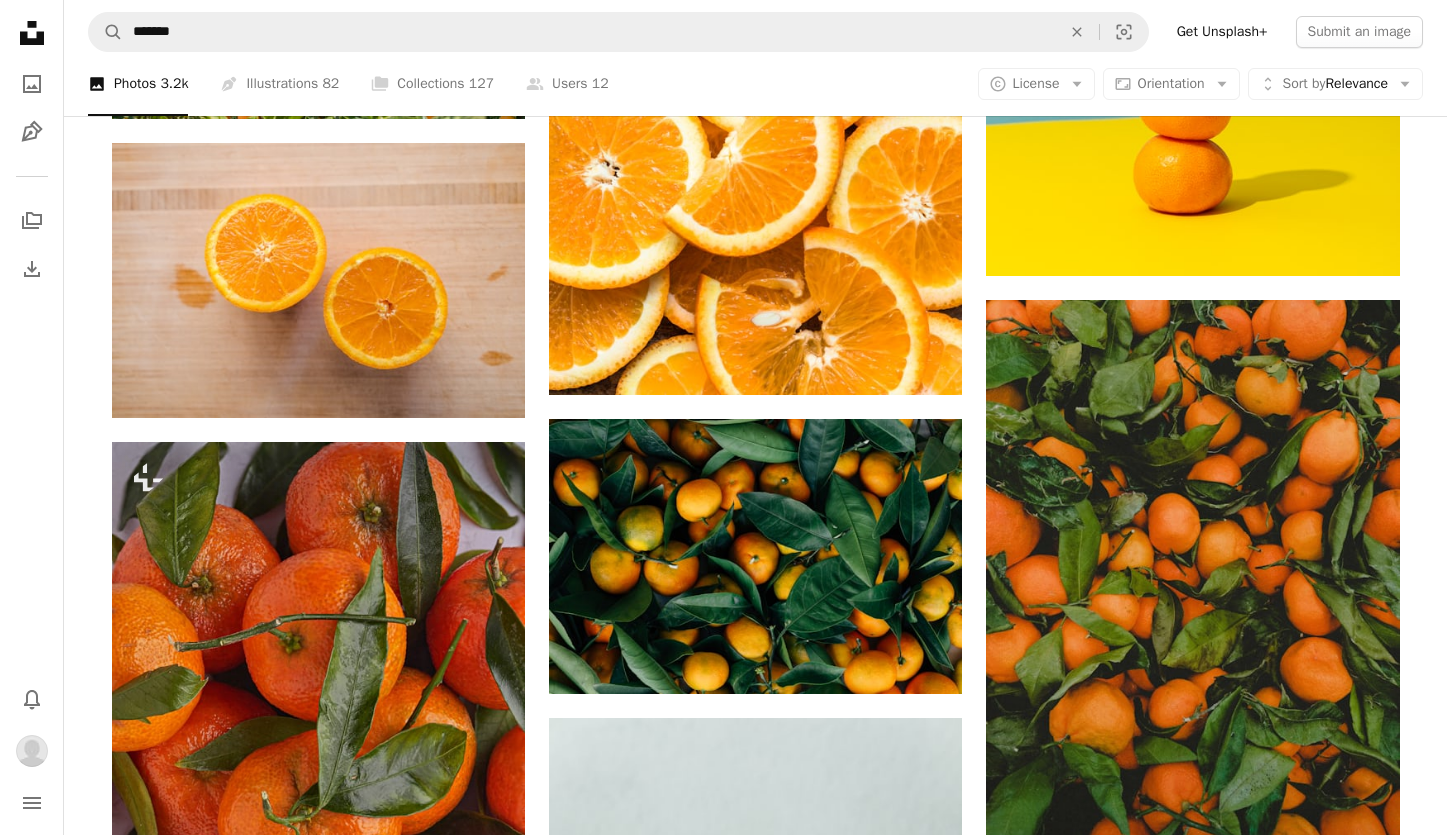 click on "A plus sign" 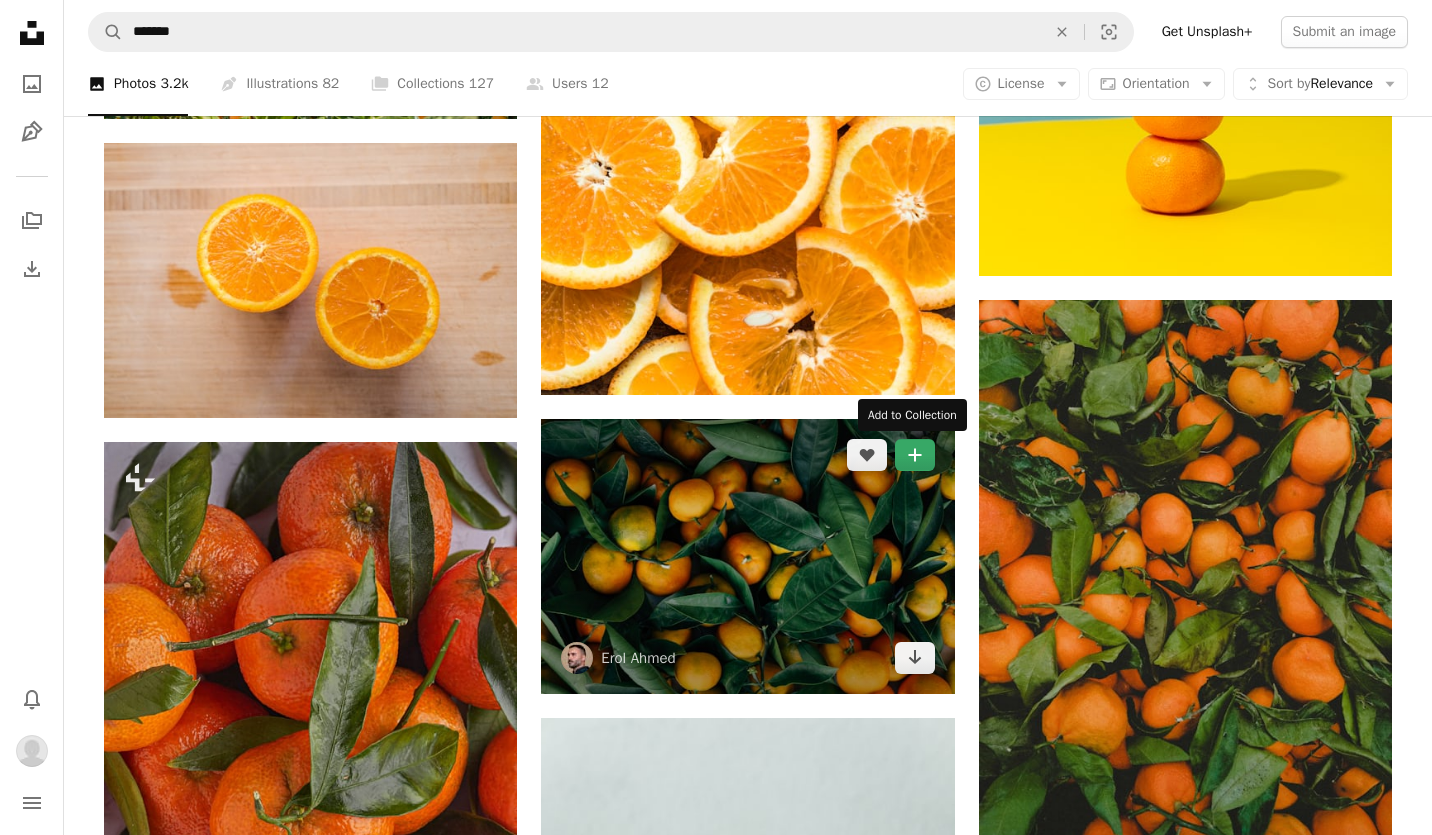 click on "A plus sign" at bounding box center (915, 455) 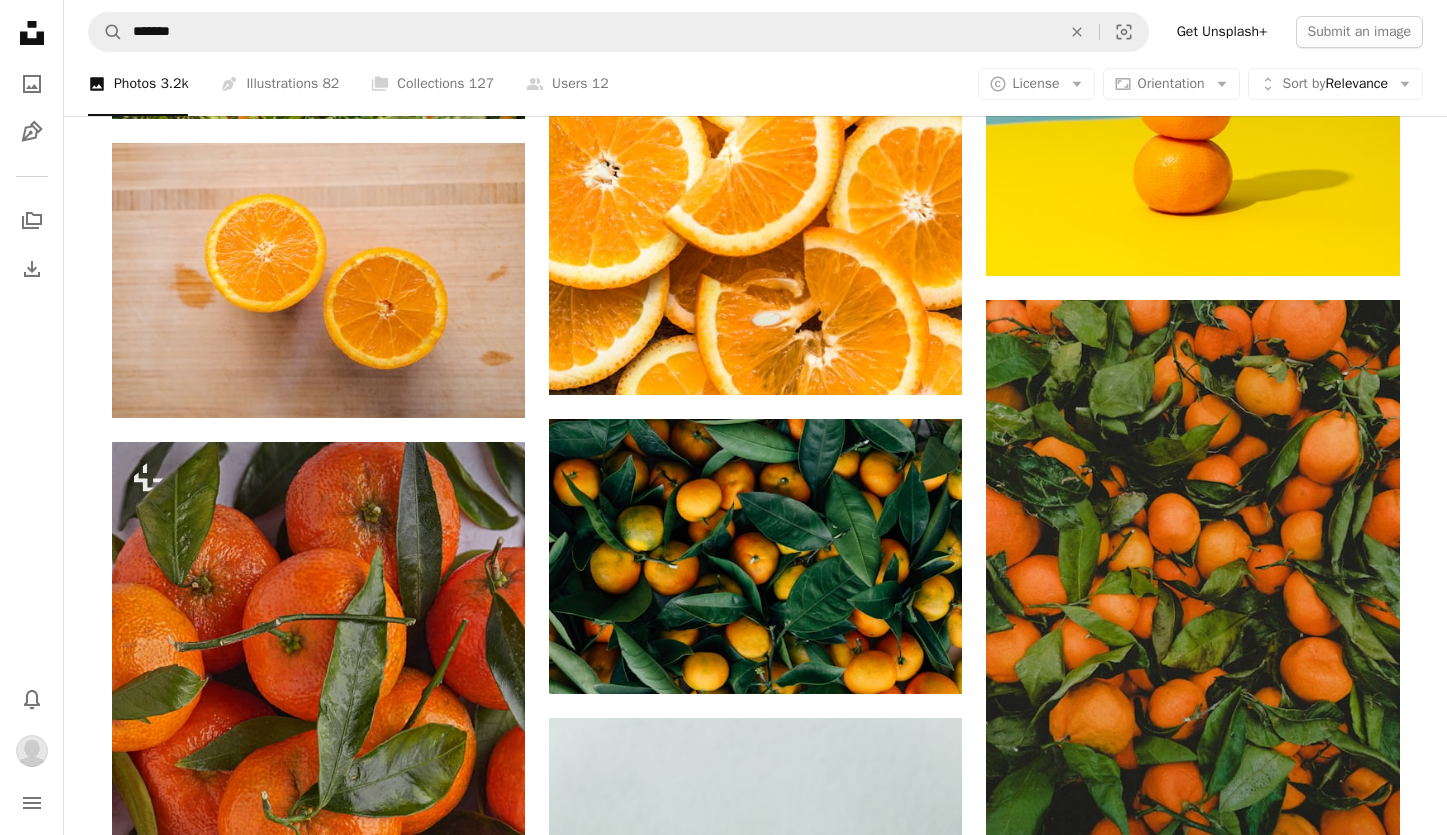 click on "An X shape Add to Collection Create a new collection A checkmark A minus sign 9 photos Oranges A checkmark A plus sign 20 photos Apples Create new collection Name 60 Description  (optional) 250 Make collection private A lock Cancel Create collection" at bounding box center (723, 4258) 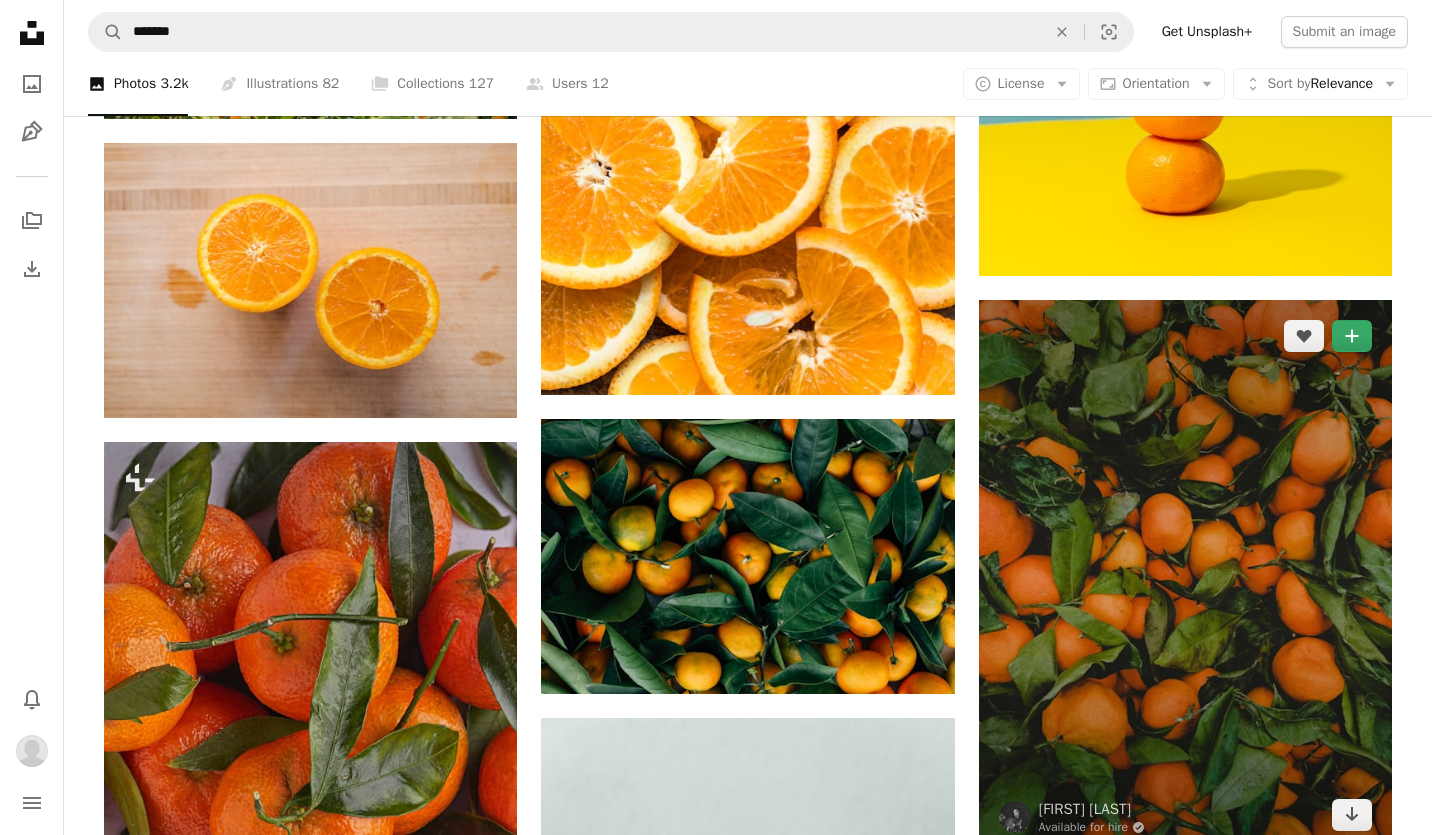 click on "A plus sign" 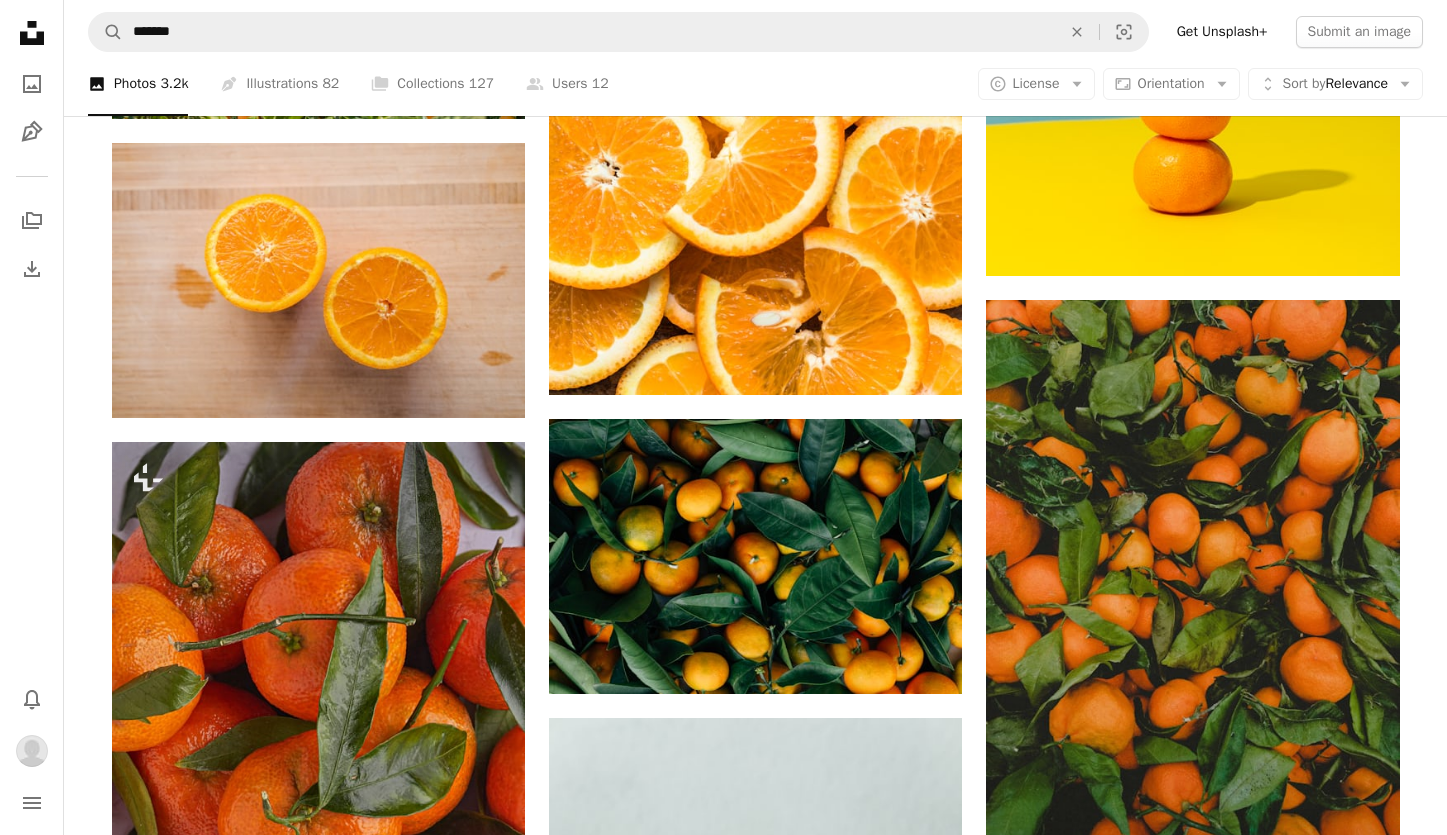 click on "A minus sign" 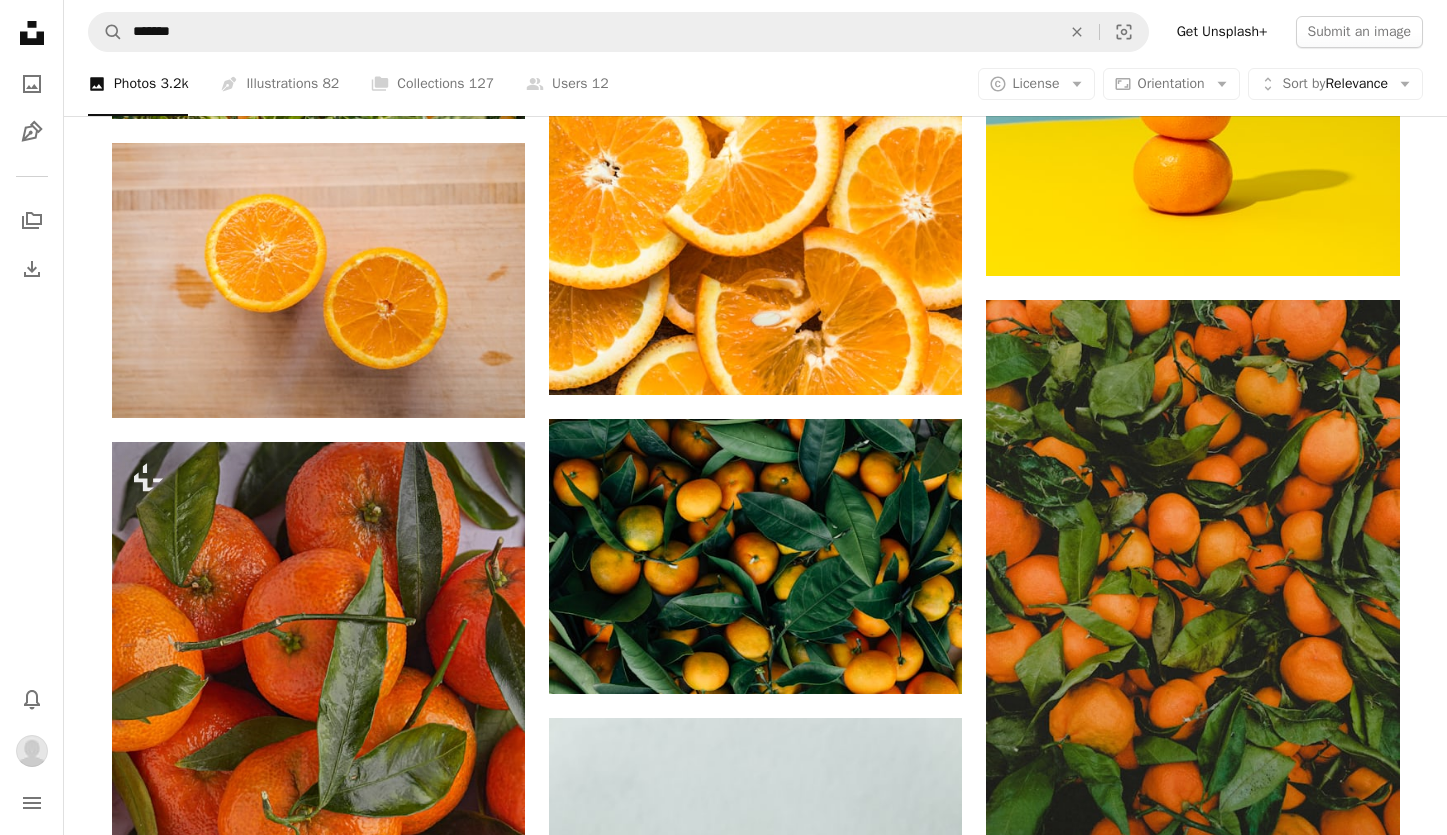 click on "An X shape Add to Collection Create a new collection A checkmark A plus sign 8 photos Oranges A checkmark A plus sign 20 photos Apples Create new collection Name 60 Description  (optional) 250 Make collection private A lock Cancel Create collection" at bounding box center [723, 4258] 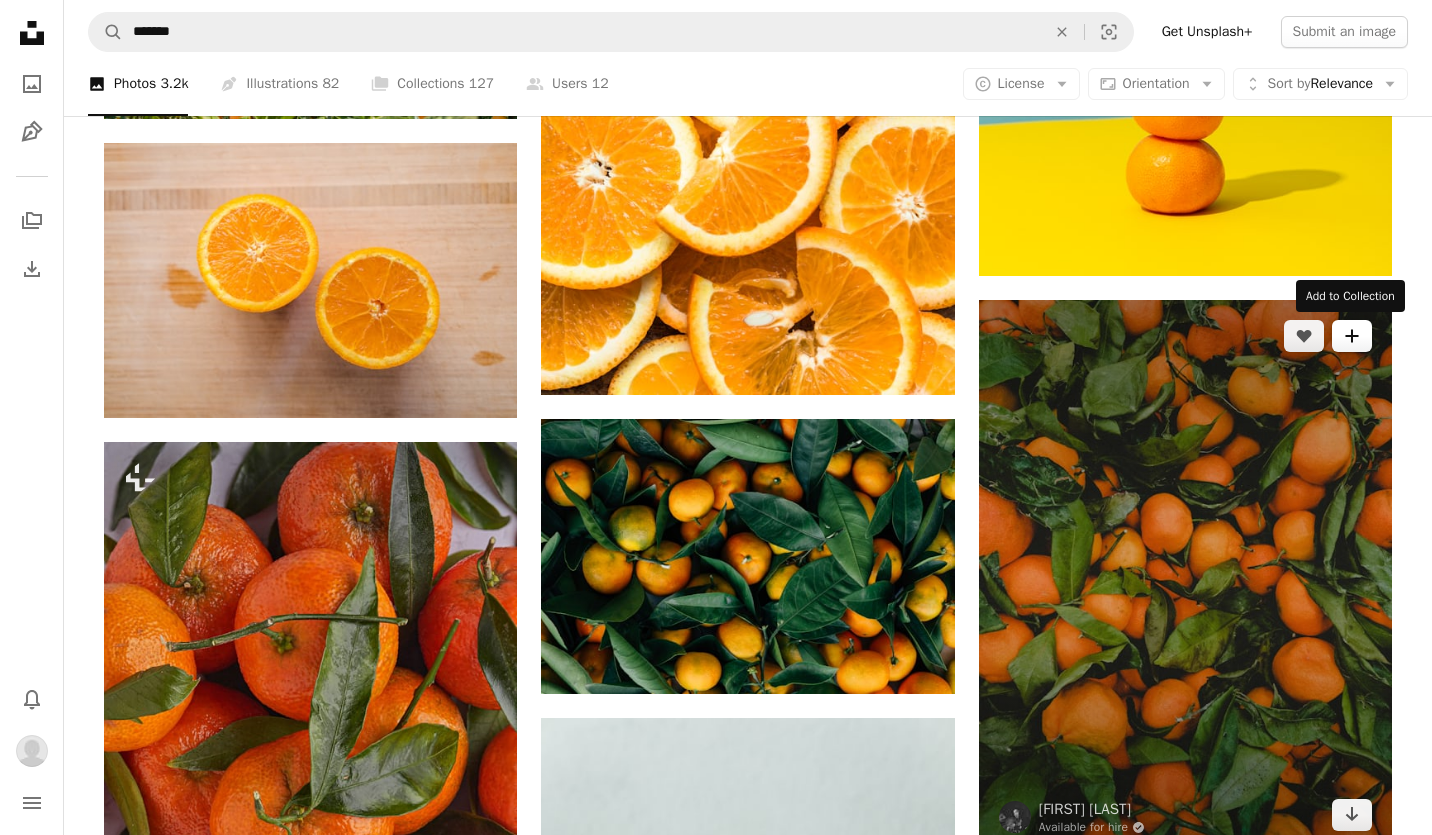click on "A plus sign" at bounding box center (1352, 336) 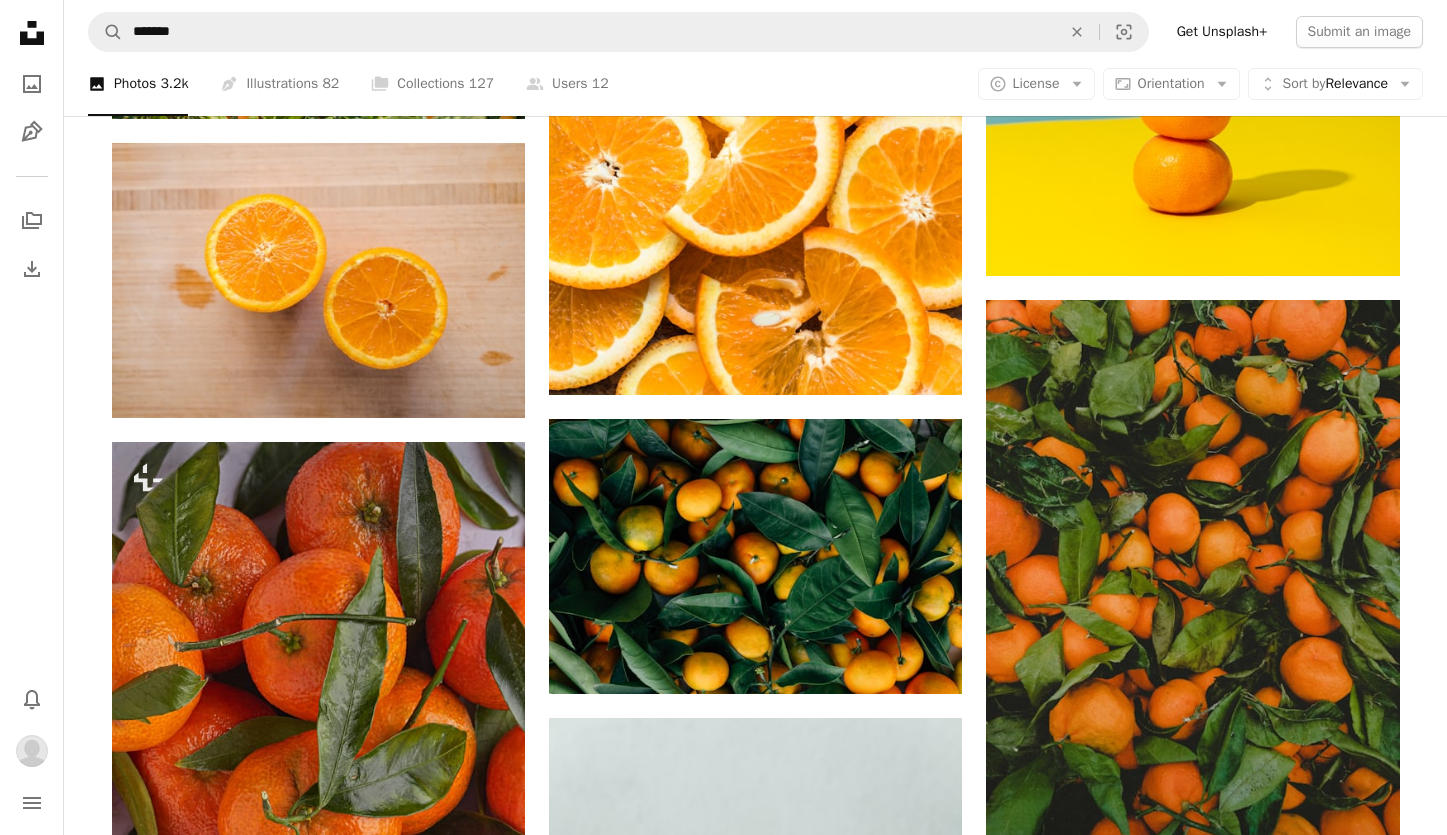 click on "A plus sign" 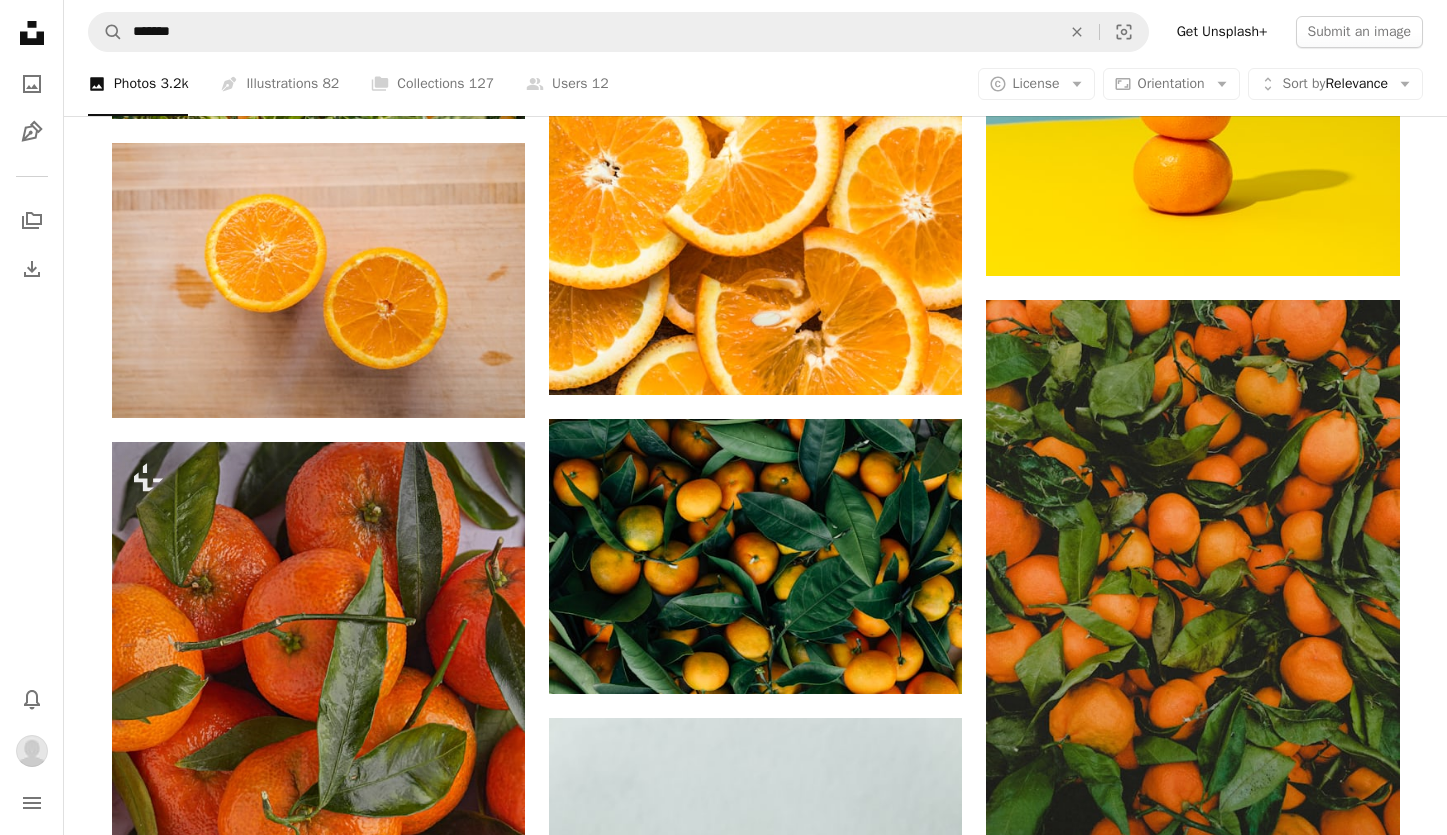 click on "An X shape Add to Collection Create a new collection A checkmark A minus sign 9 photos Oranges A checkmark A plus sign 20 photos Apples Create new collection Name 60 Description  (optional) 250 Make collection private A lock Cancel Create collection" at bounding box center [723, 4258] 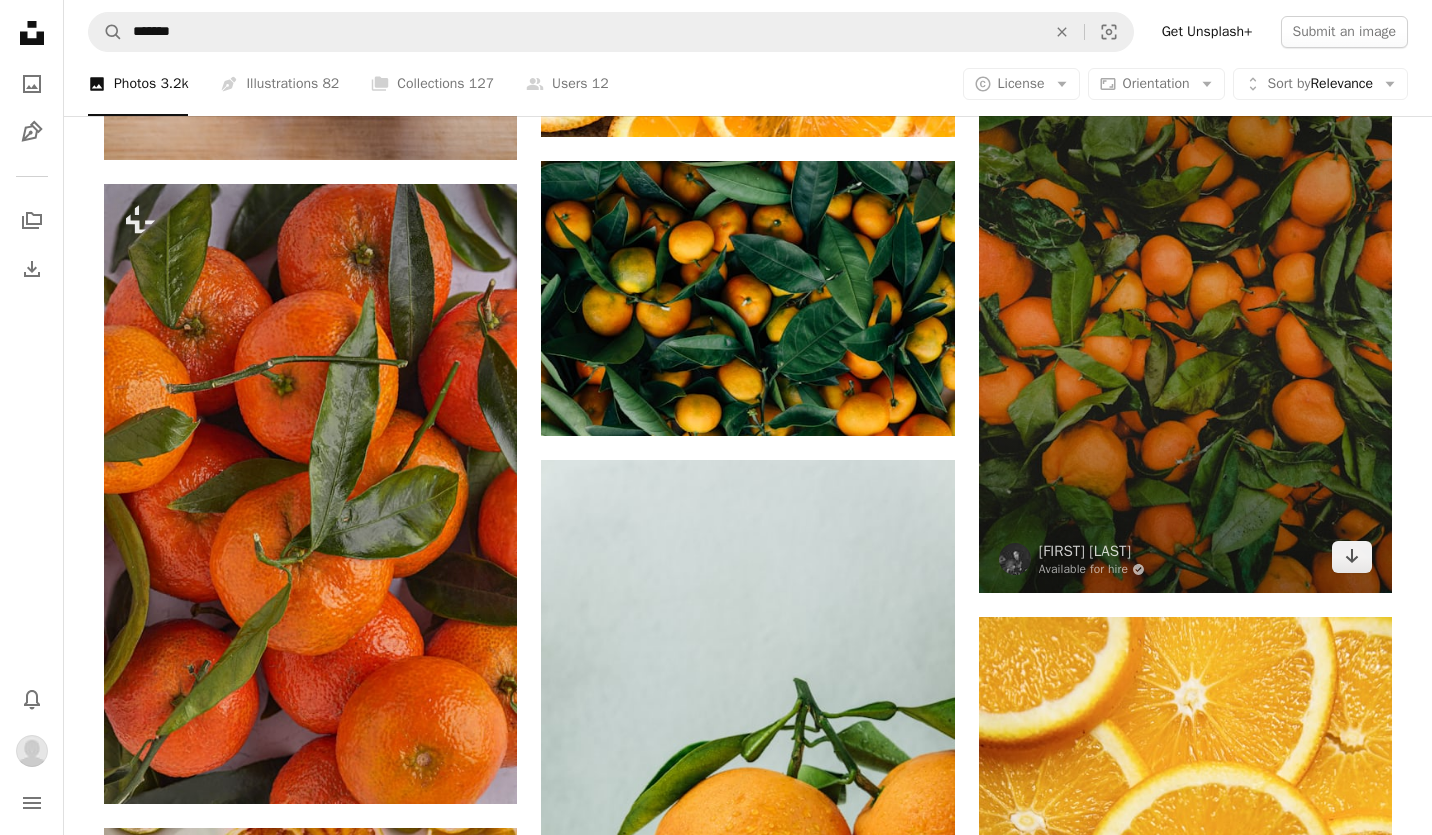 scroll, scrollTop: 1800, scrollLeft: 0, axis: vertical 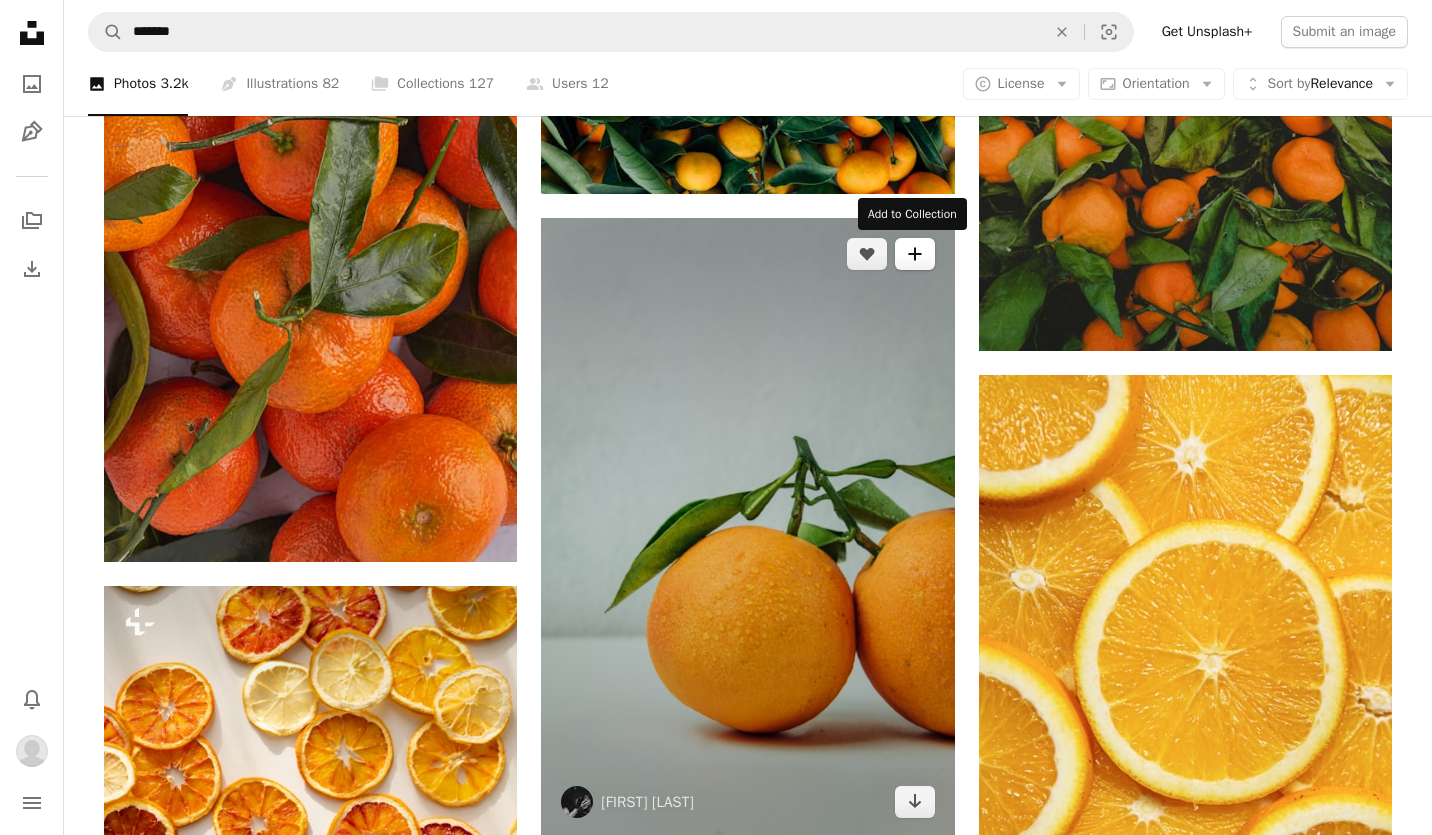 click on "A plus sign" at bounding box center [915, 254] 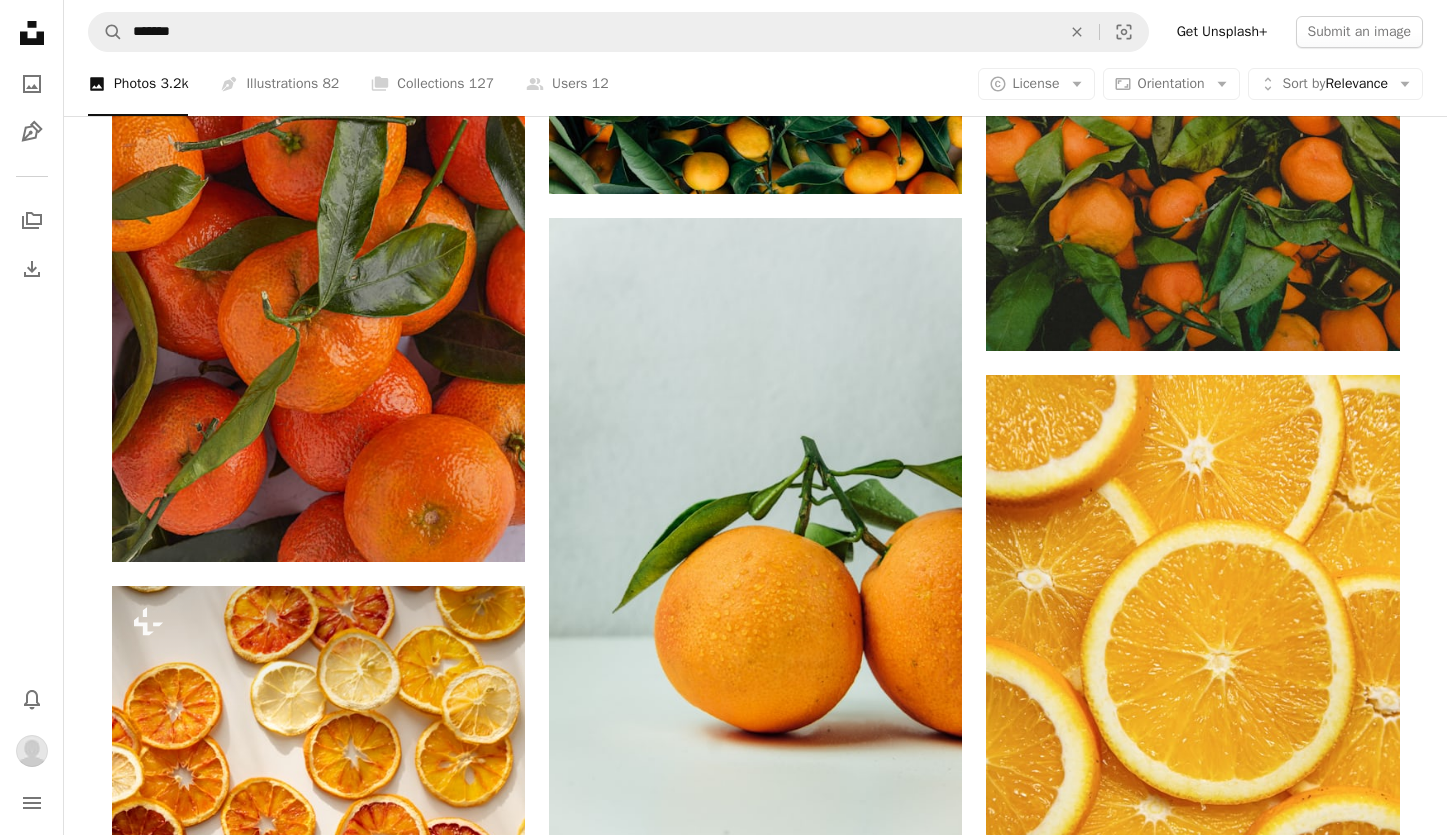 click on "Oranges" at bounding box center [879, 3701] 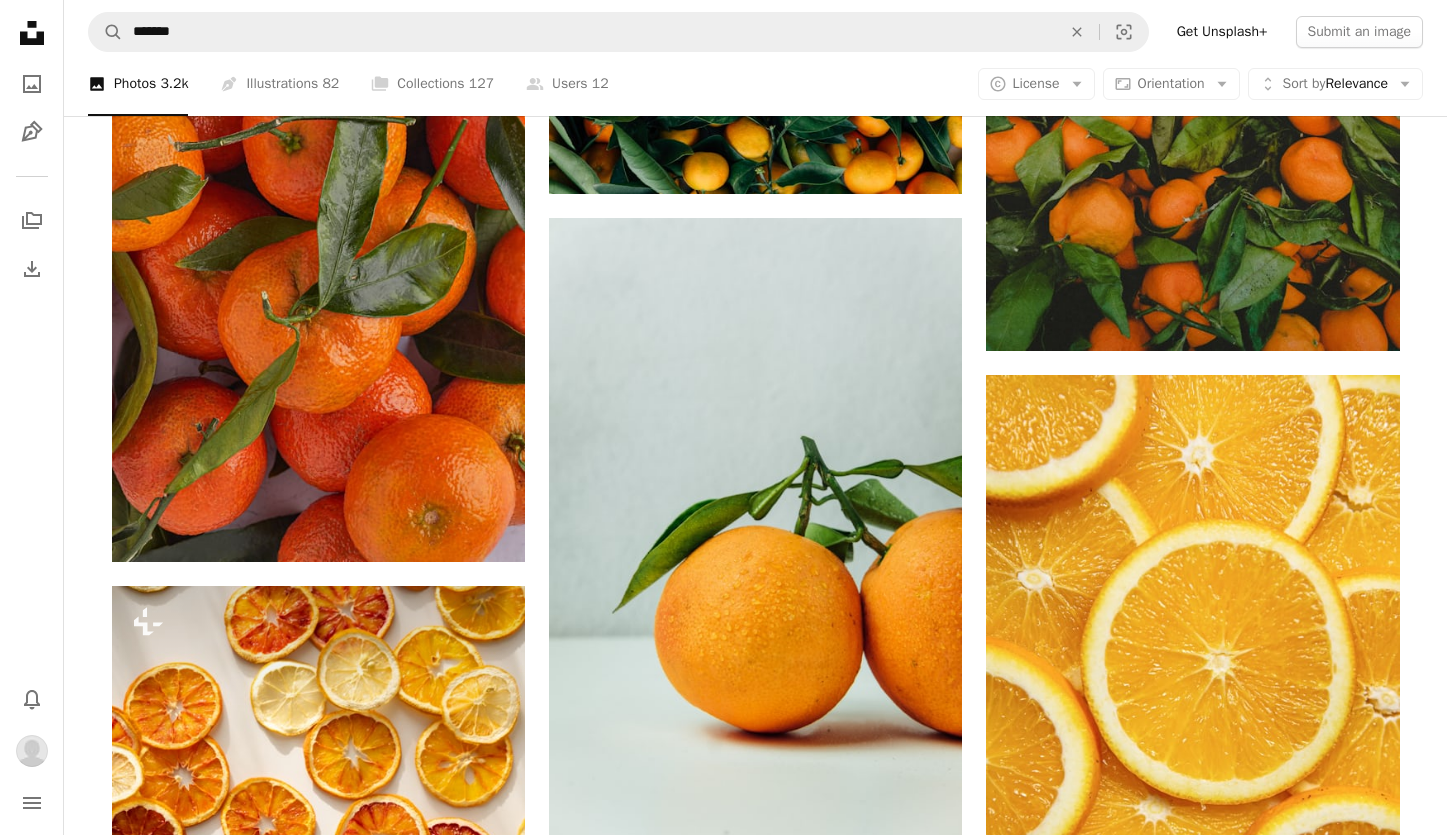 click on "An X shape Add to Collection Create a new collection A checkmark A minus sign 10 photos Oranges A checkmark A plus sign 20 photos Apples Create new collection Name 60 Description  (optional) 250 Make collection private A lock Cancel Create collection" at bounding box center [723, 3758] 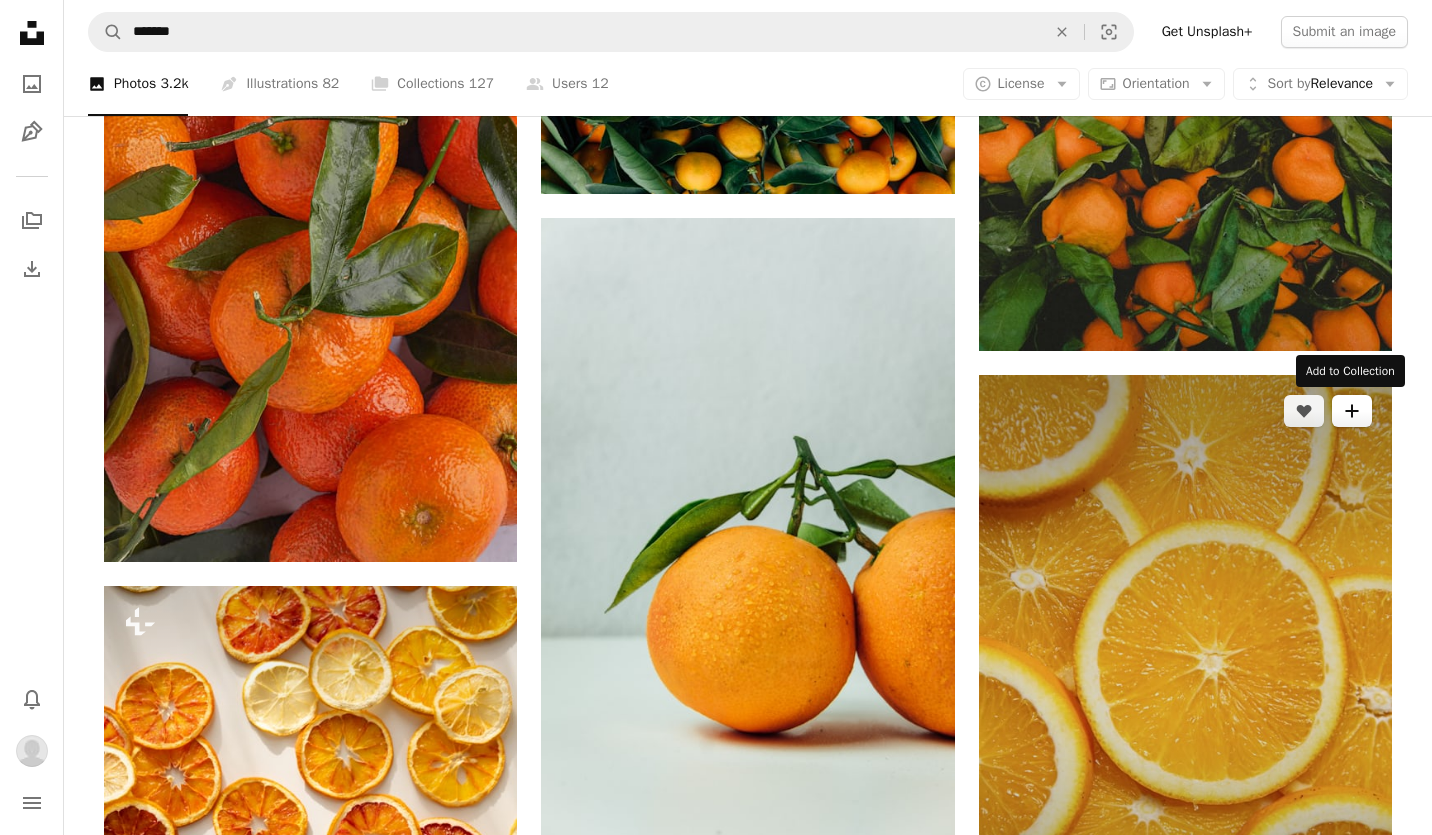 click on "A plus sign" 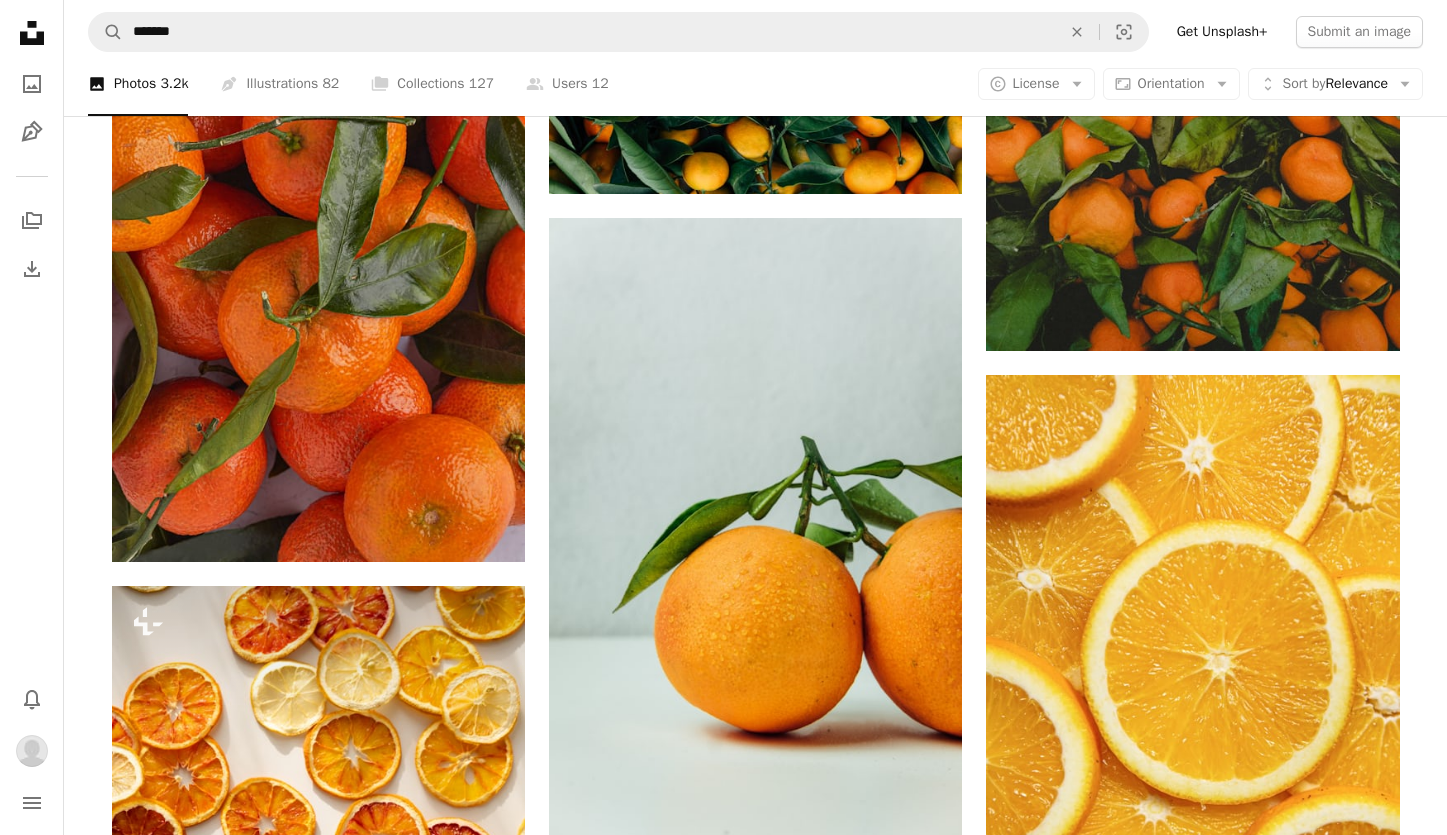 click on "Oranges" at bounding box center [879, 3701] 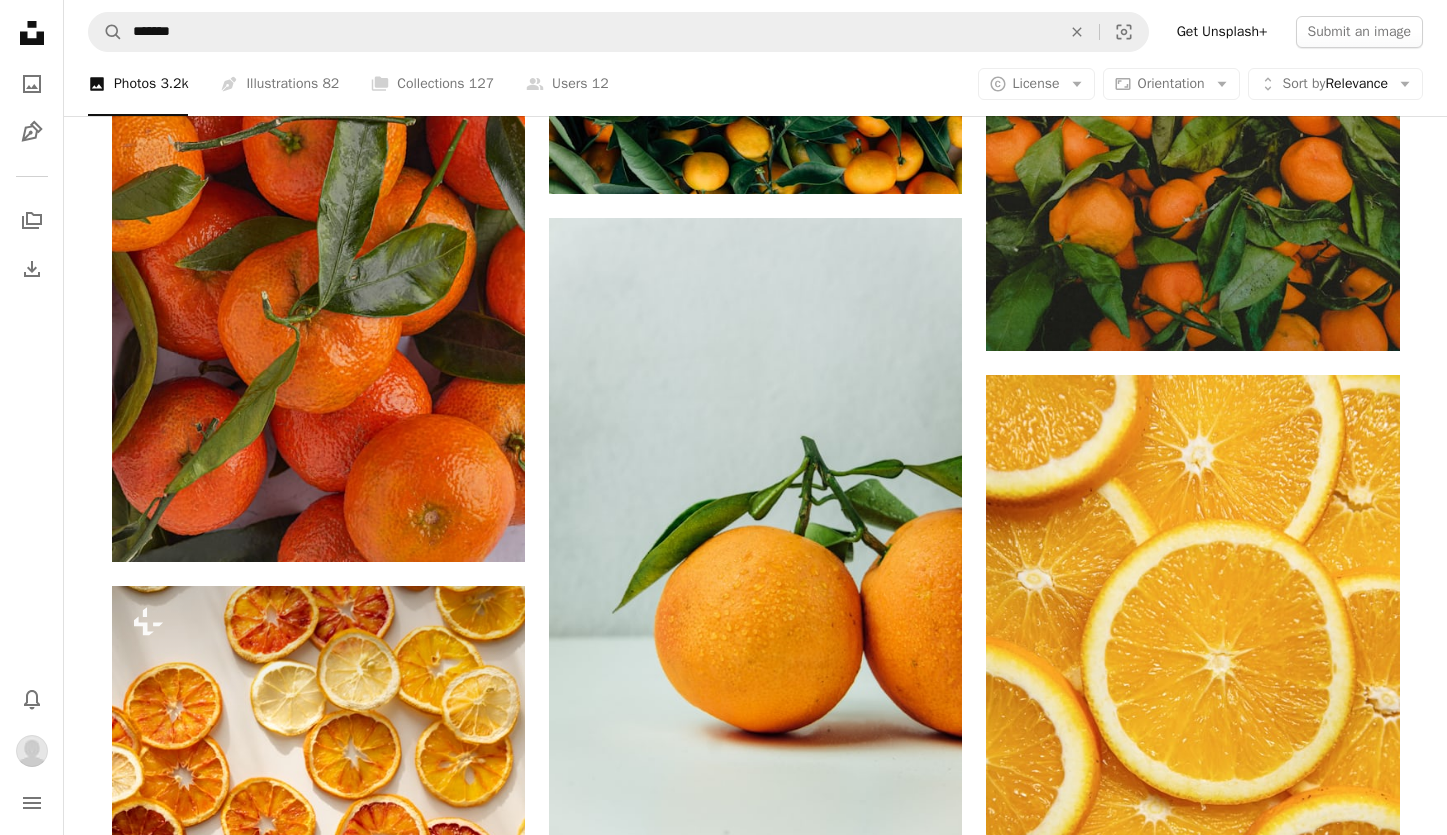 click on "An X shape Add to Collection Create a new collection A checkmark A minus sign 11 photos Oranges A checkmark A plus sign 20 photos Apples Create new collection Name 60 Description  (optional) 250 Make collection private A lock Cancel Create collection" at bounding box center (723, 3758) 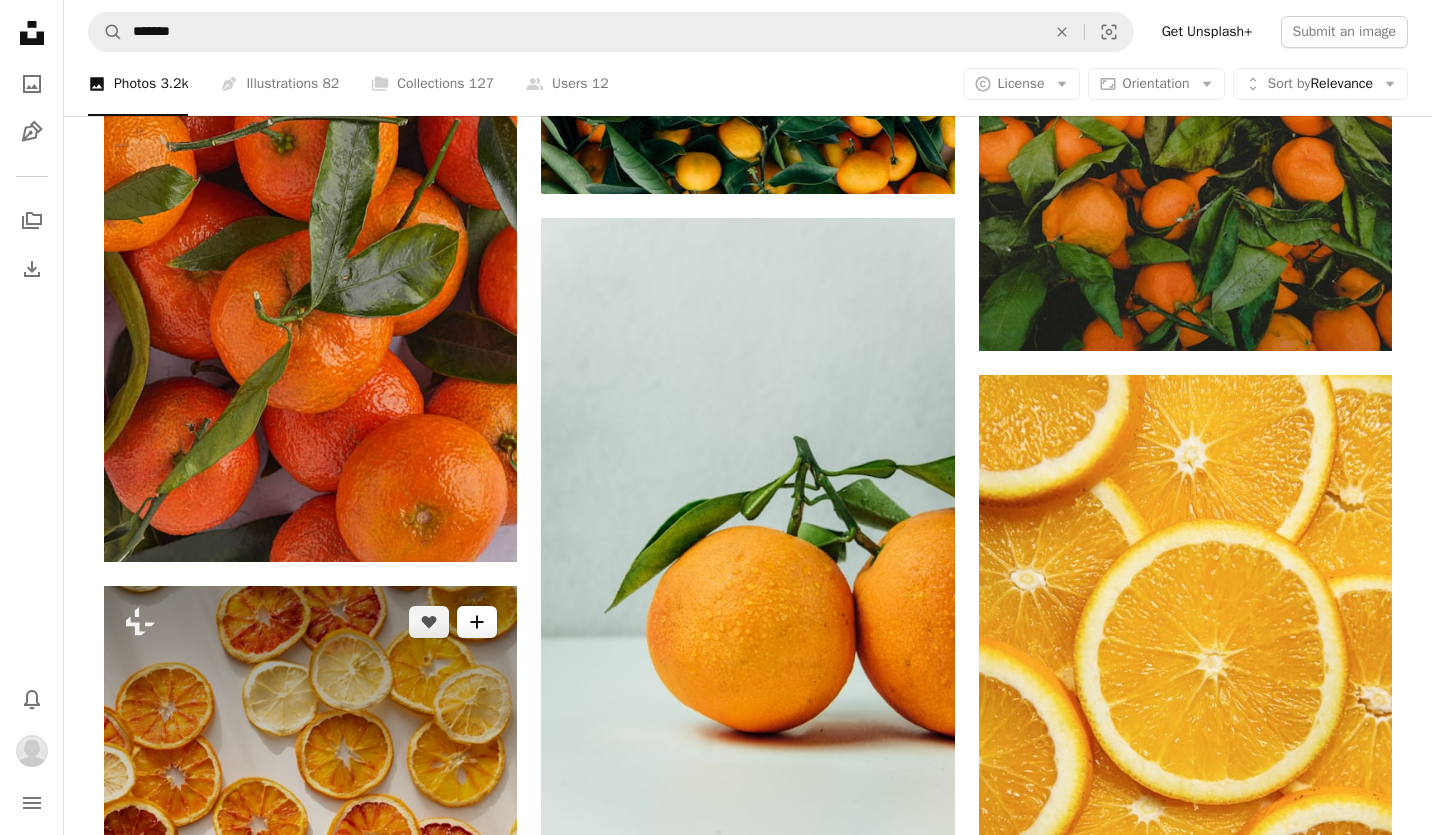 click on "A plus sign" 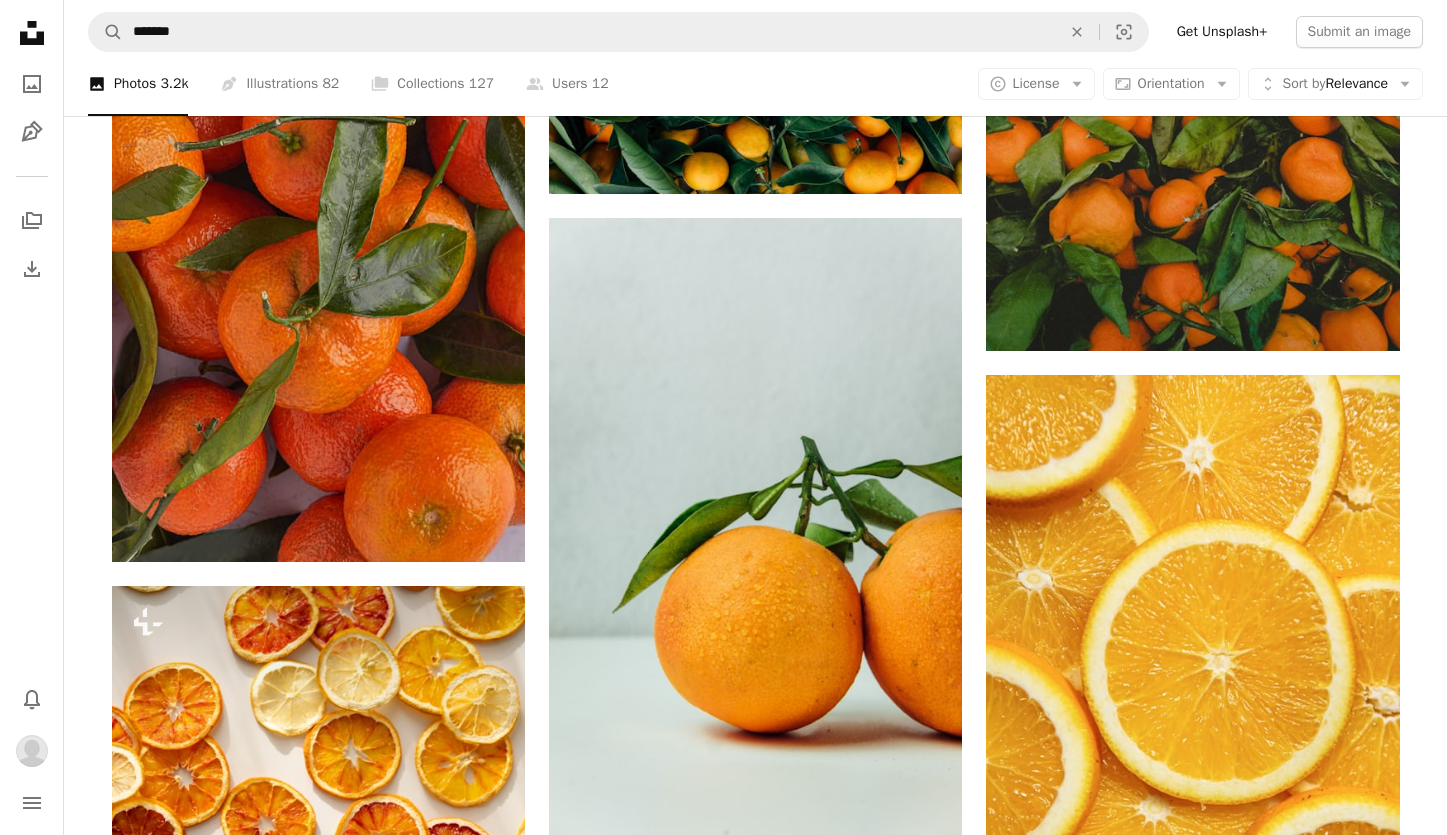 click on "An X shape Add to Collection Create a new collection A checkmark A plus sign 11 photos Oranges A checkmark A plus sign 20 photos Apples Create new collection Name 60 Description  (optional) 250 Make collection private A lock Cancel Create collection" at bounding box center (723, 3758) 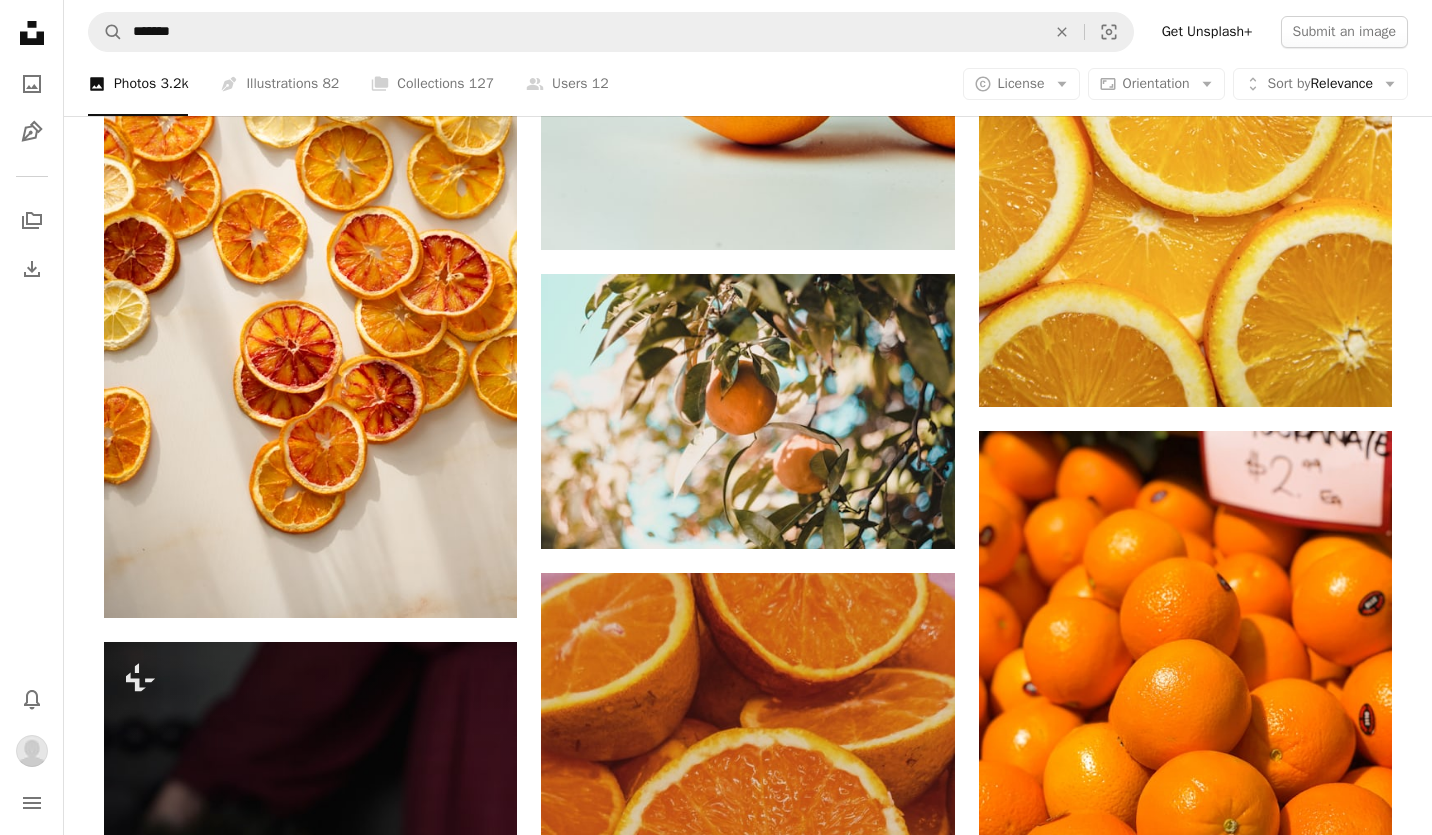 scroll, scrollTop: 2400, scrollLeft: 0, axis: vertical 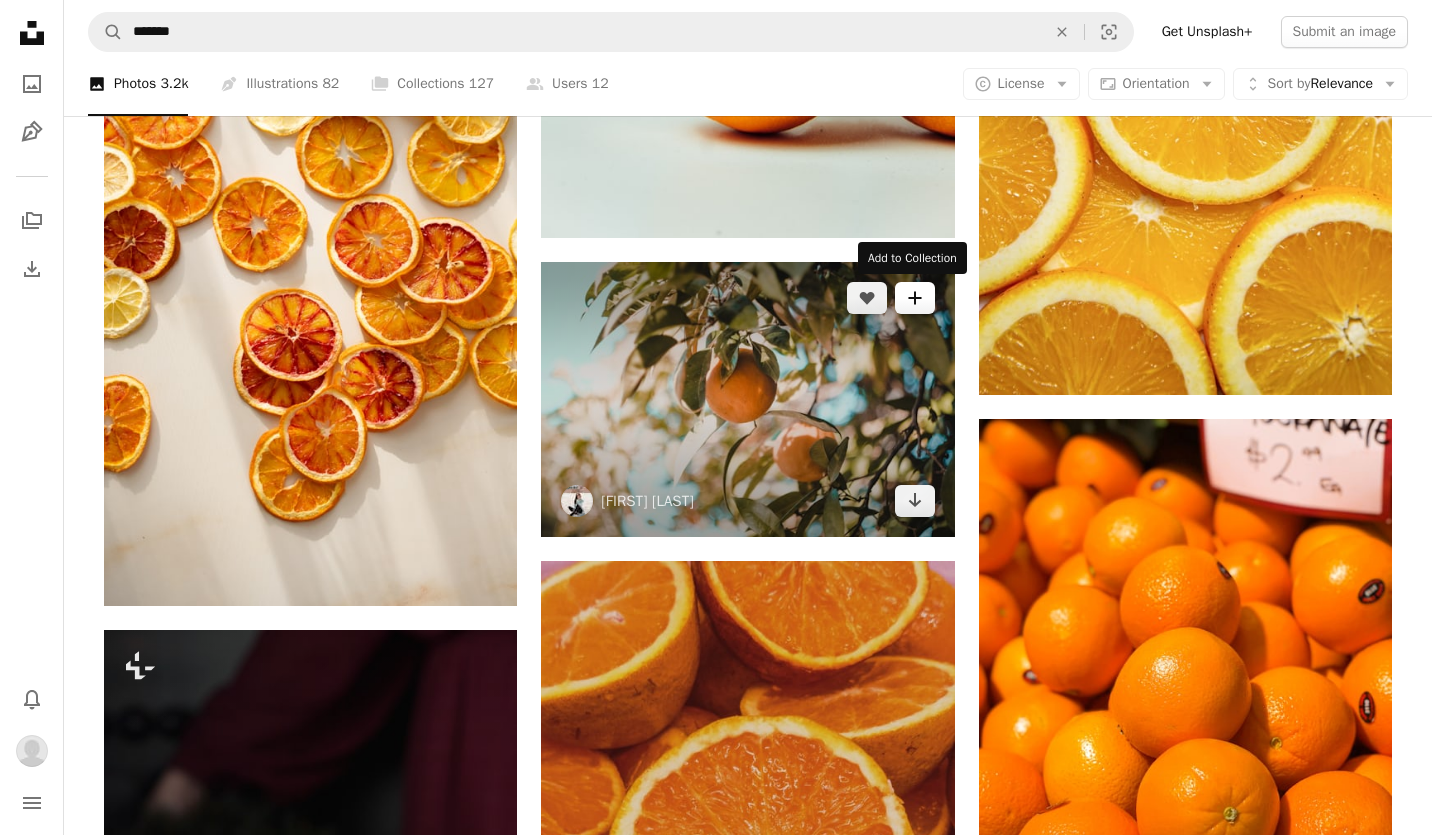 click on "A plus sign" at bounding box center [915, 298] 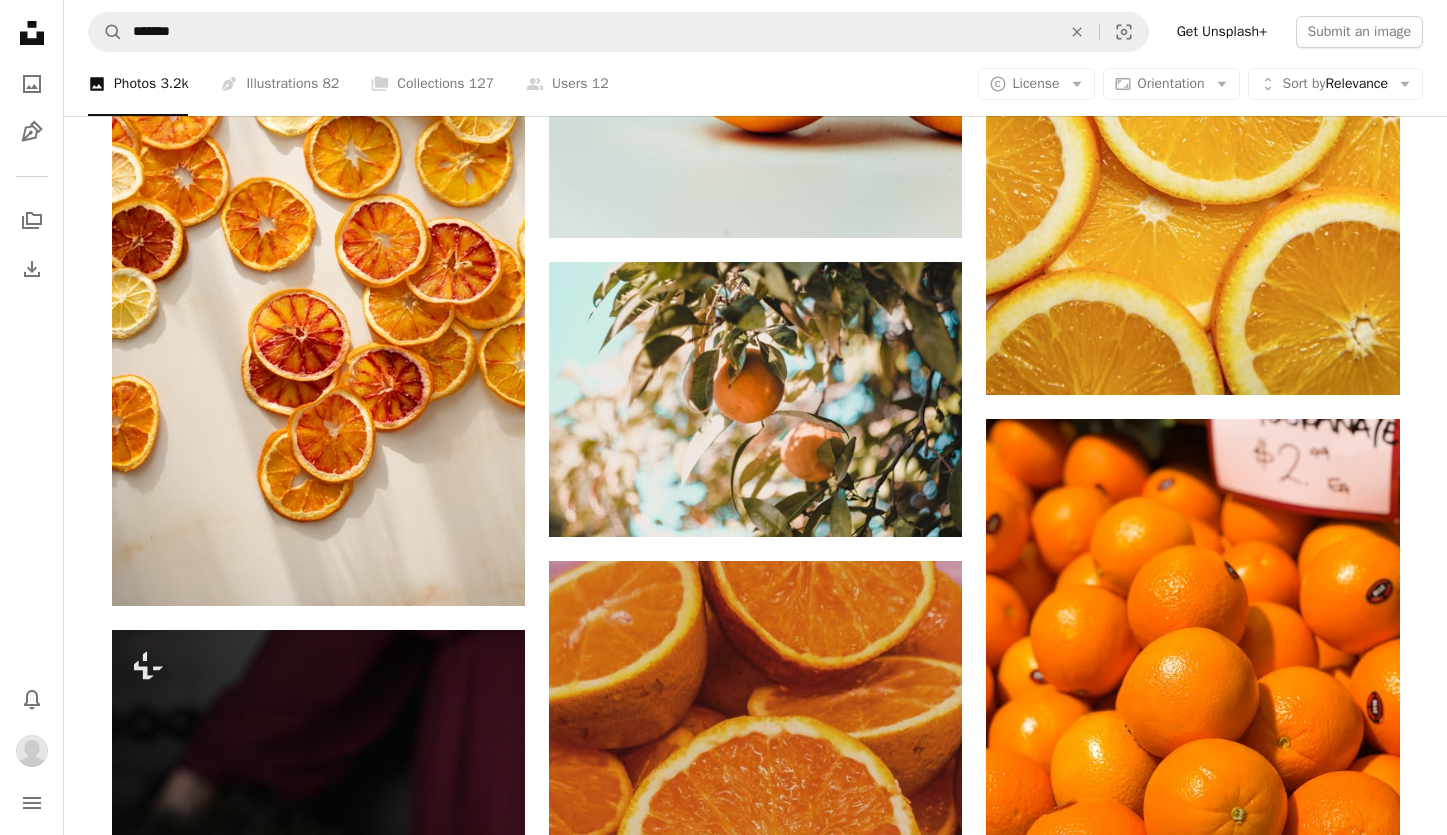 click on "A plus sign" 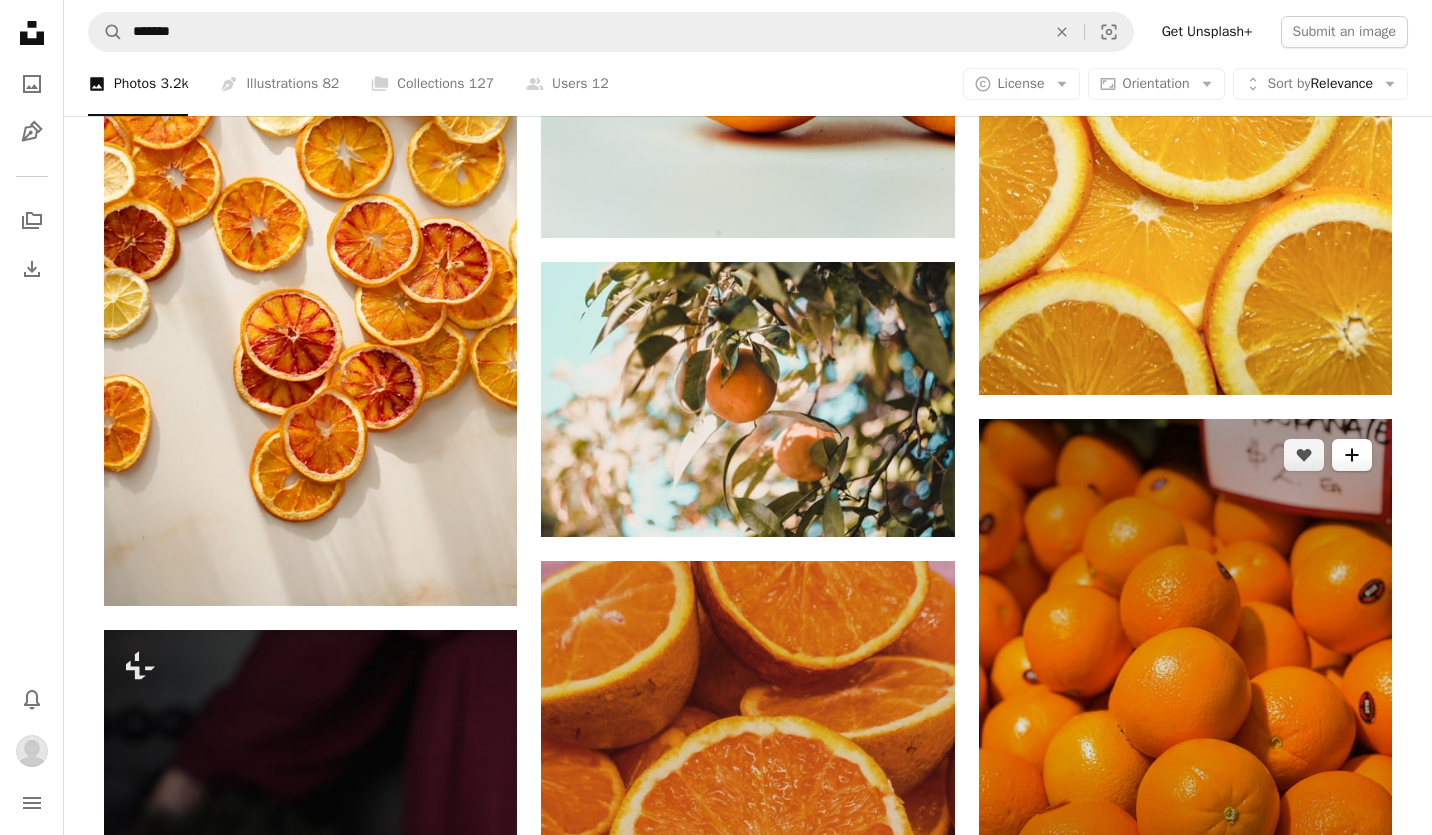 click on "A plus sign" at bounding box center [1352, 455] 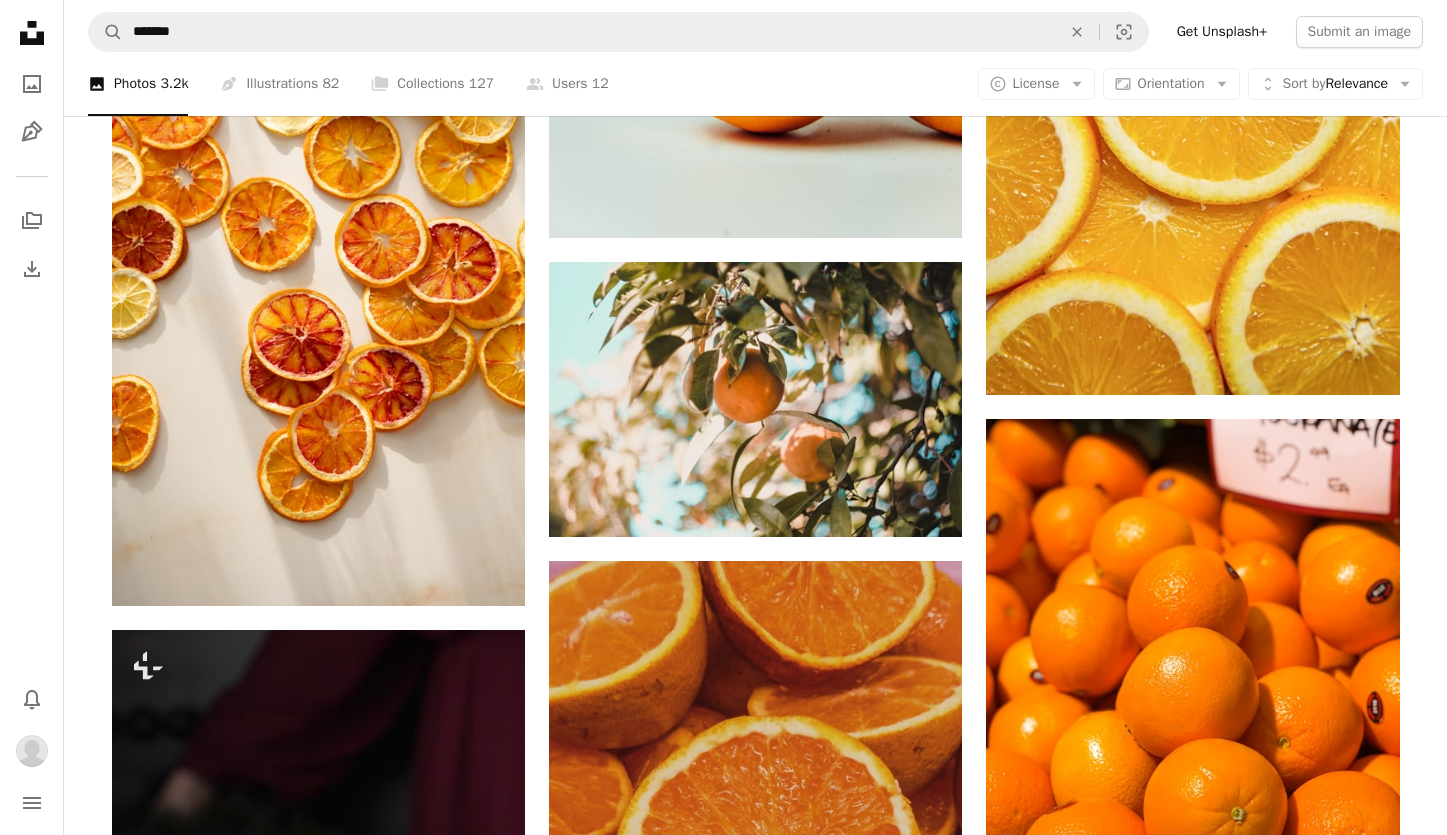 click on "A plus sign" 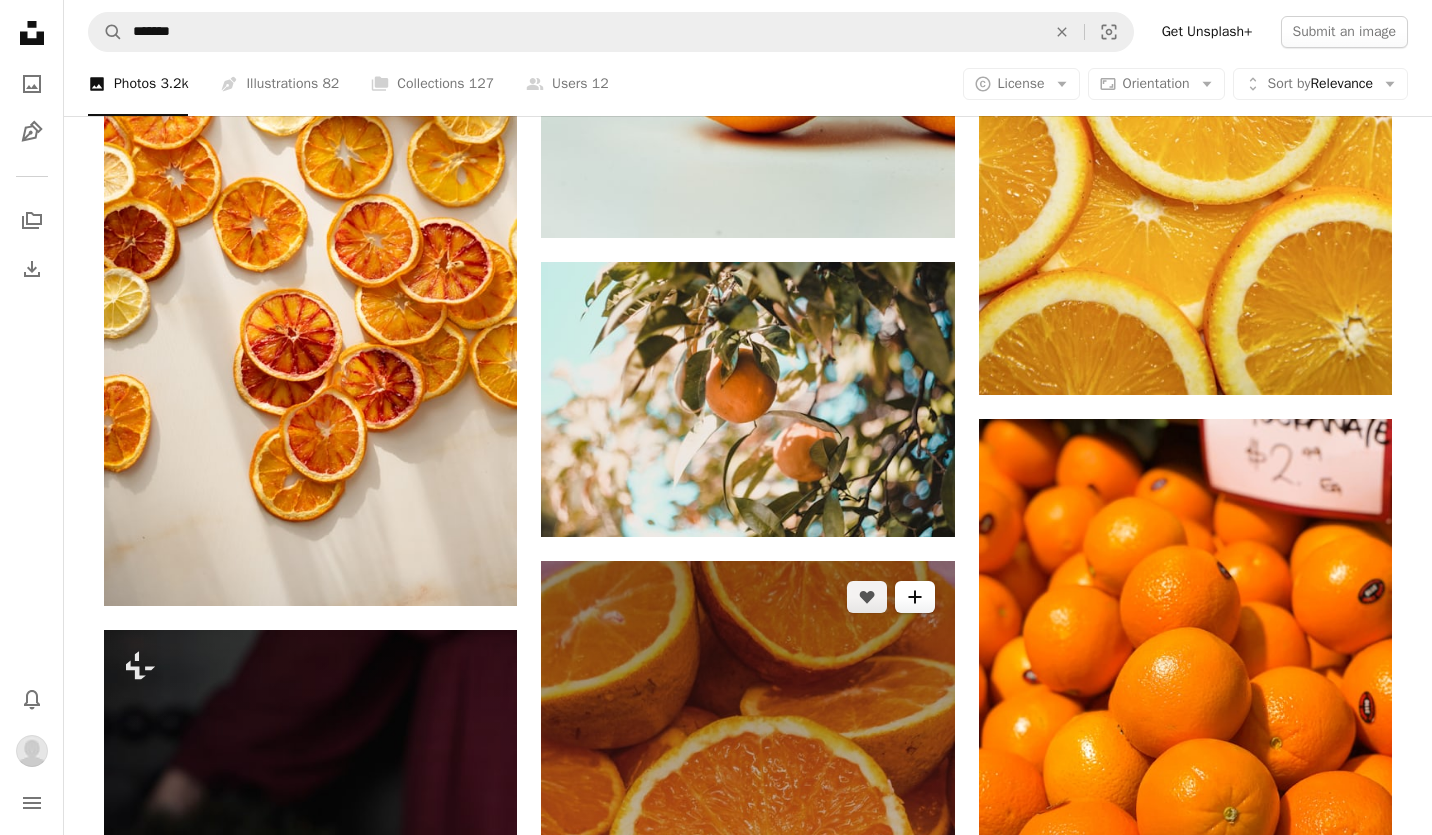 click on "A plus sign" 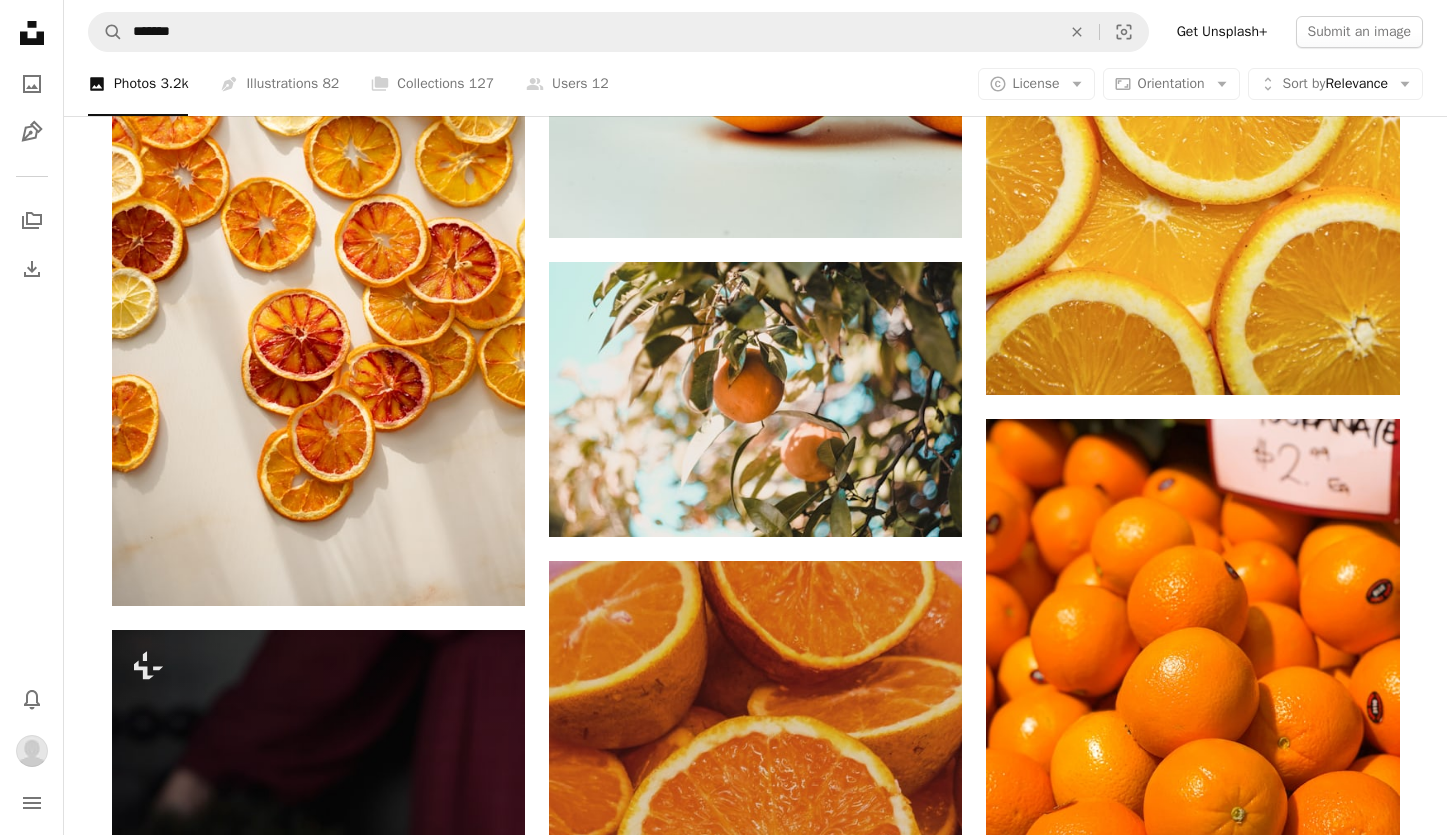 click on "A plus sign" 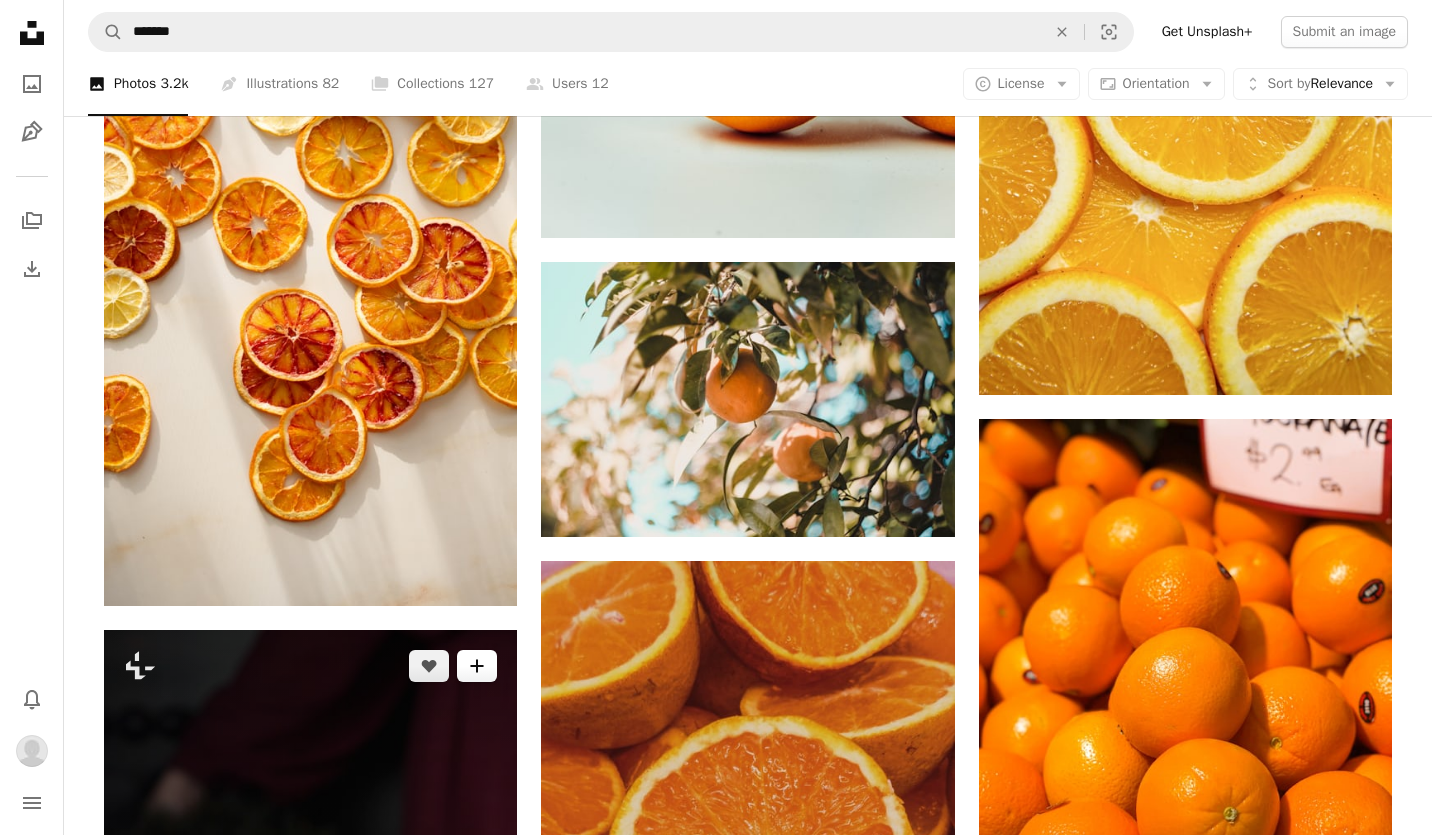click on "A plus sign" 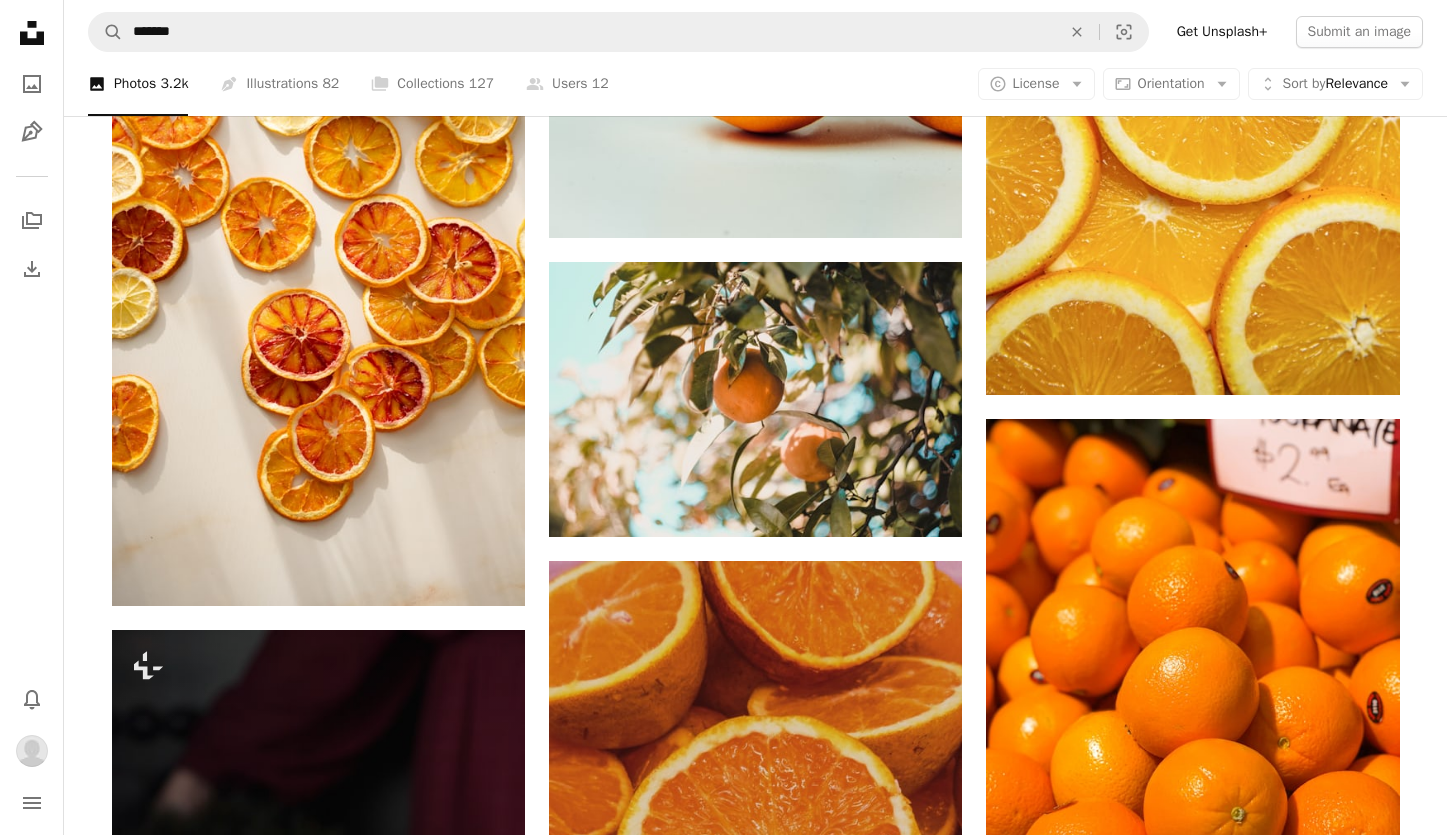 click on "A plus sign" 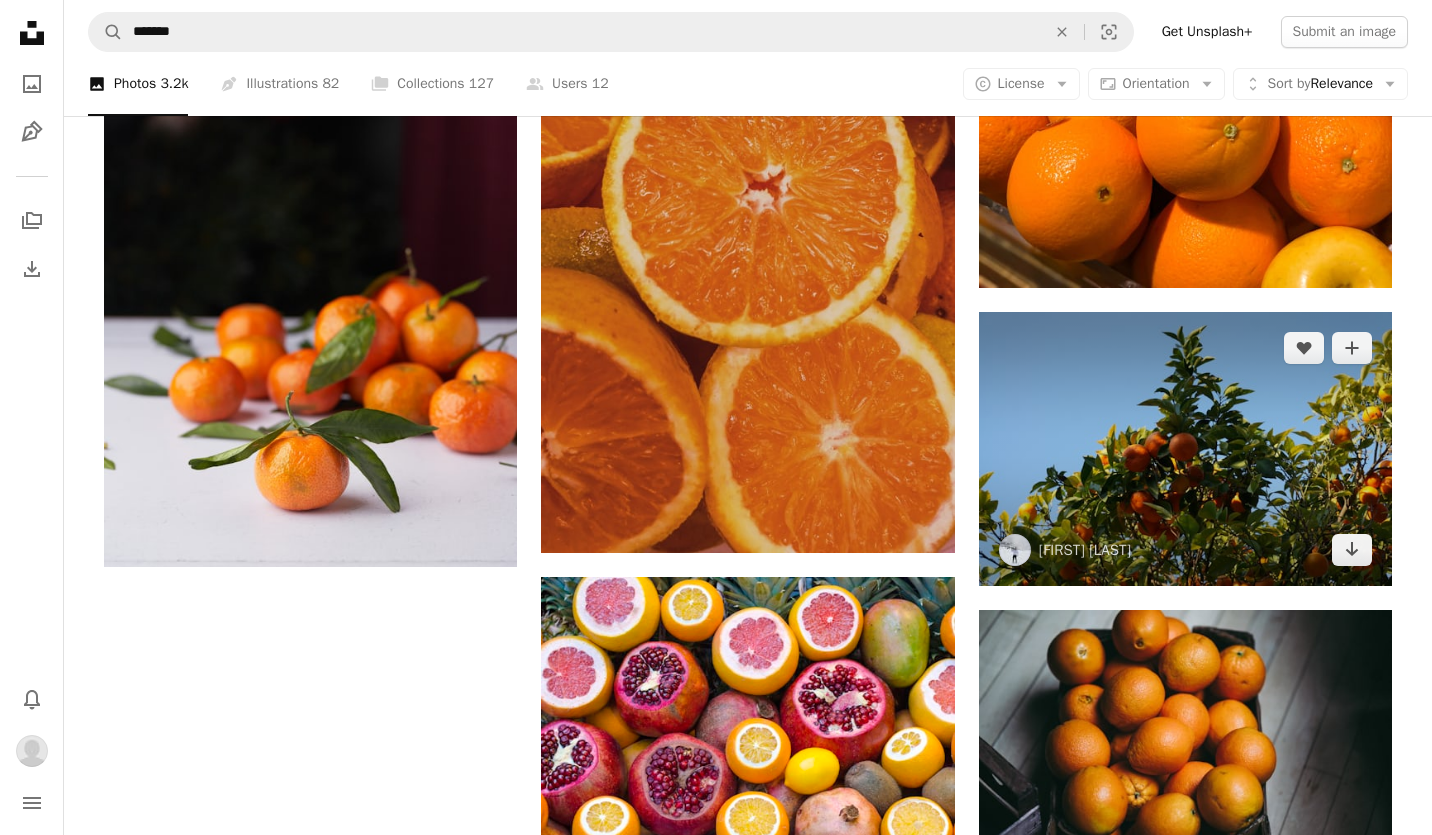 scroll, scrollTop: 3100, scrollLeft: 0, axis: vertical 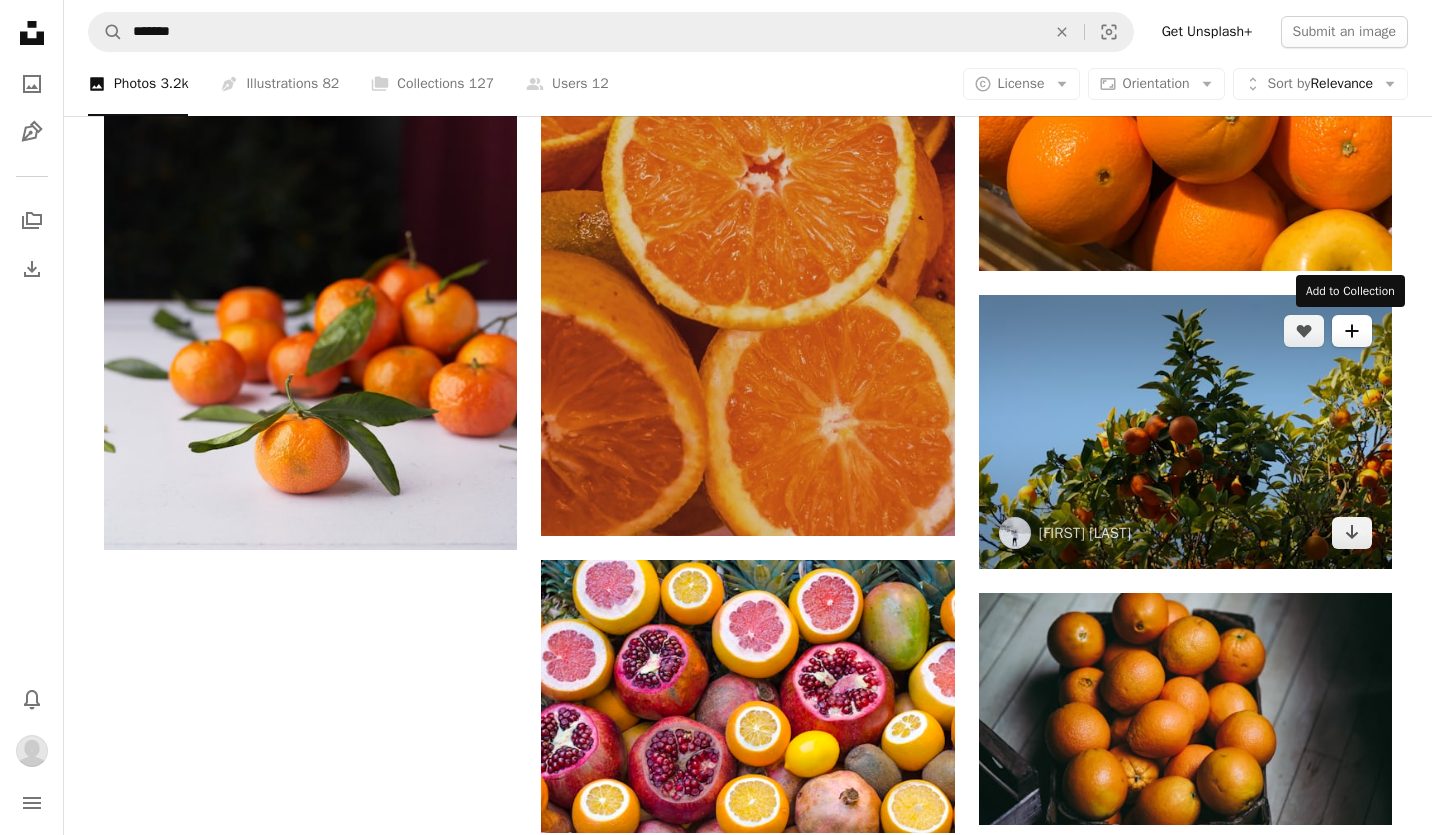 click on "A plus sign" 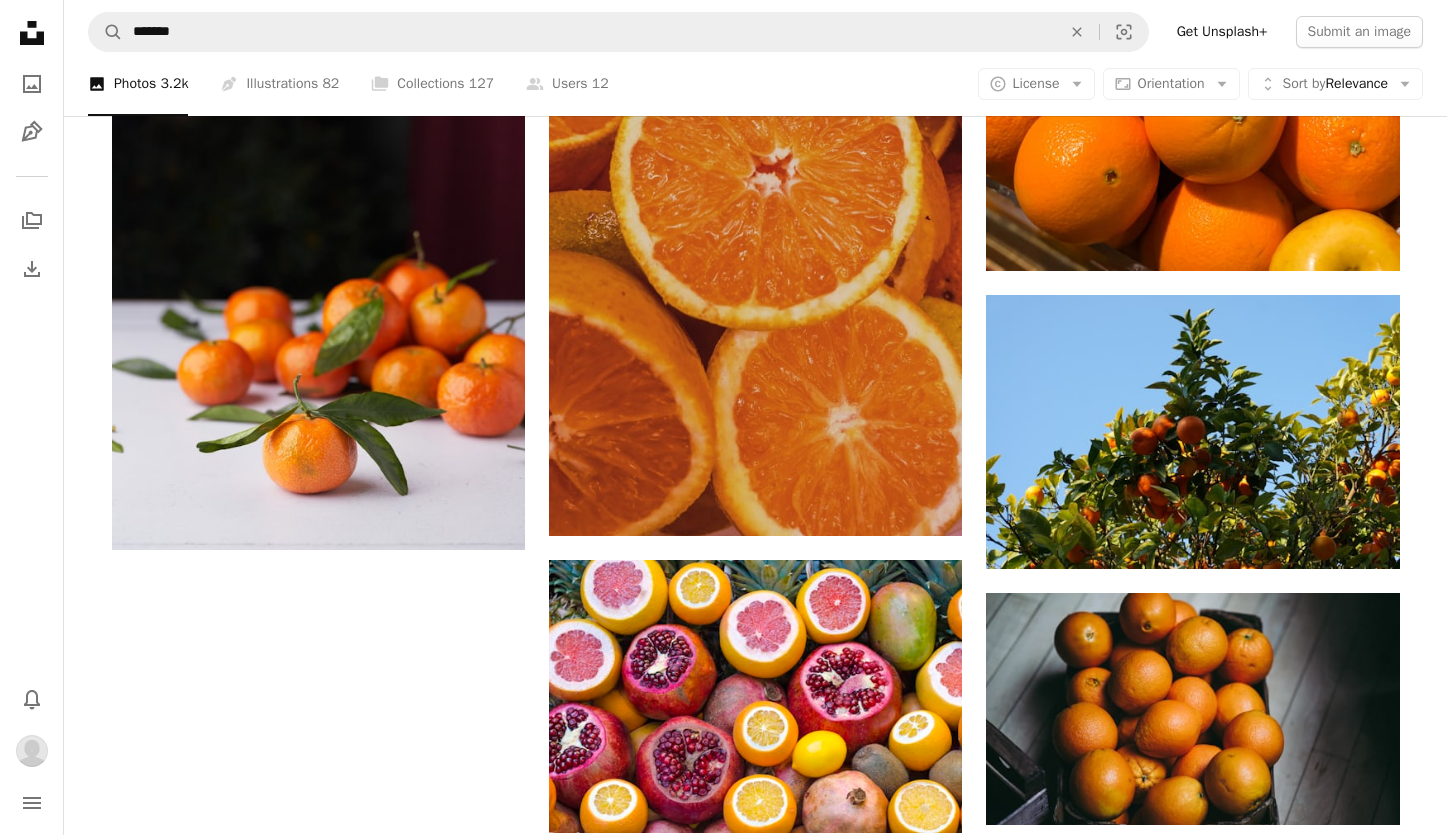 click on "A plus sign" 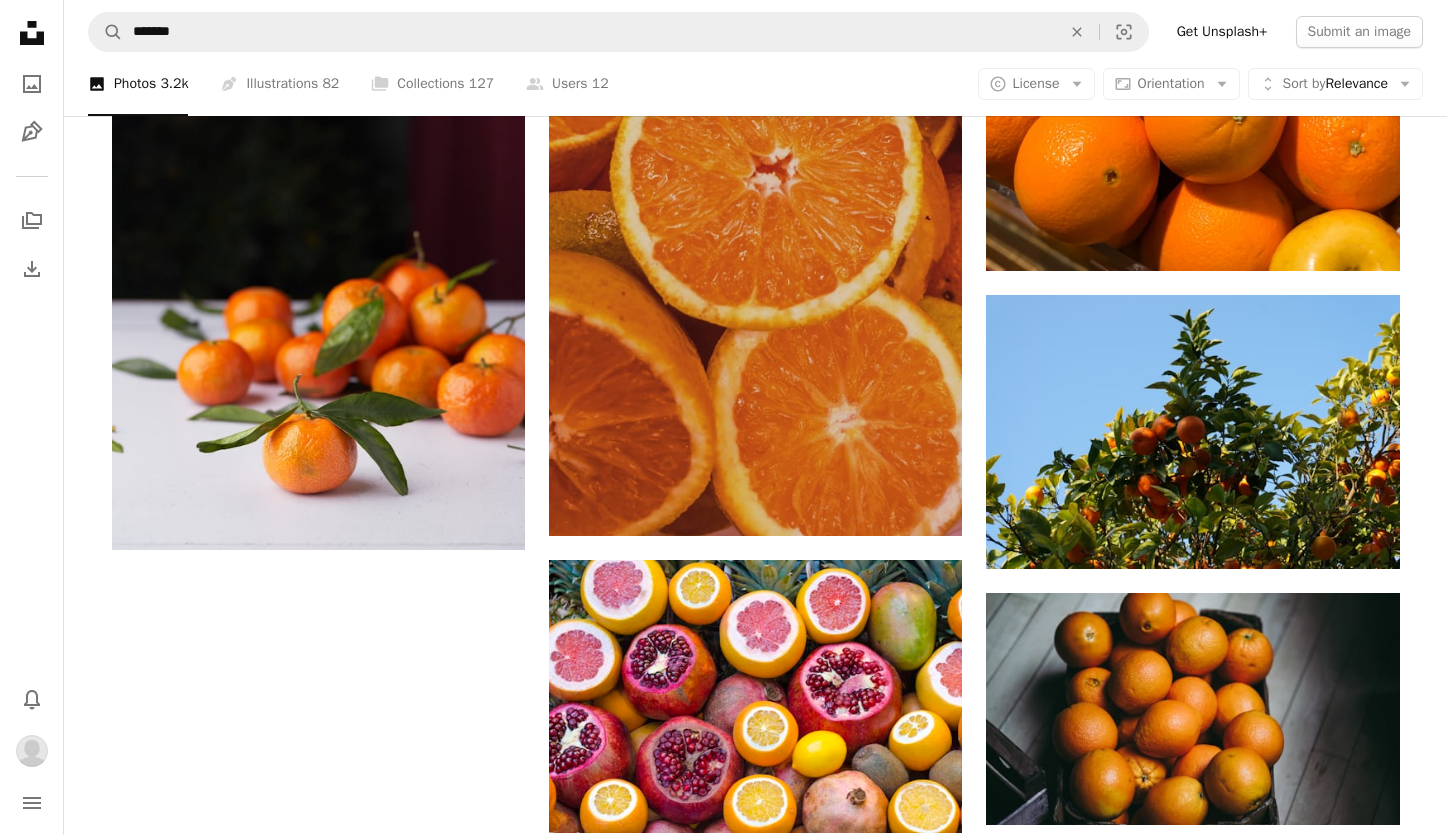 click on "An X shape Add to Collection Create a new collection A checkmark A minus sign 16 photos Oranges A checkmark A plus sign 20 photos Apples Create new collection Name 60 Description  (optional) 250 Make collection private A lock Cancel Create collection" at bounding box center [723, 2458] 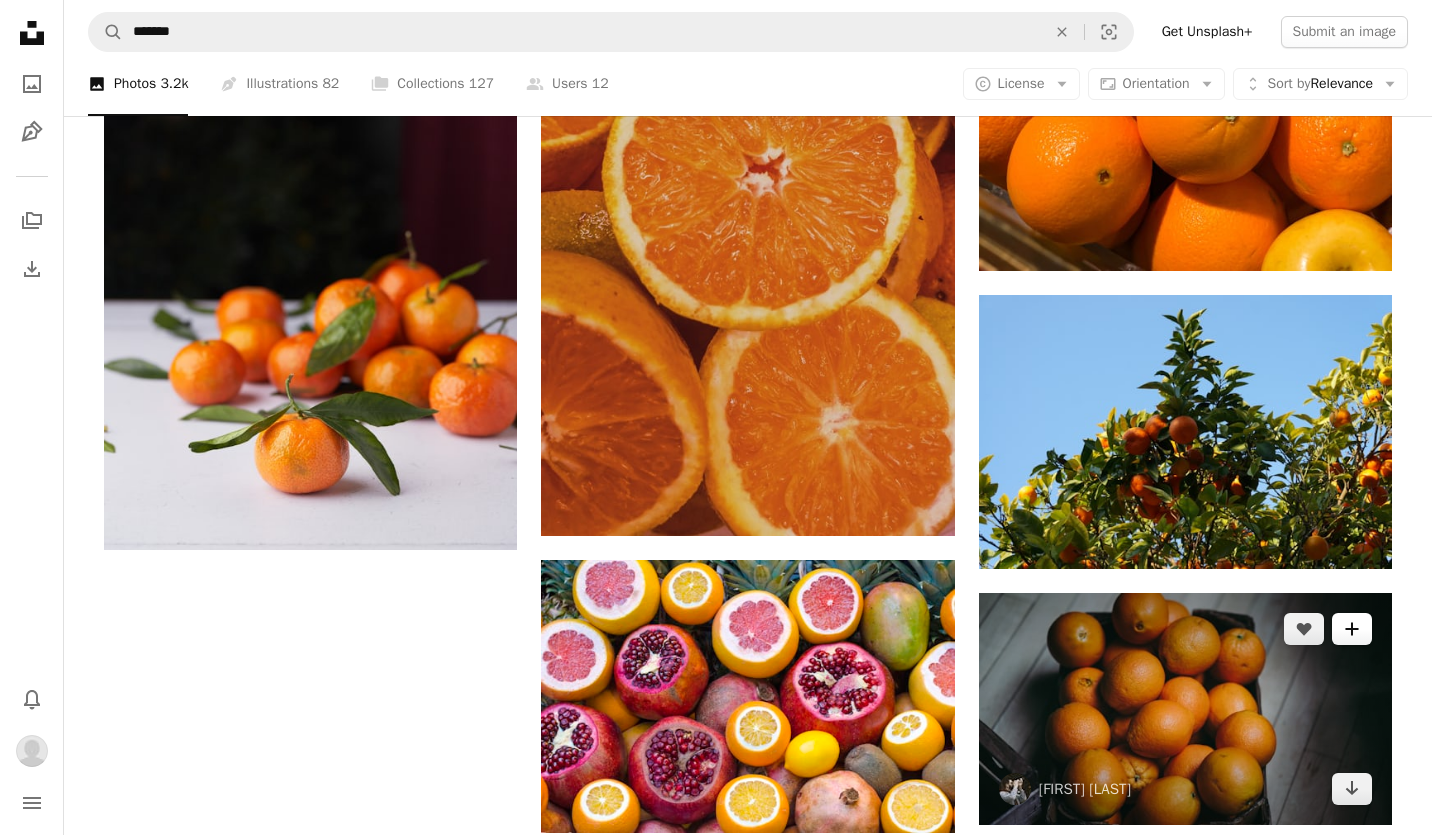 click on "A plus sign" at bounding box center [1352, 629] 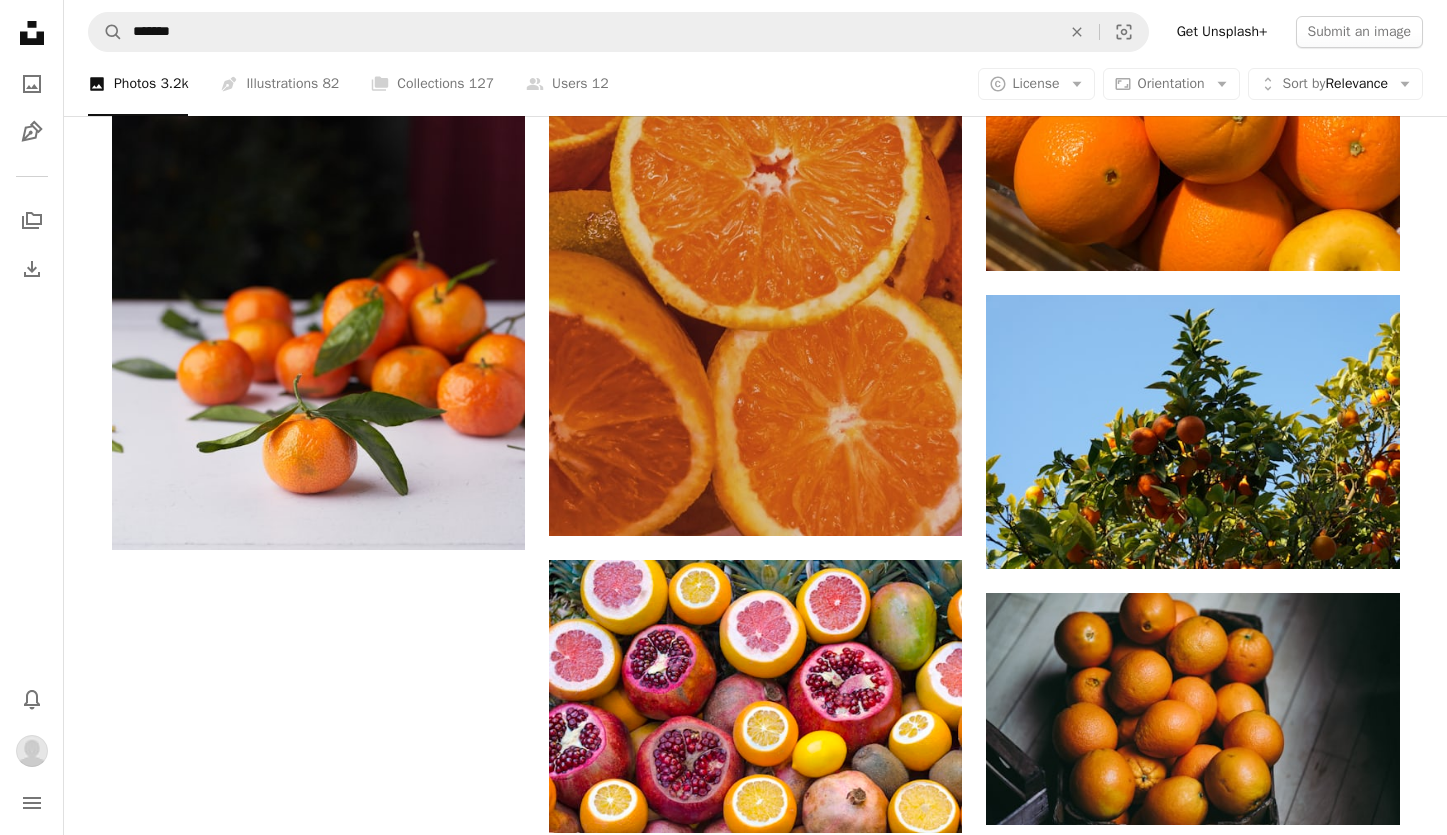 click on "A plus sign" 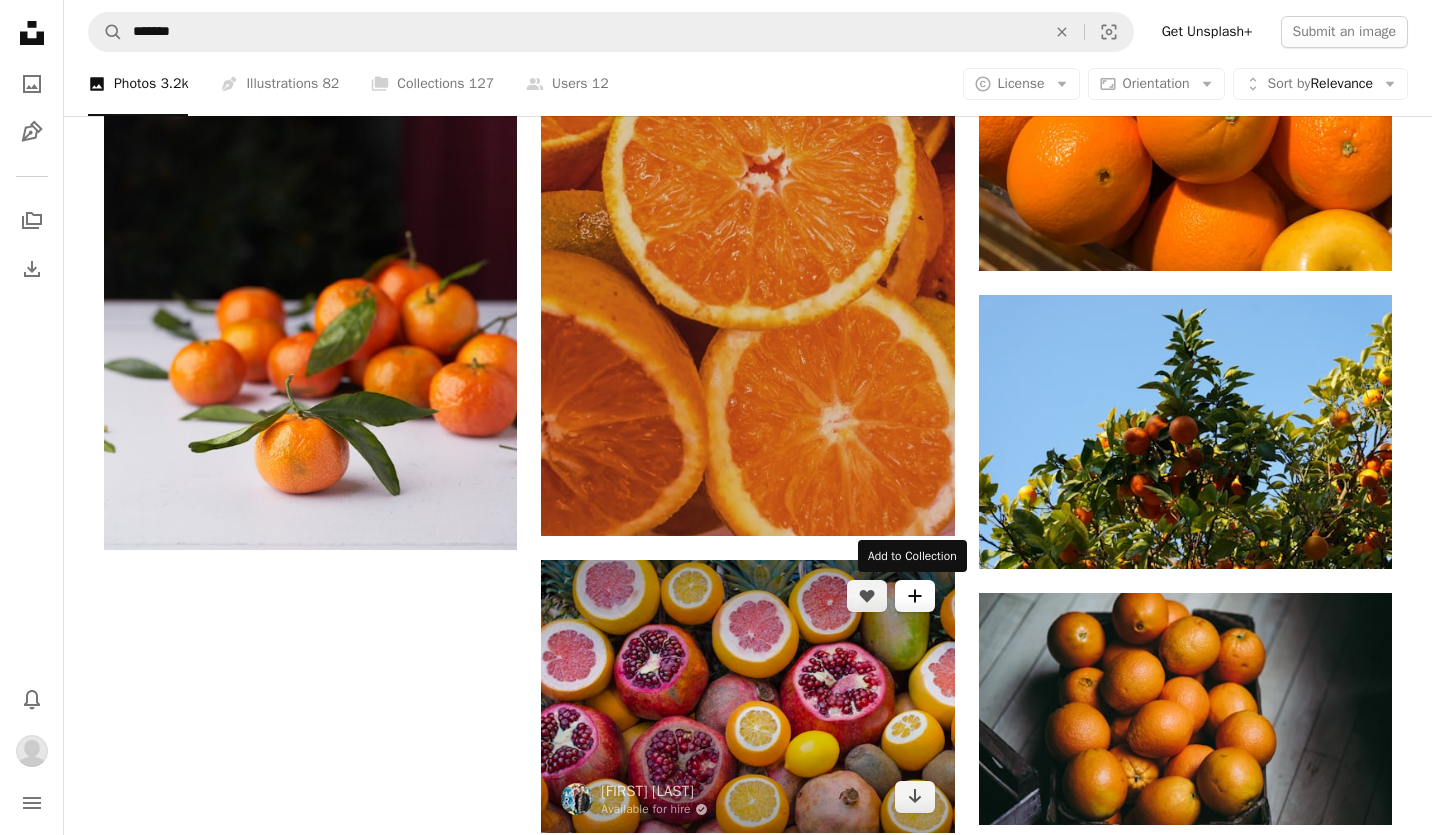 click on "A plus sign" at bounding box center (915, 596) 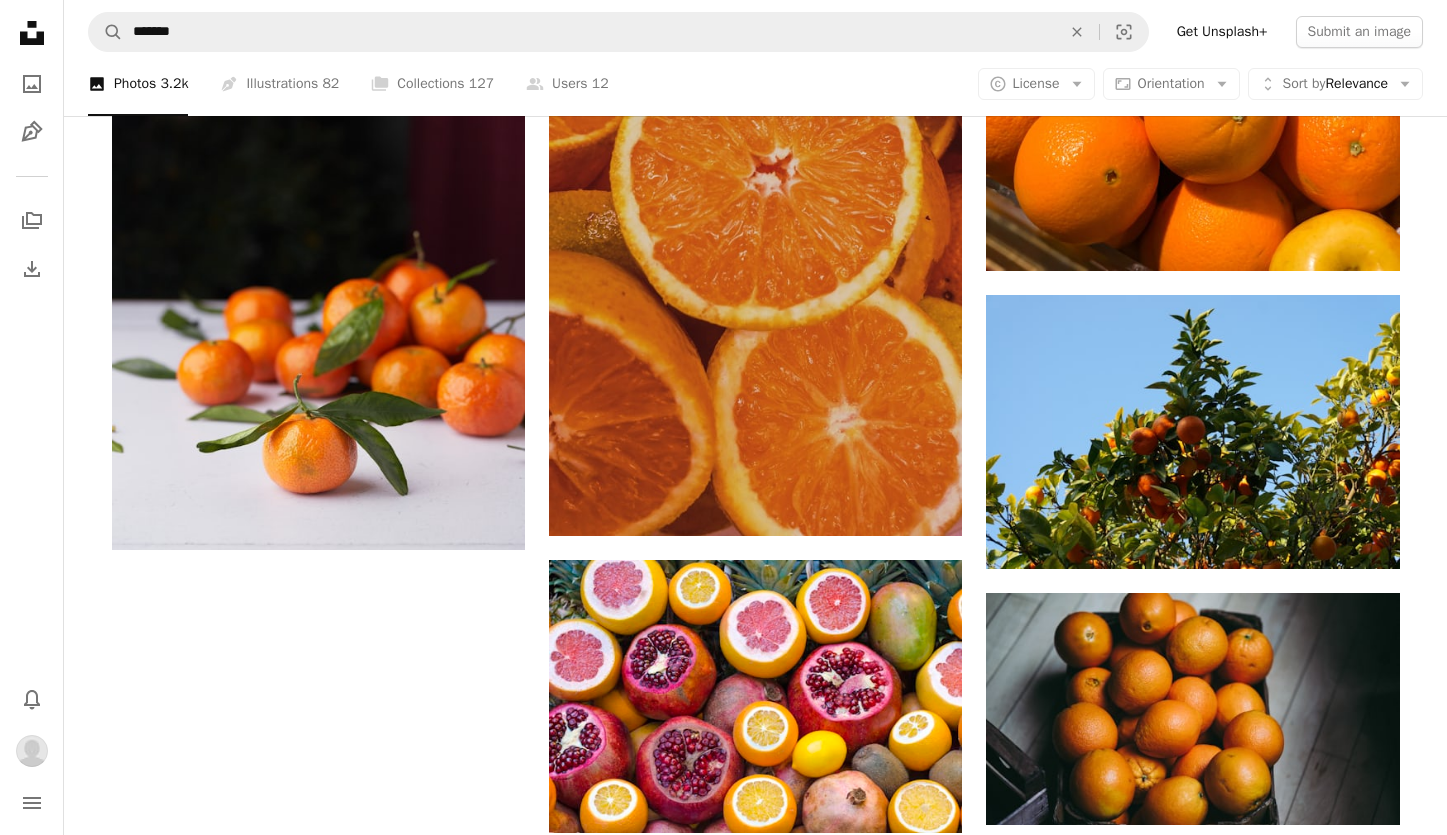 click on "A plus sign" 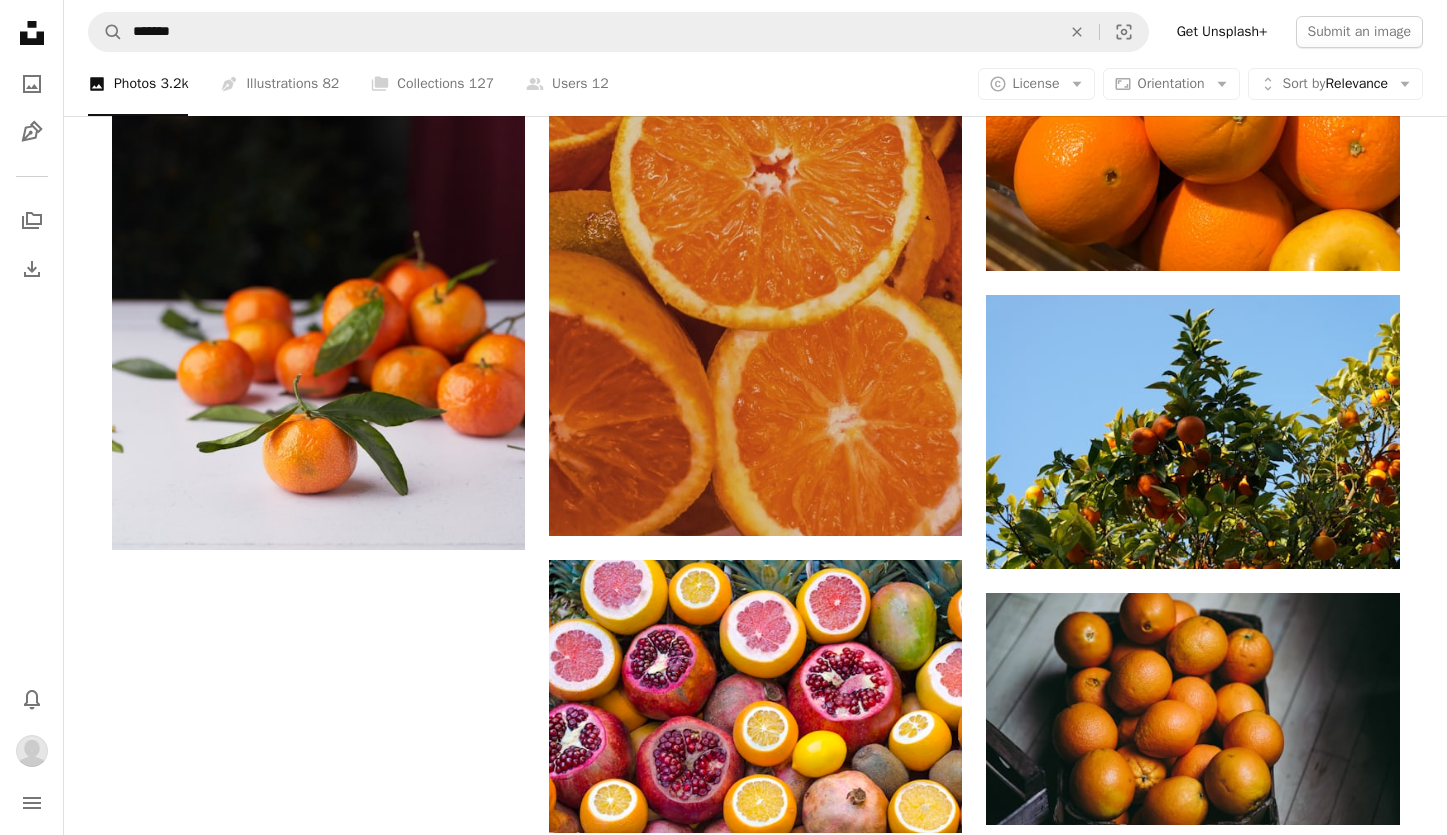 click on "An X shape Add to Collection Create a new collection A checkmark A minus sign 16 photos Oranges A checkmark A plus sign 20 photos Apples Create new collection Name 60 Description  (optional) 250 Make collection private A lock Cancel Create collection" at bounding box center (723, 2458) 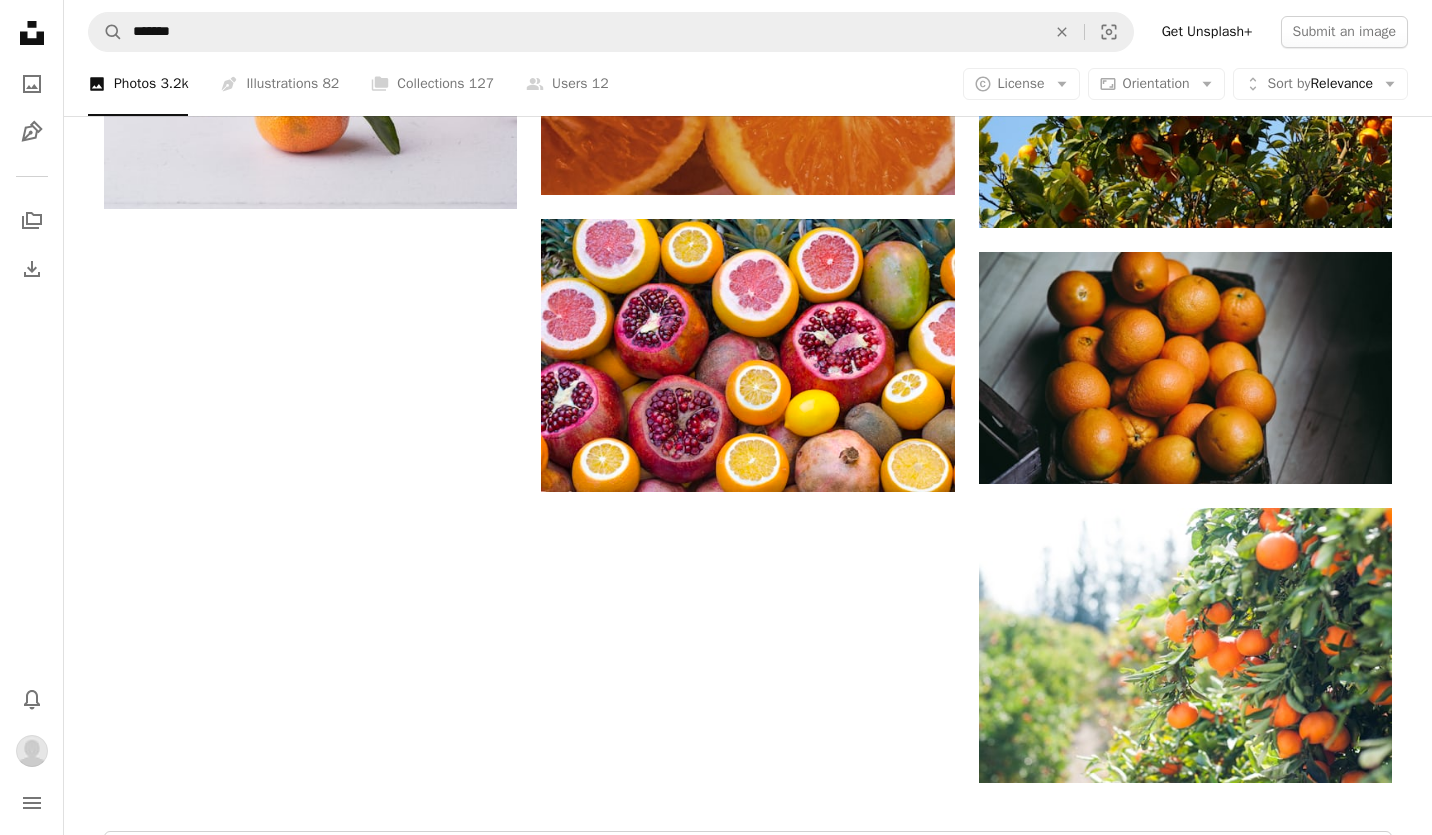 scroll, scrollTop: 3500, scrollLeft: 0, axis: vertical 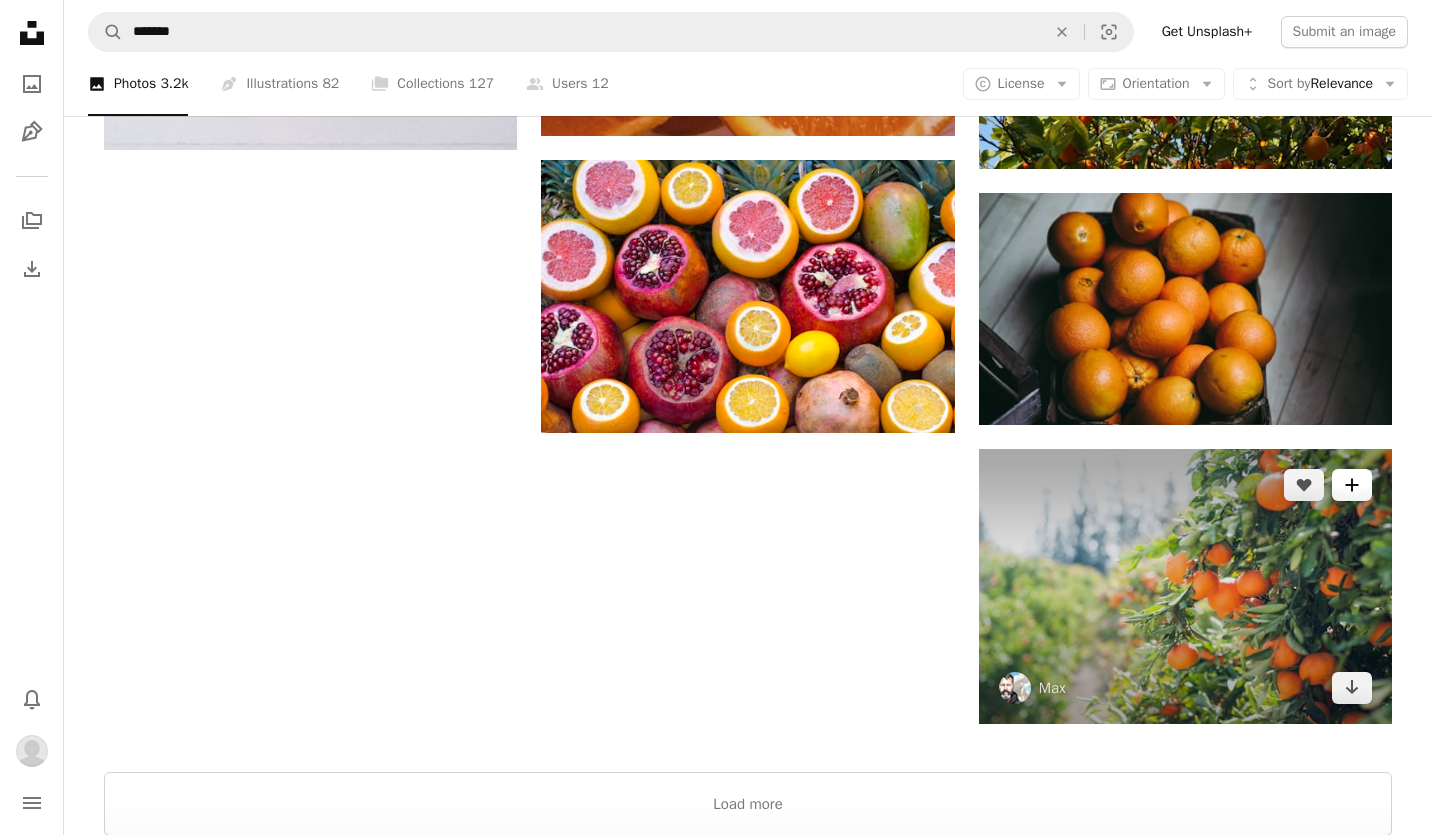 click on "A plus sign" at bounding box center (1352, 485) 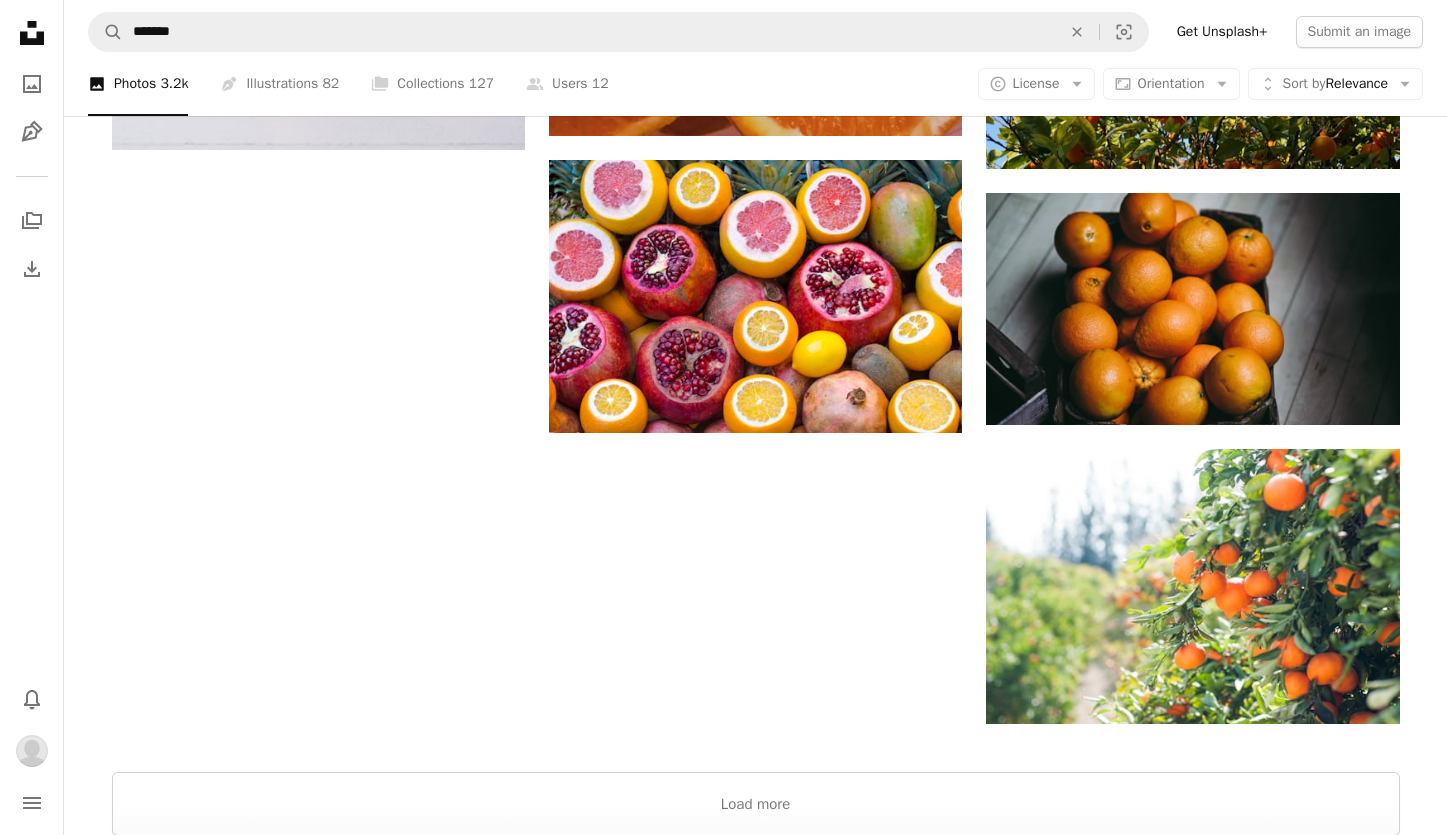 click on "A plus sign" 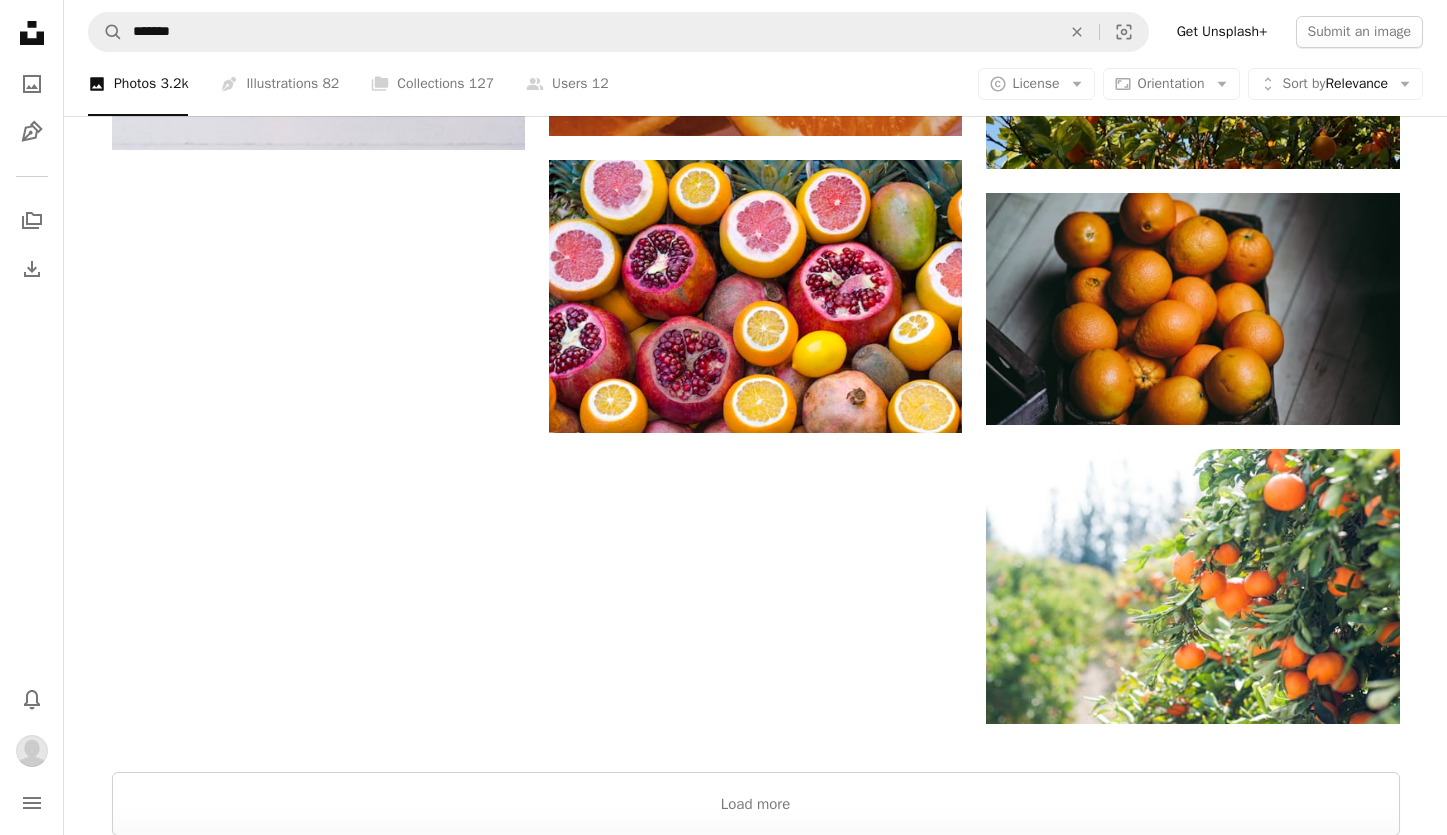 click on "An X shape Add to Collection Create a new collection A checkmark A minus sign 17 photos Oranges A checkmark A plus sign 20 photos Apples Create new collection Name 60 Description  (optional) 250 Make collection private A lock Cancel Create collection" at bounding box center [723, 2058] 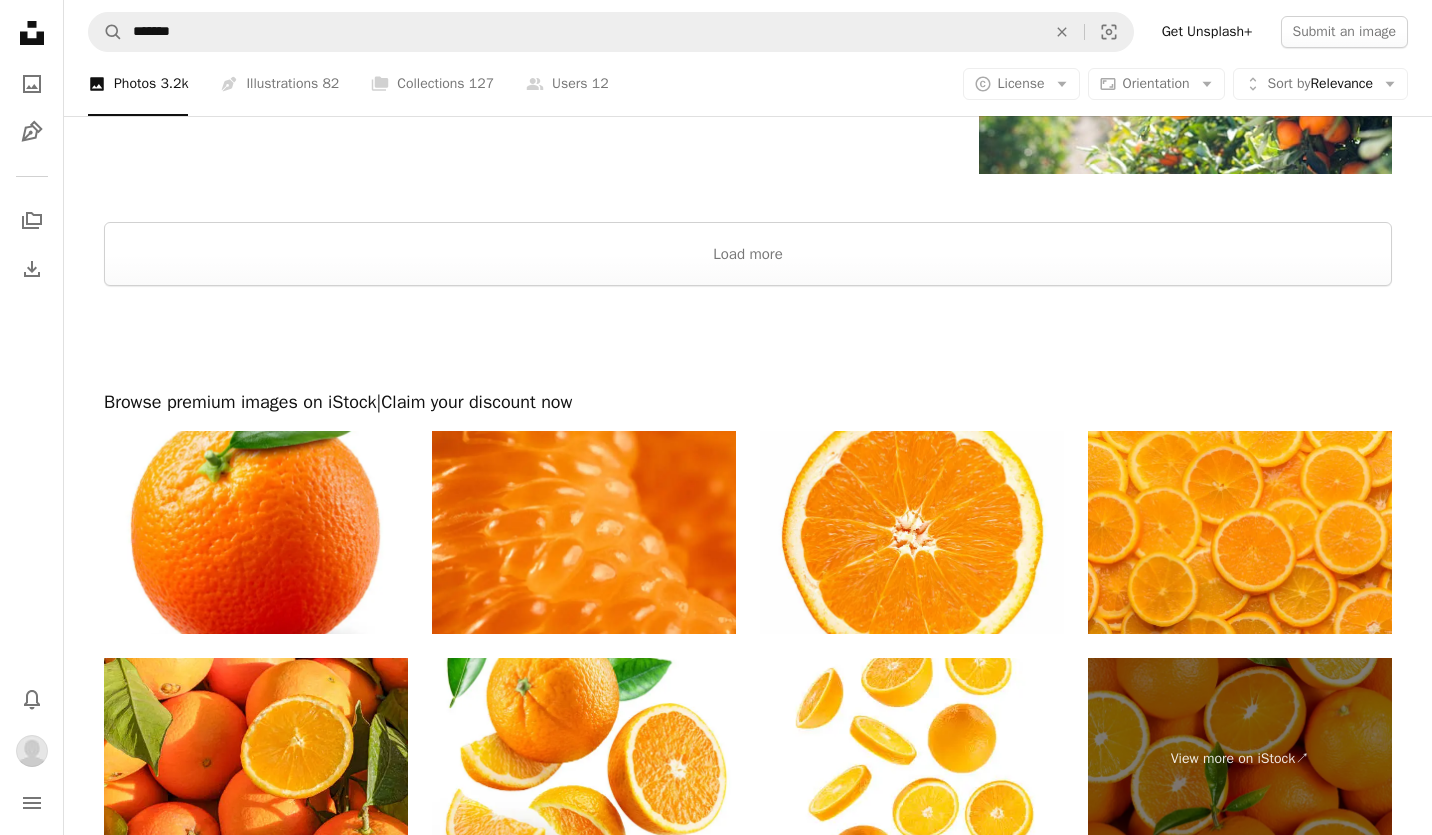 scroll, scrollTop: 3800, scrollLeft: 0, axis: vertical 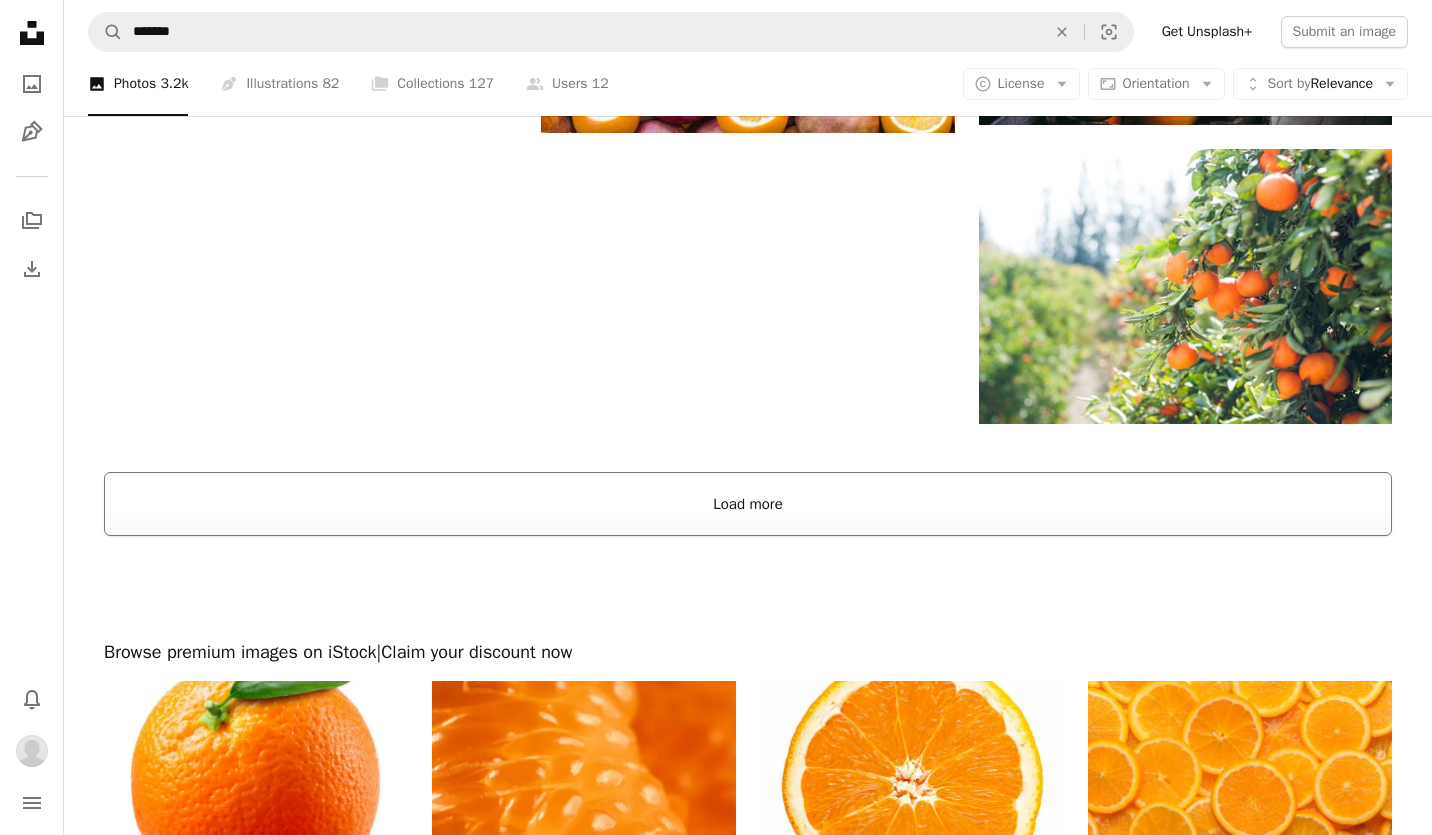 click on "Load more" at bounding box center (748, 504) 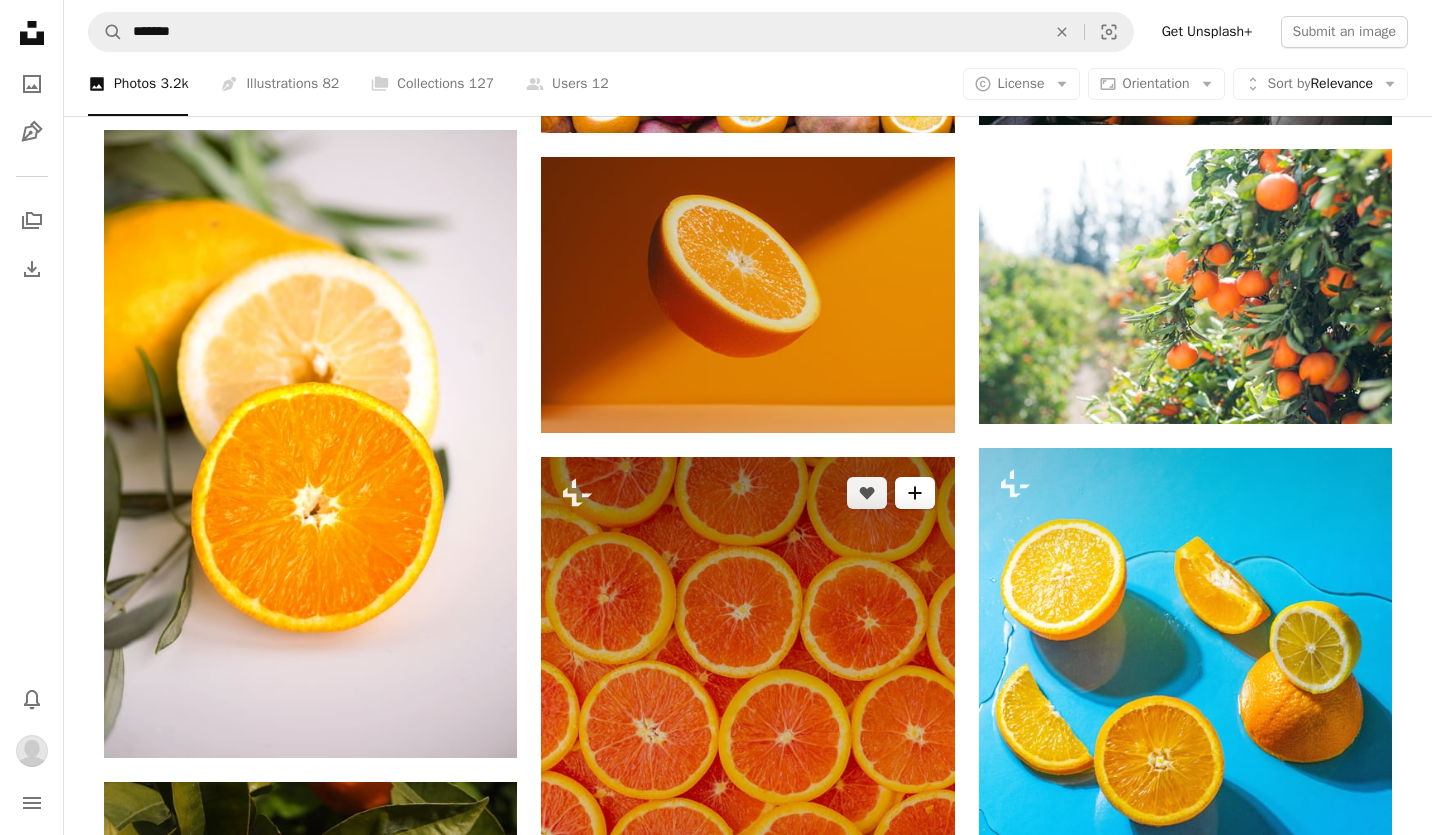 click on "A plus sign" at bounding box center (915, 493) 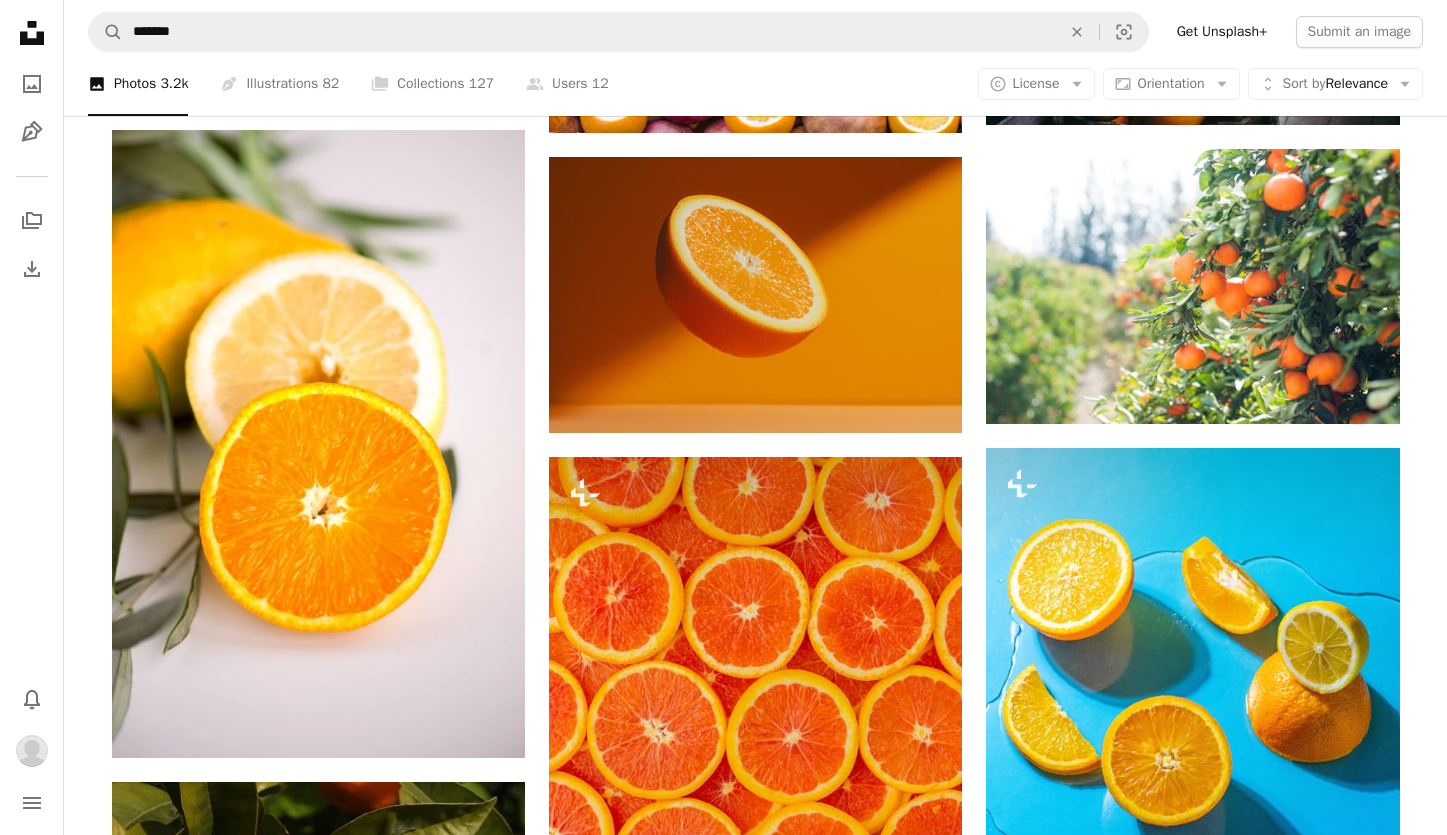 click 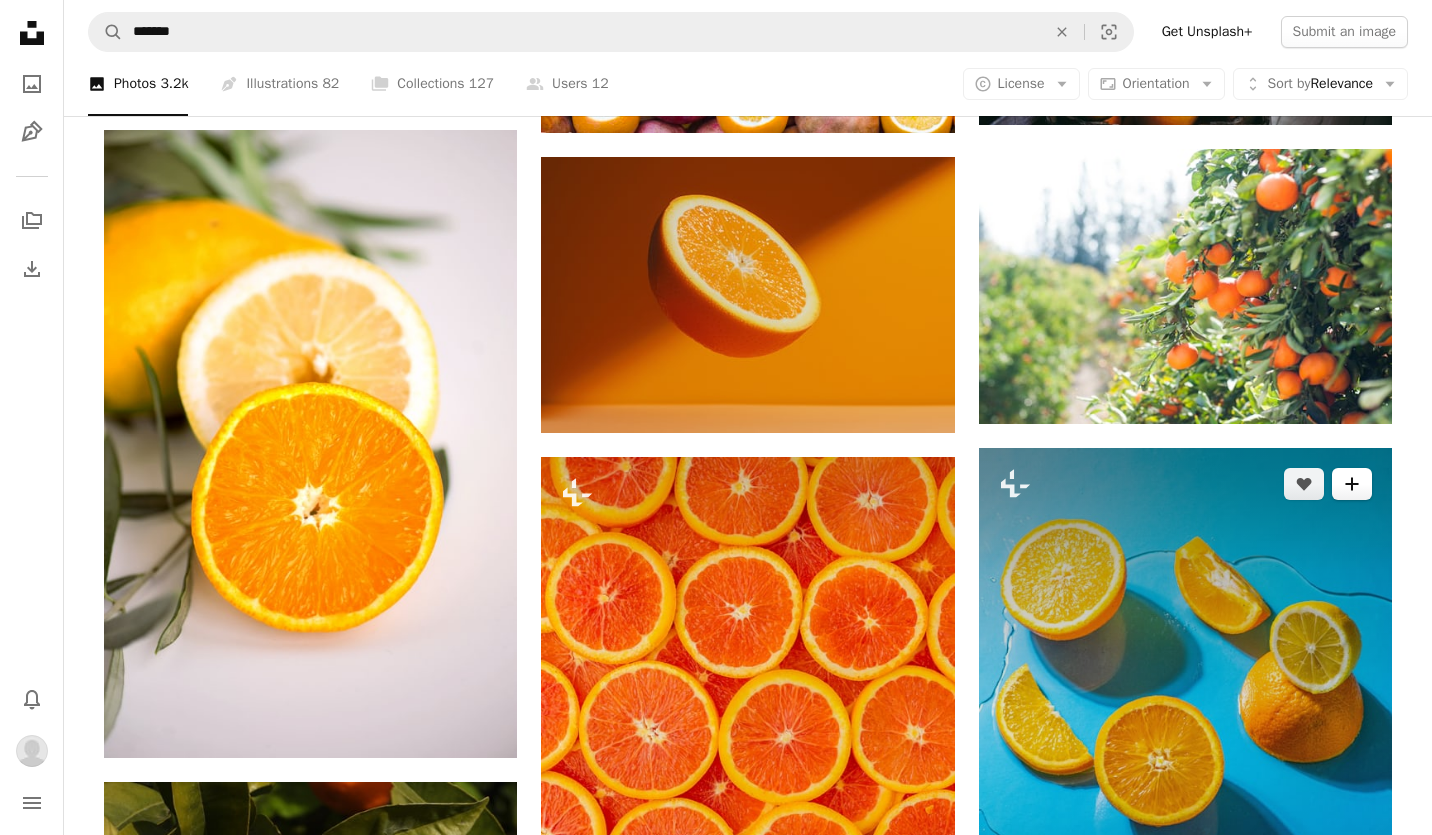 click on "A plus sign" 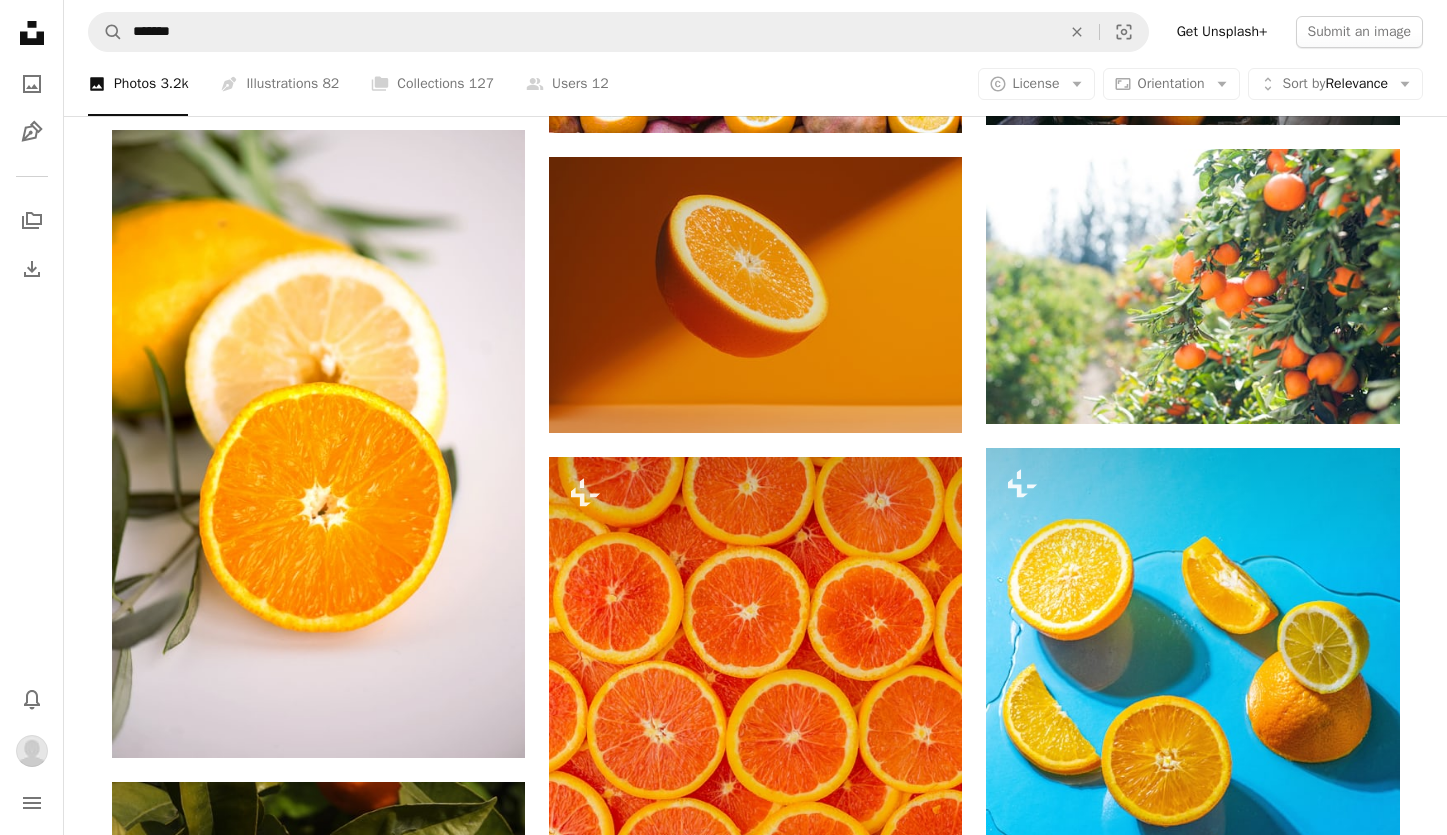 click on "18 photos" at bounding box center (890, 4451) 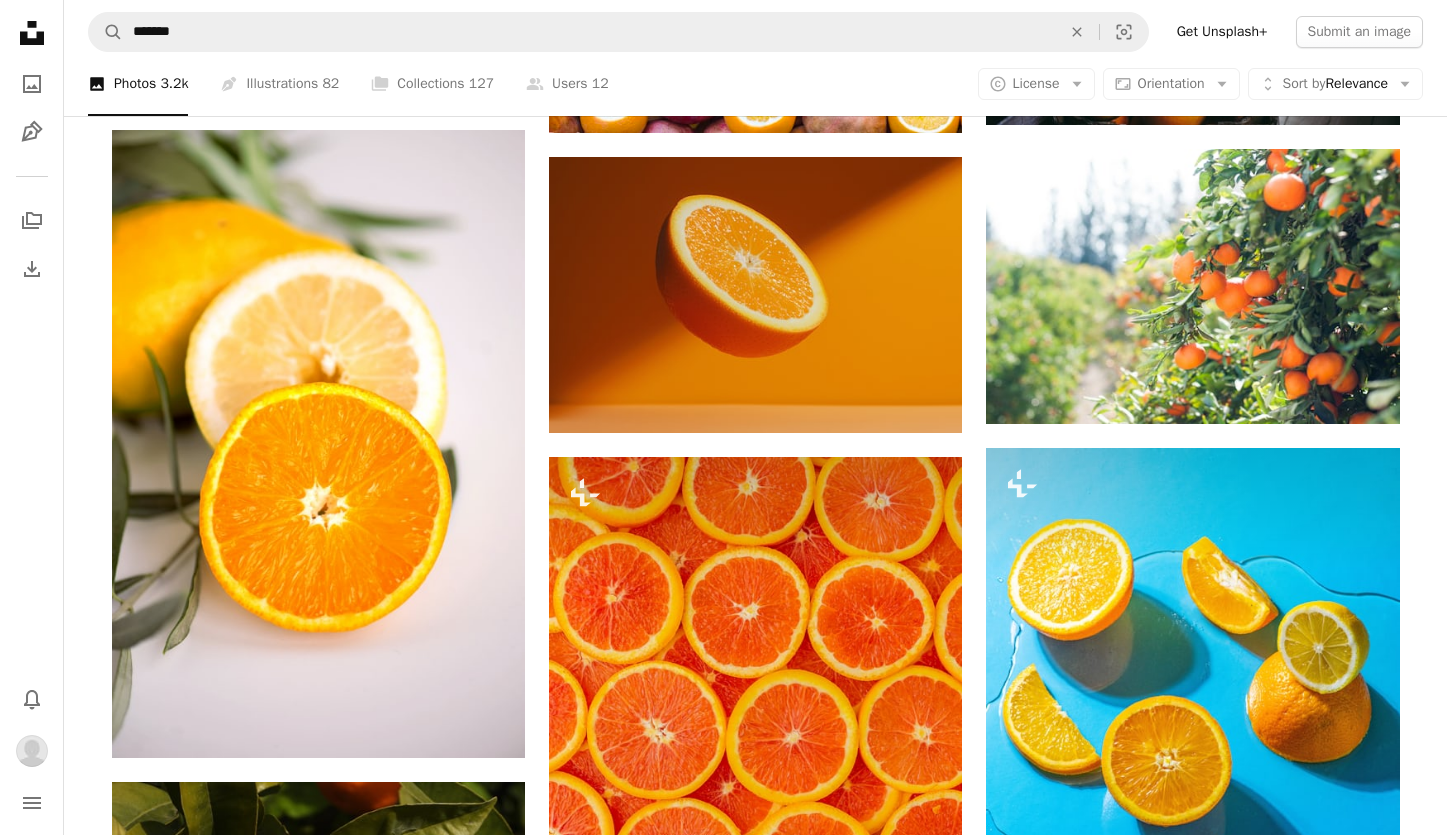 click on "An X shape Add to Collection Create a new collection A checkmark A minus sign 19 photos Oranges A checkmark A plus sign 20 photos Apples Create new collection Name 60 Description  (optional) 250 Make collection private A lock Cancel Create collection" at bounding box center (723, 4530) 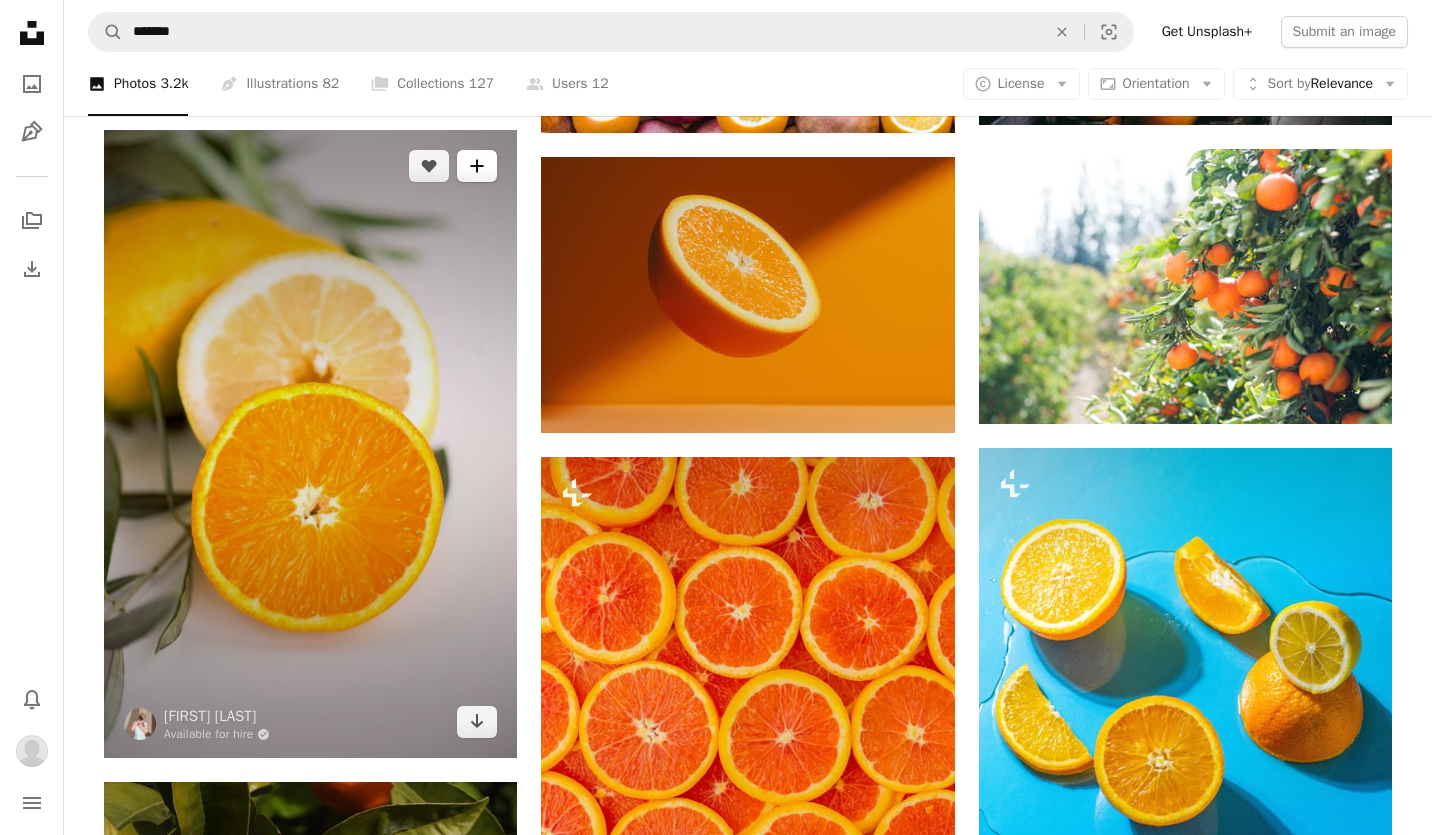 click on "A plus sign" 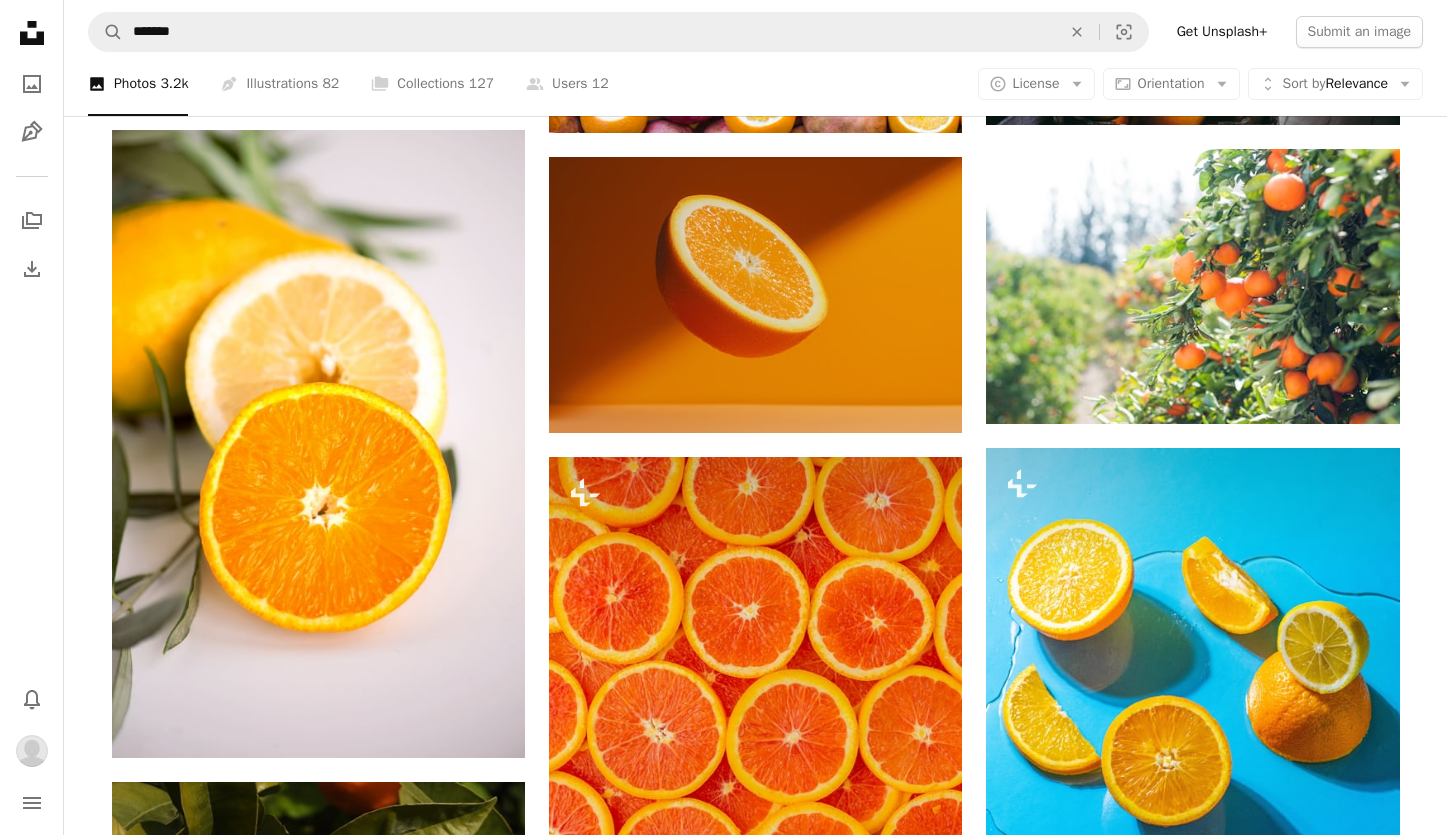 click on "A plus sign" 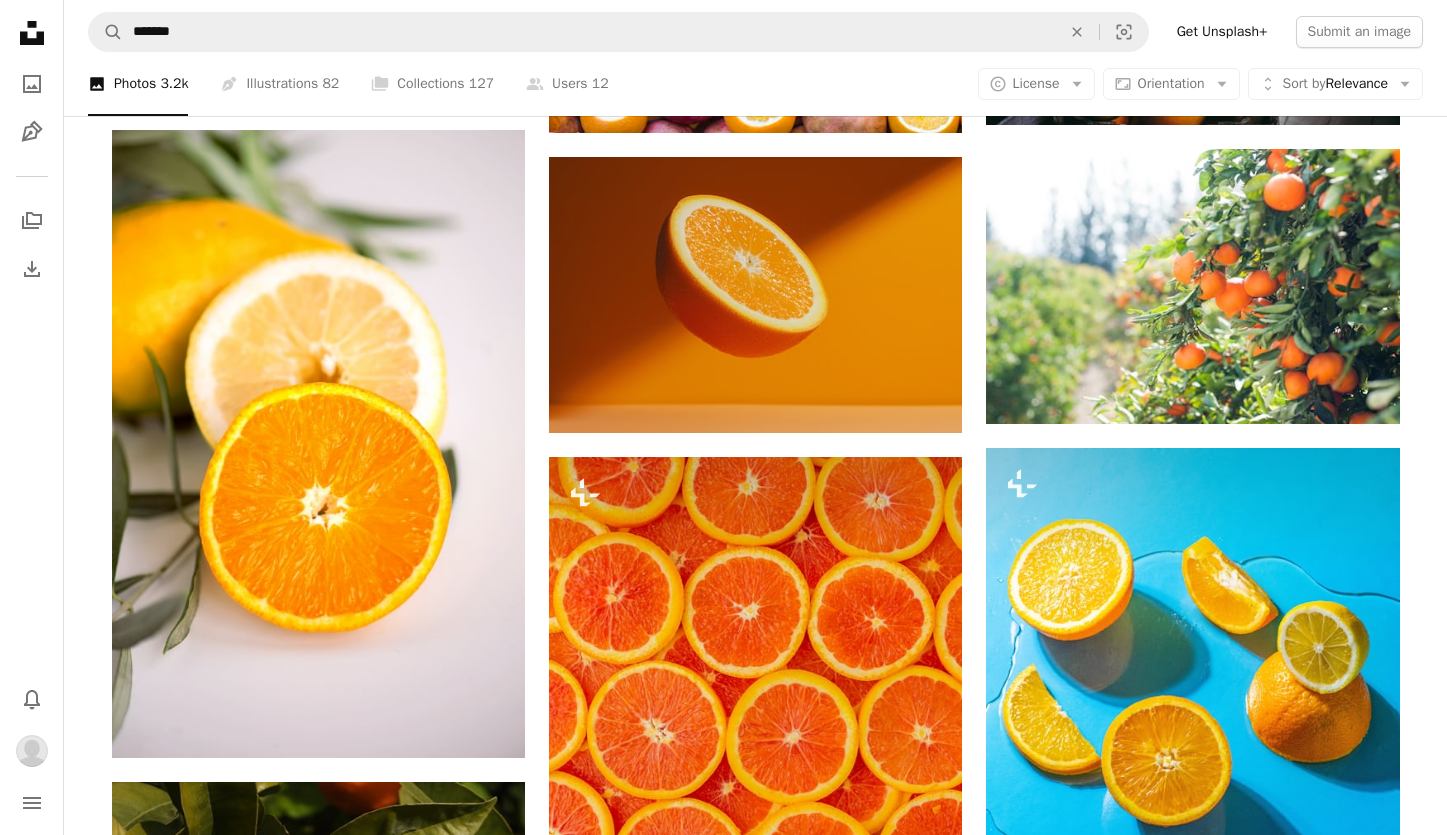 click on "An X shape Add to Collection Create a new collection A checkmark A minus sign 20 photos Oranges A checkmark A plus sign 20 photos Apples Create new collection Name 60 Description  (optional) 250 Make collection private A lock Cancel Create collection" at bounding box center (723, 4530) 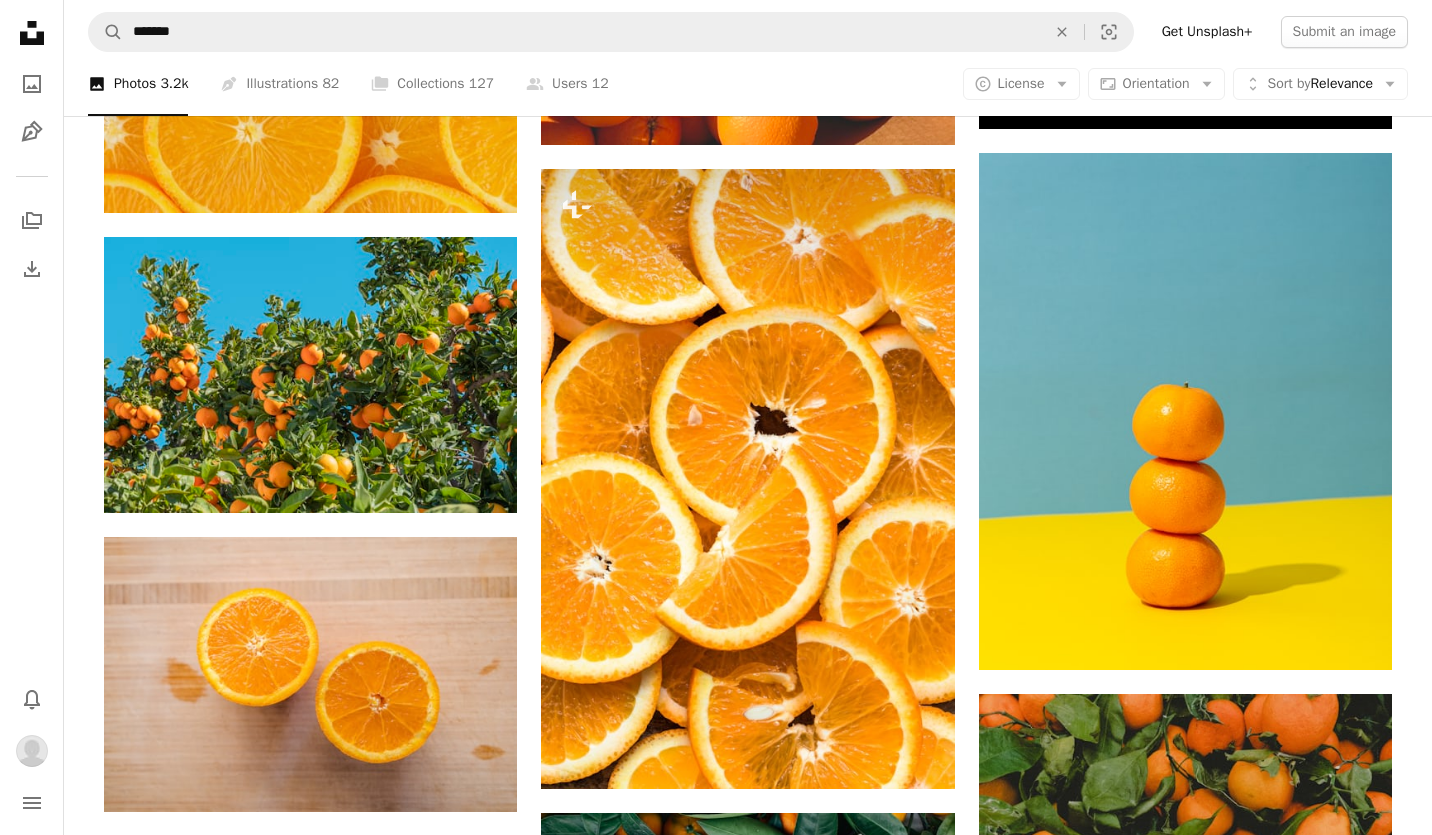 scroll, scrollTop: 600, scrollLeft: 0, axis: vertical 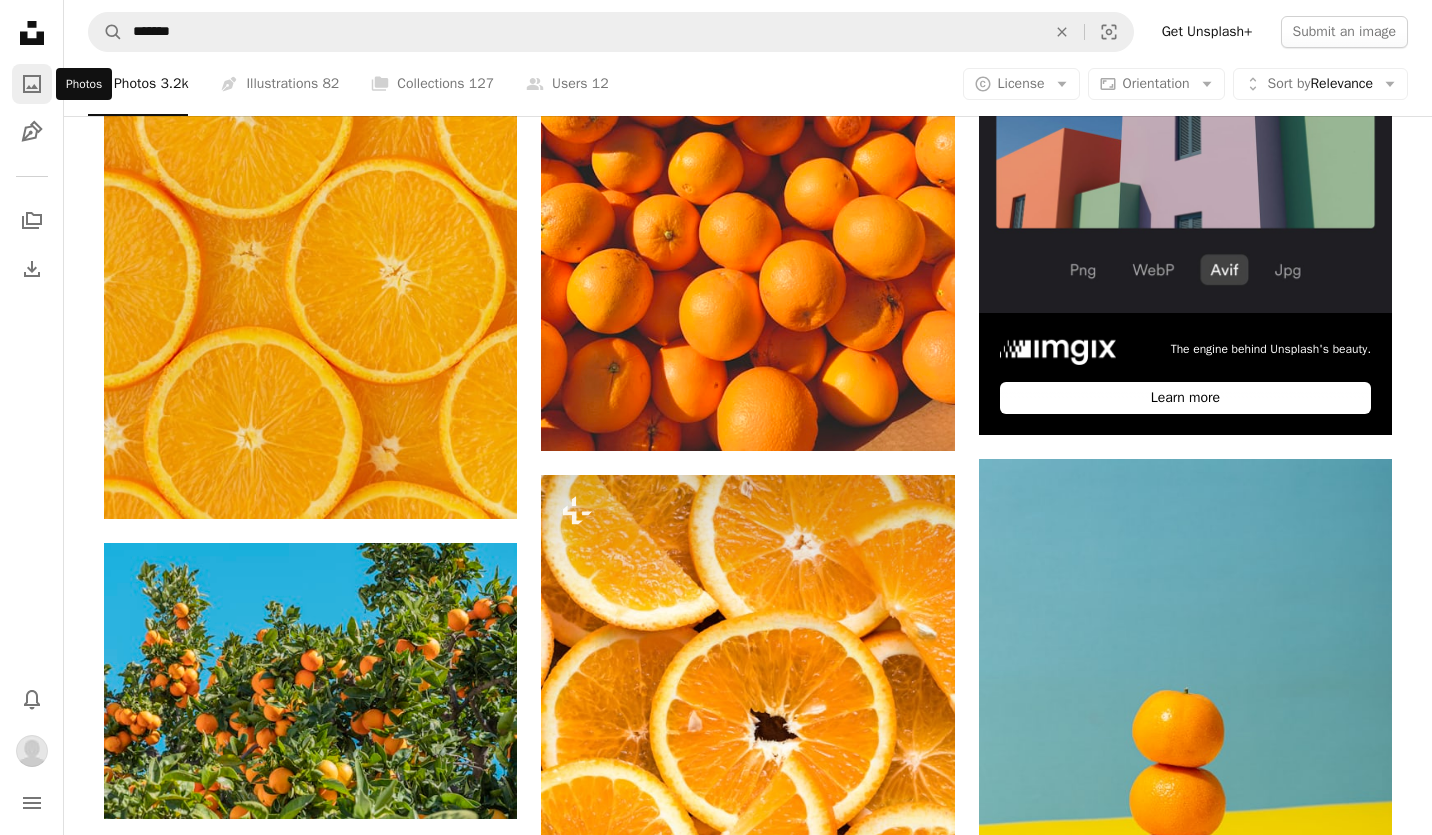 click on "A photo" 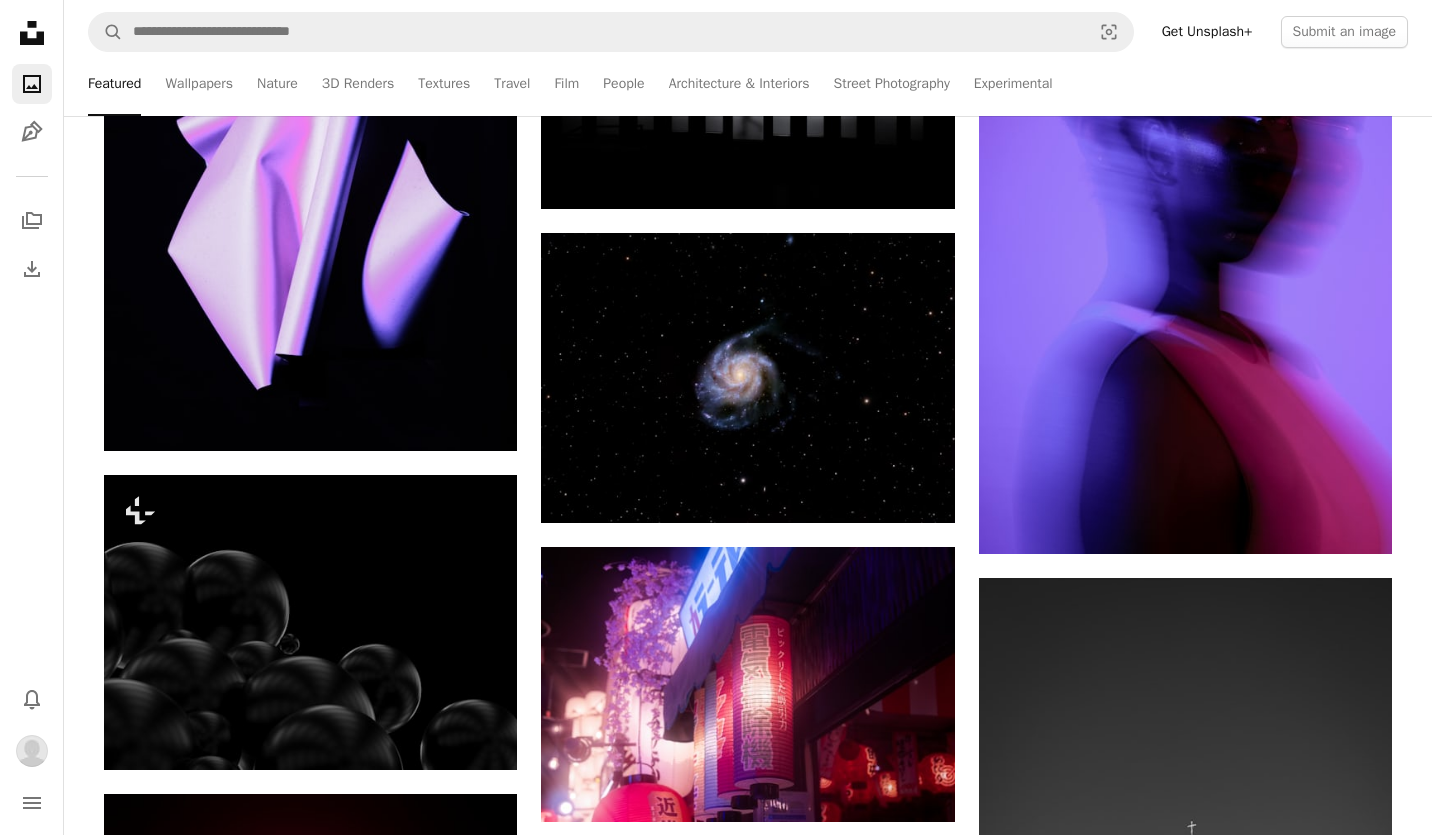 scroll, scrollTop: 0, scrollLeft: 0, axis: both 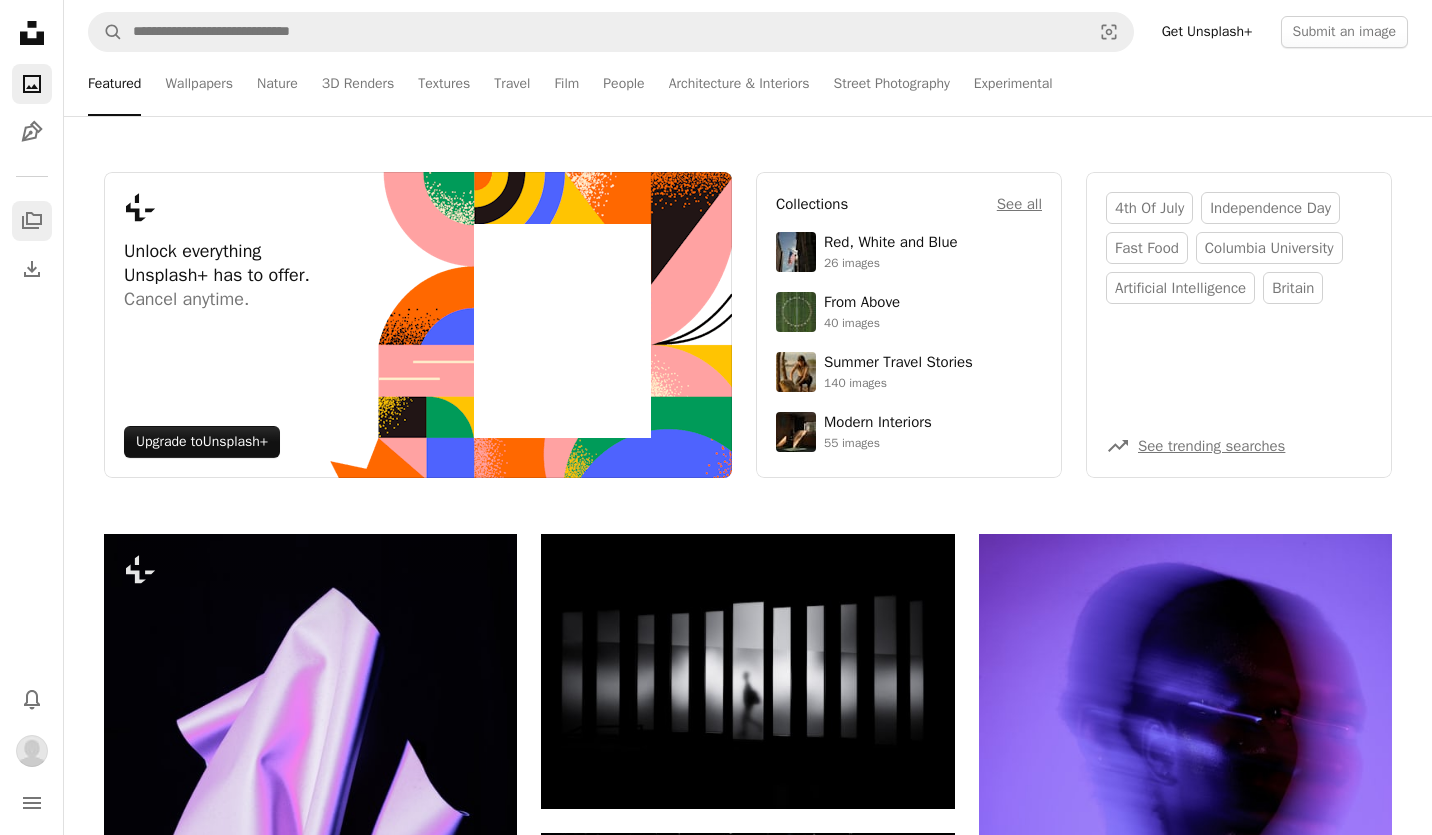 click 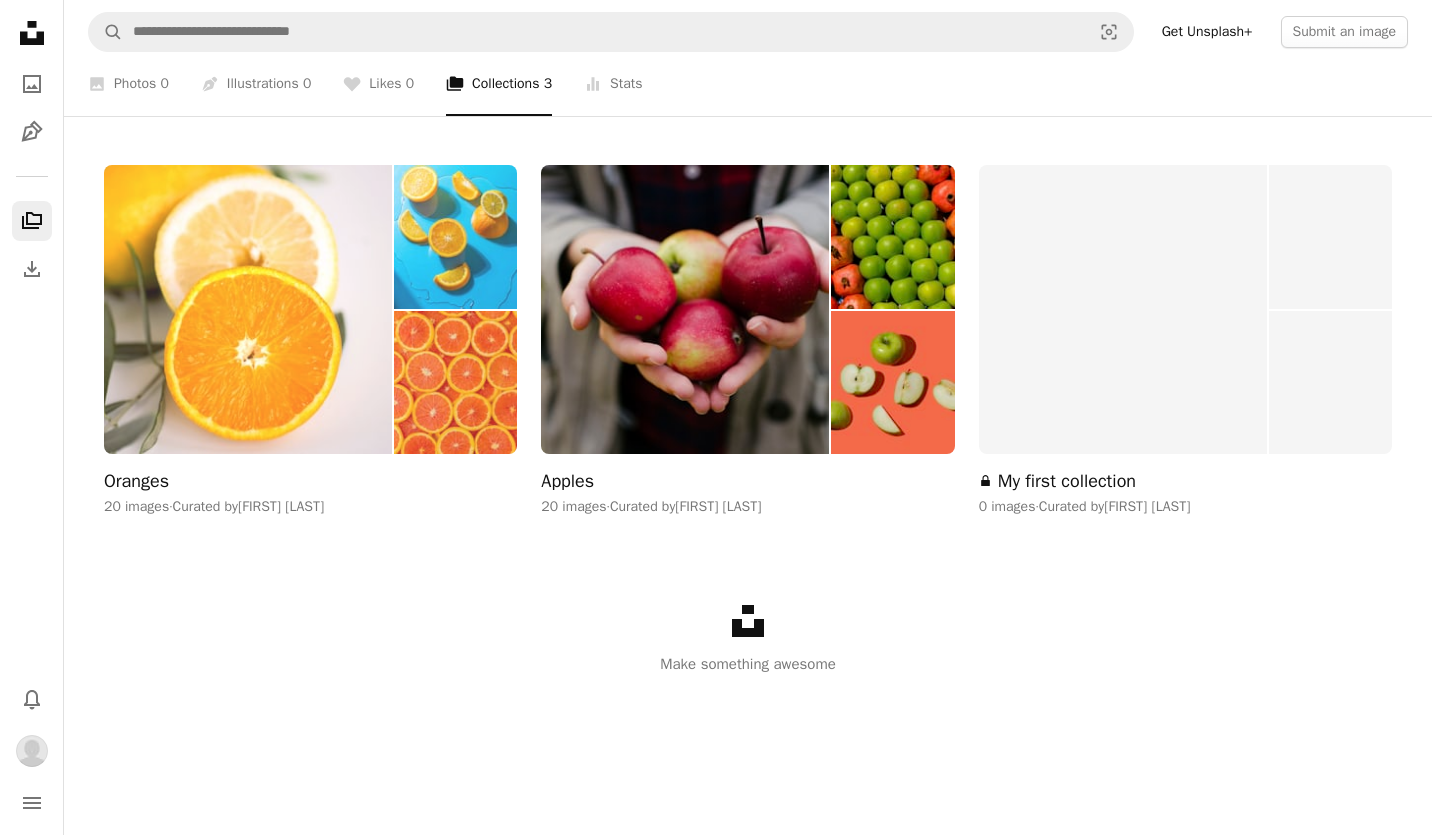 scroll, scrollTop: 185, scrollLeft: 0, axis: vertical 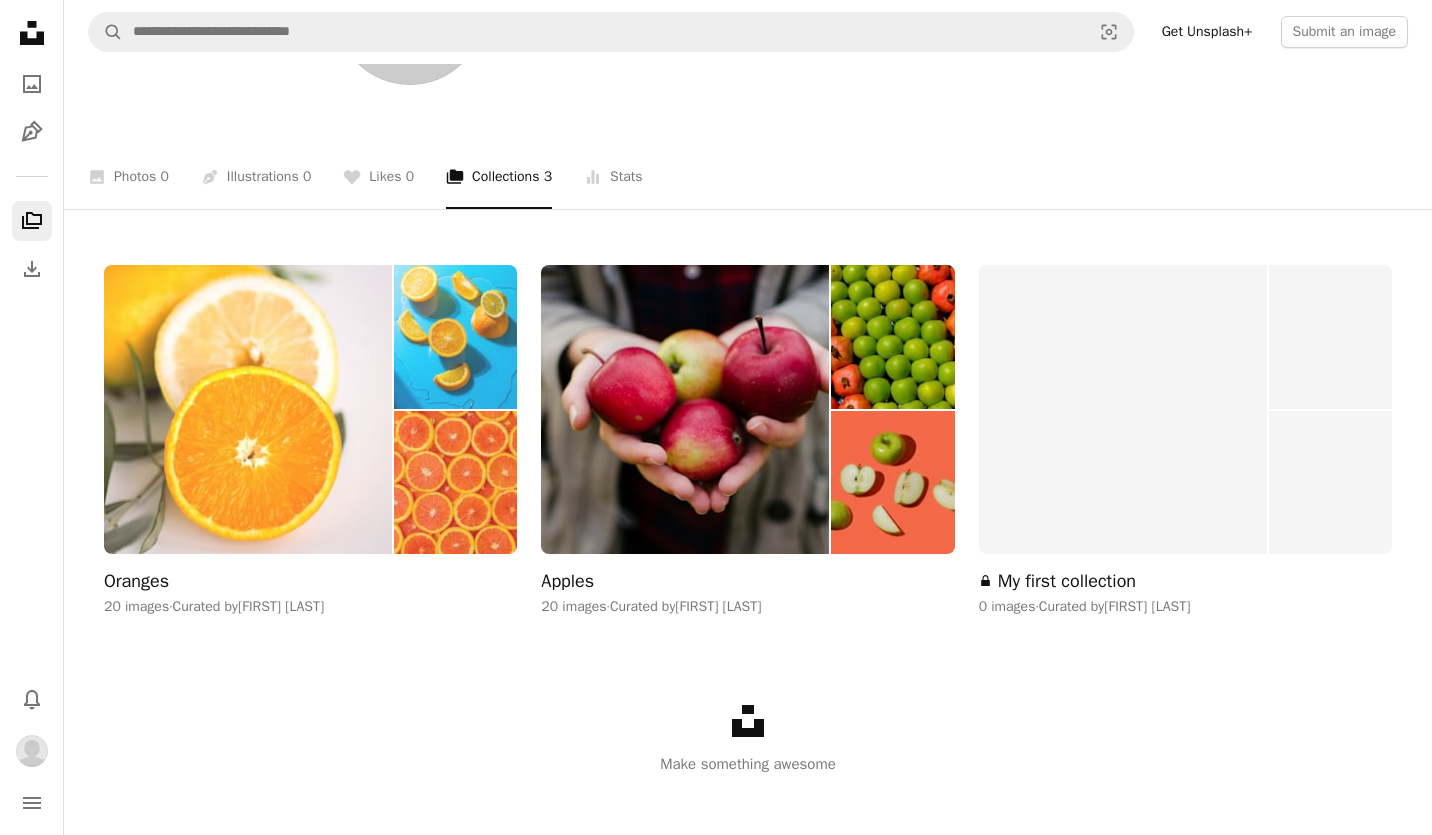 click at bounding box center (248, 409) 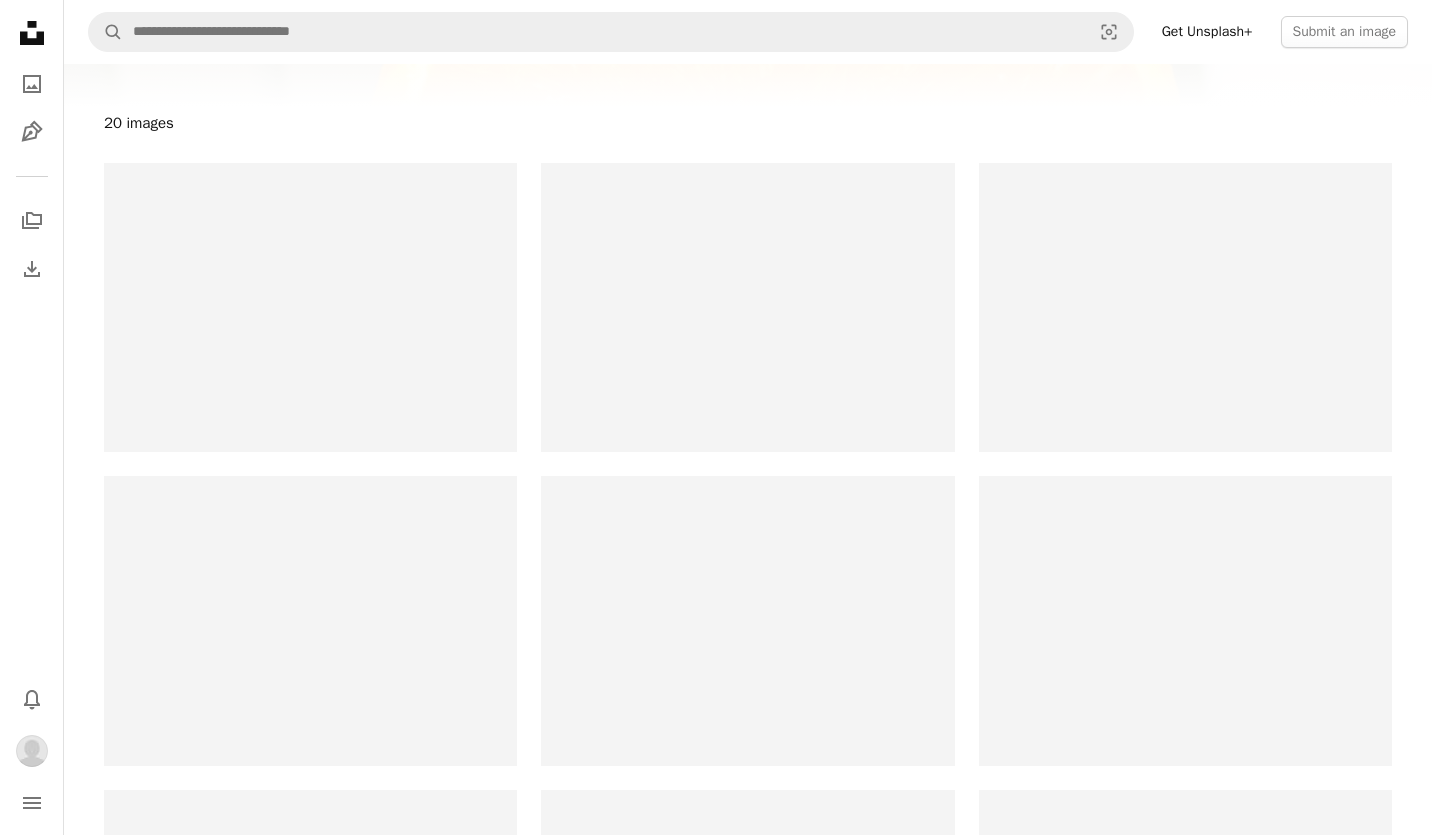 scroll, scrollTop: 0, scrollLeft: 0, axis: both 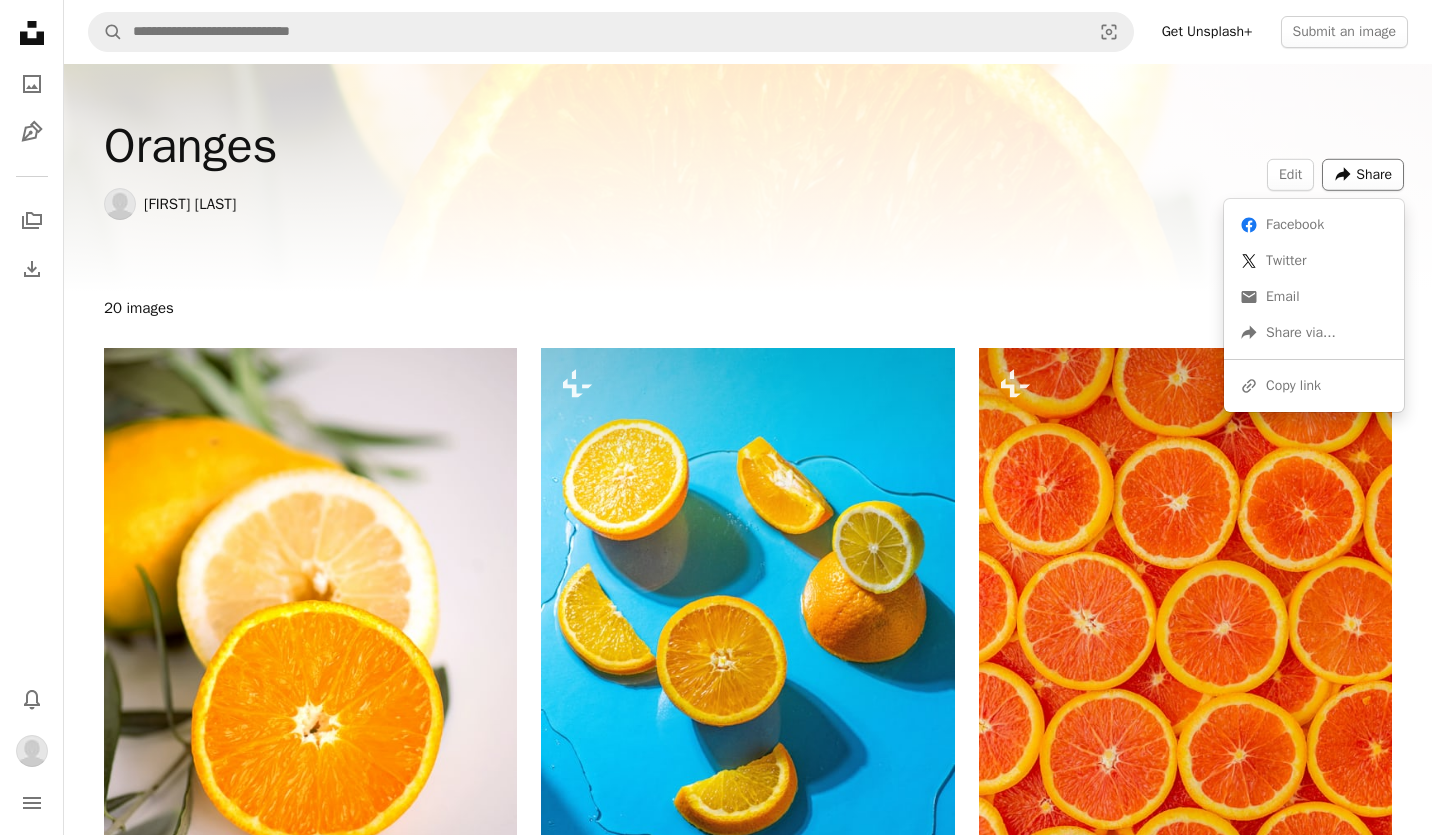 click on "Share" at bounding box center (1374, 175) 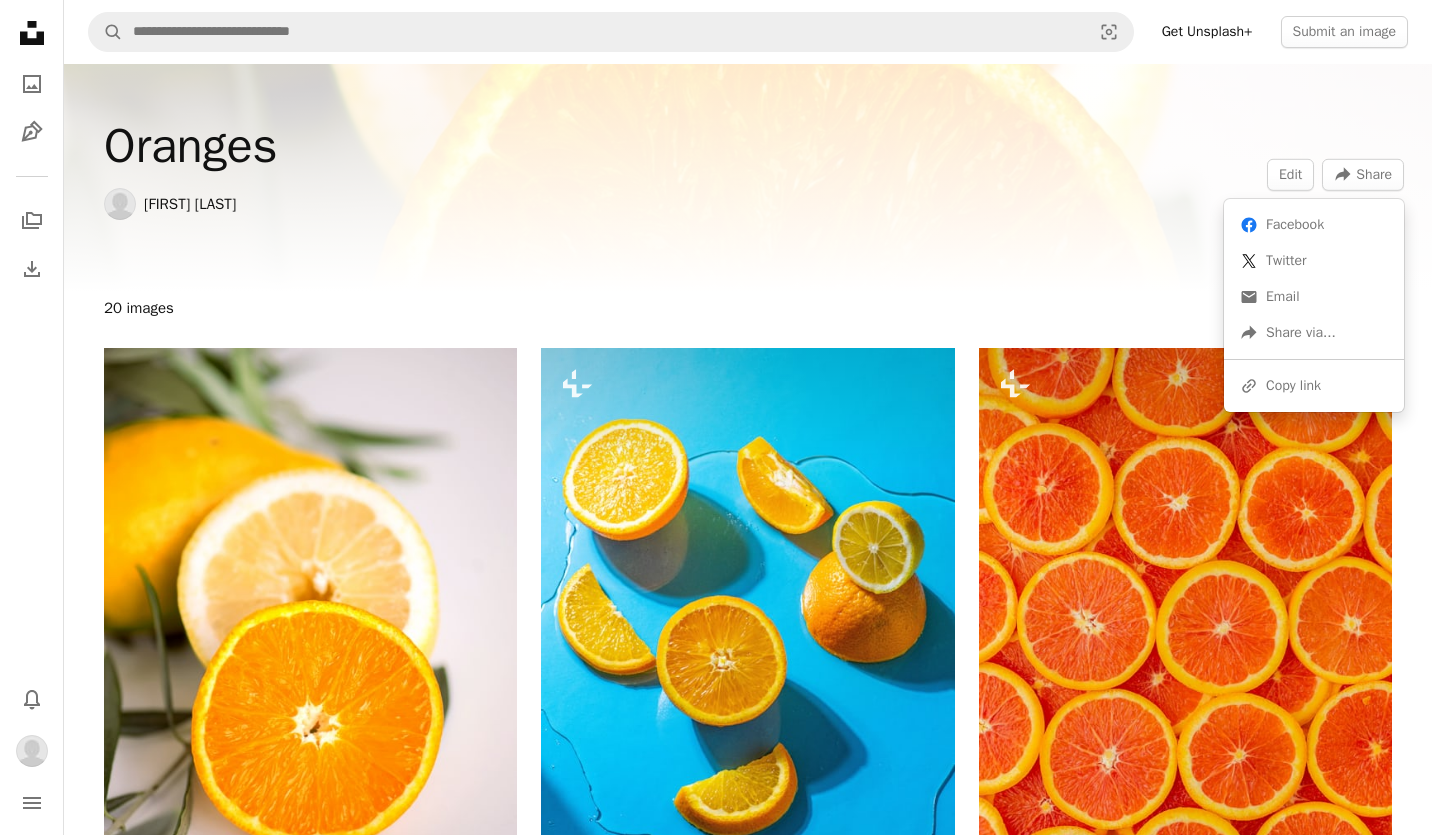 click on "Oranges [FIRST] [LAST] Edit A forward-right arrow Share 20 images A heart A plus sign [FIRST] [LAST] Available for hire A checkmark inside of a circle Arrow pointing down A heart A plus sign [FIRST] [LAST] Arrow pointing down A heart A plus sign [FIRST] [LAST] Arrow pointing down A heart A plus sign [FIRST] [LAST] Available for hire A checkmark inside of a circle Arrow pointing down Plus sign for Unsplash+ A heart A plus sign [FIRST] [LAST] For  Unsplash+ A lock Download A heart A plus sign [FIRST] [LAST] Arrow pointing down Plus sign for Unsplash+ A heart A plus sign [FIRST] [LAST] For  Unsplash+ A lock Download Plus sign for Unsplash+ A heart A plus sign [FIRST] [LAST] For  Unsplash+ A lock Download A heart A plus sign [FIRST] [LAST] Available for hire A checkmark inside of a circle Arrow pointing down Plus sign for Unsplash+ A heart A plus sign [FIRST] [LAST] For" at bounding box center (716, 417) 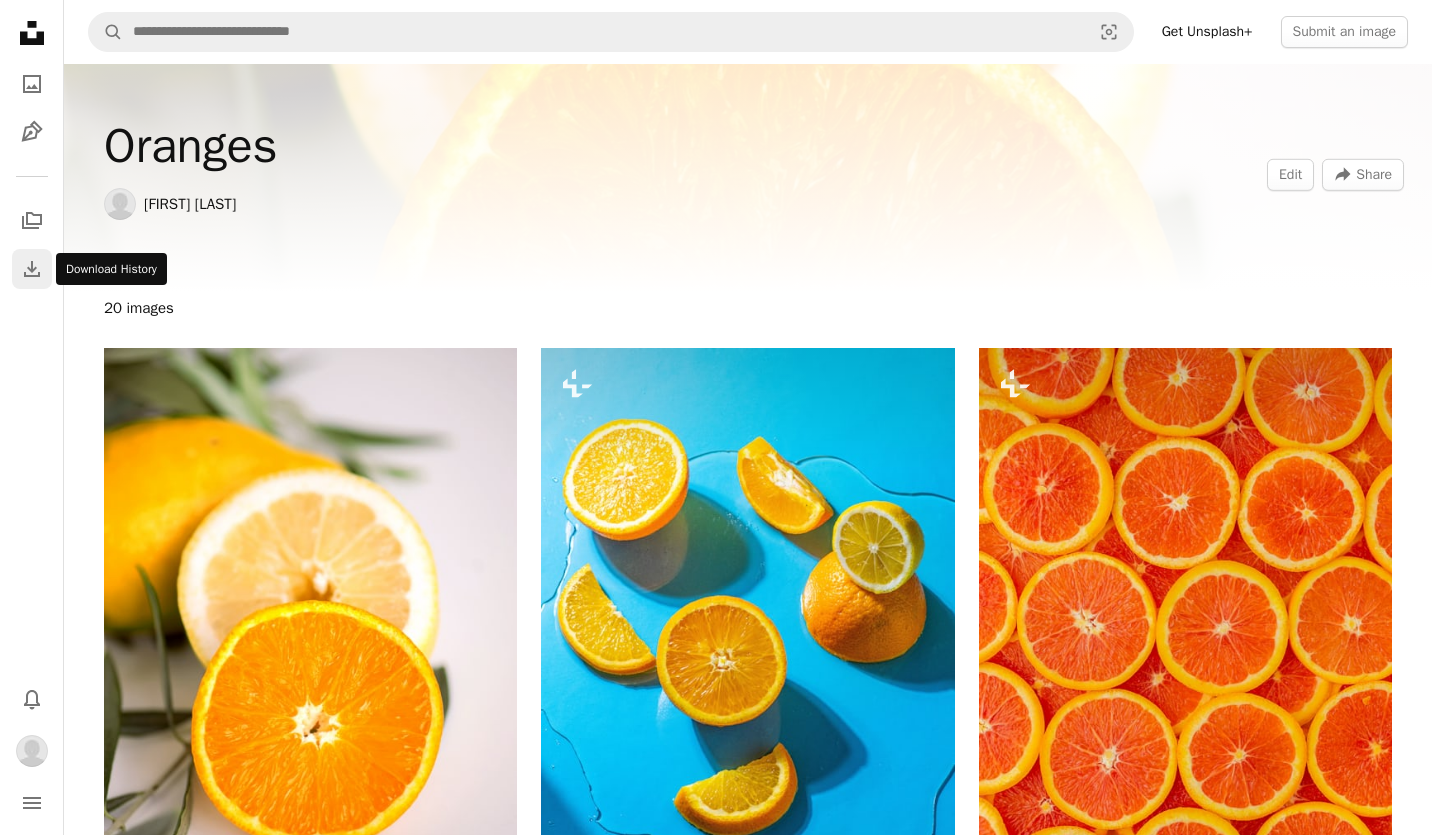 click on "Download" 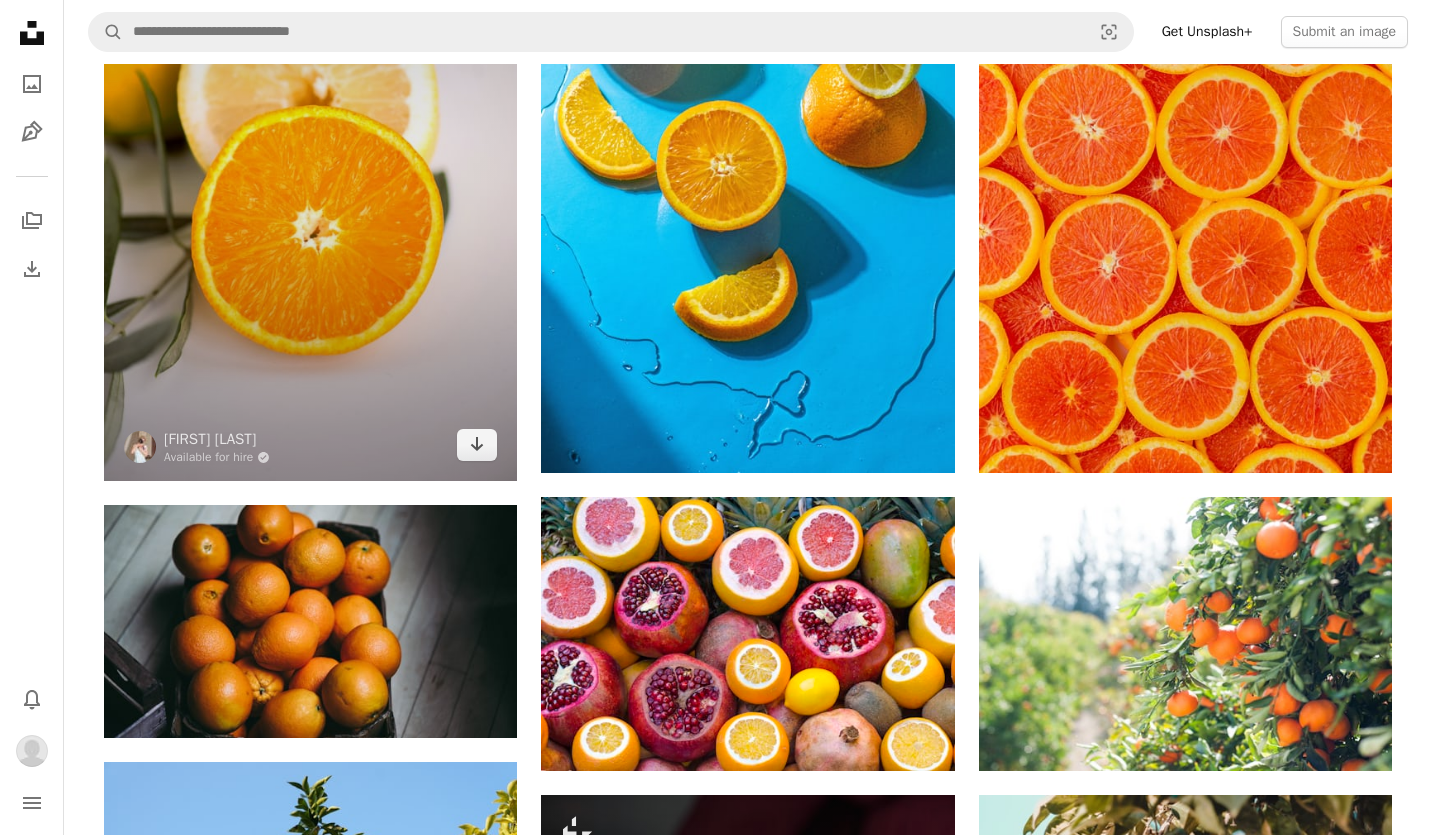 scroll, scrollTop: 600, scrollLeft: 0, axis: vertical 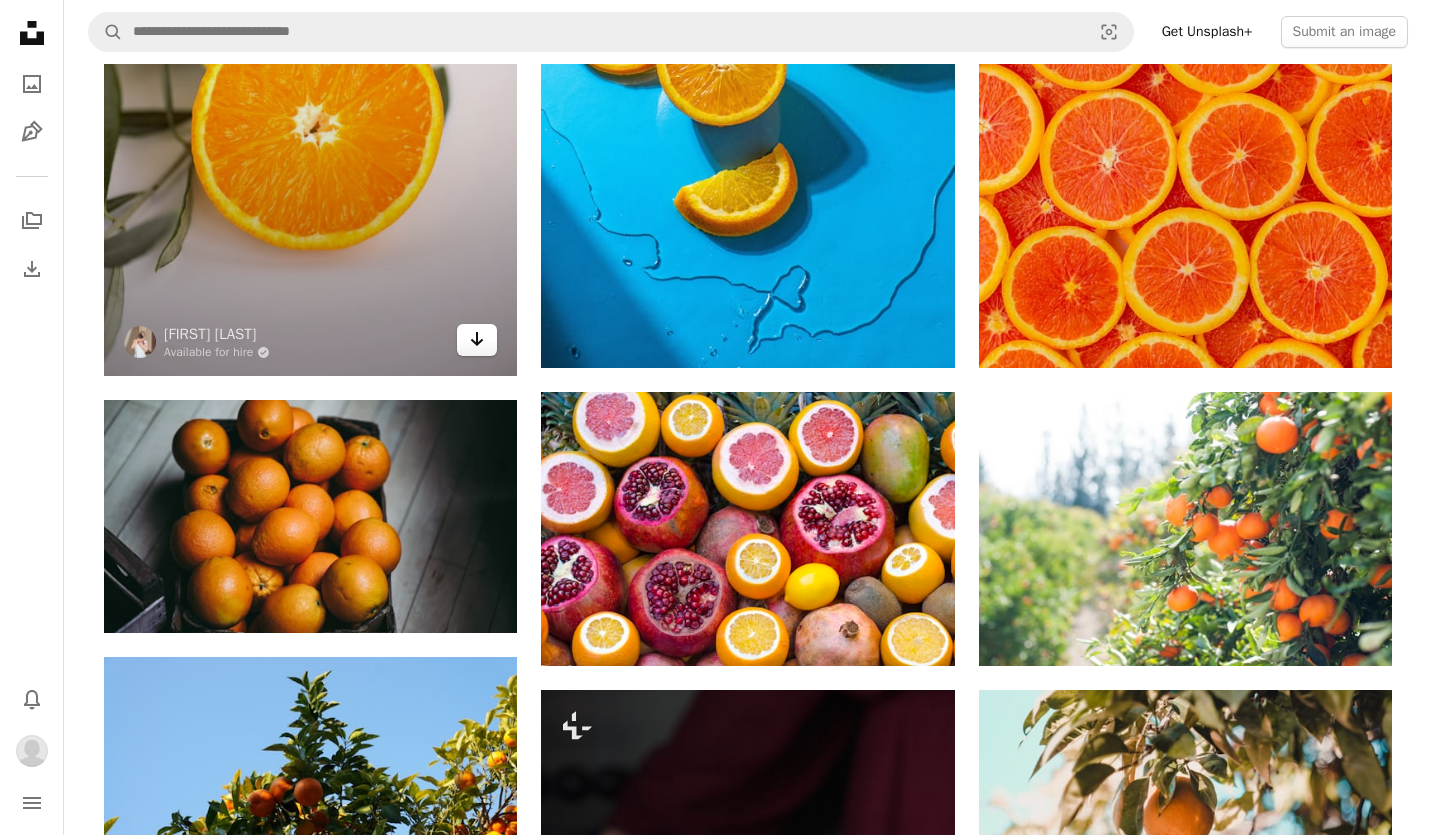 click 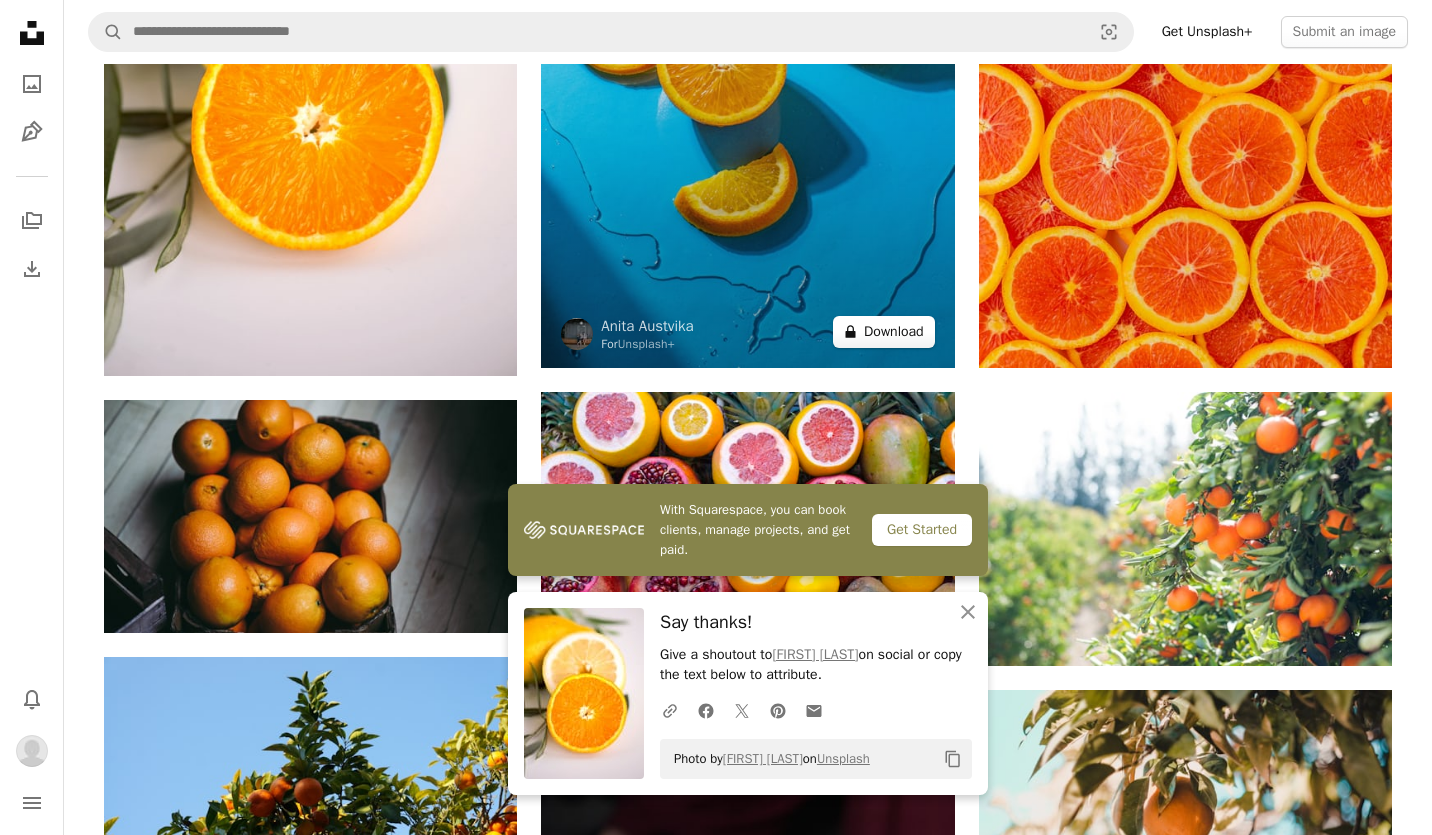 click on "A lock Download" at bounding box center (884, 332) 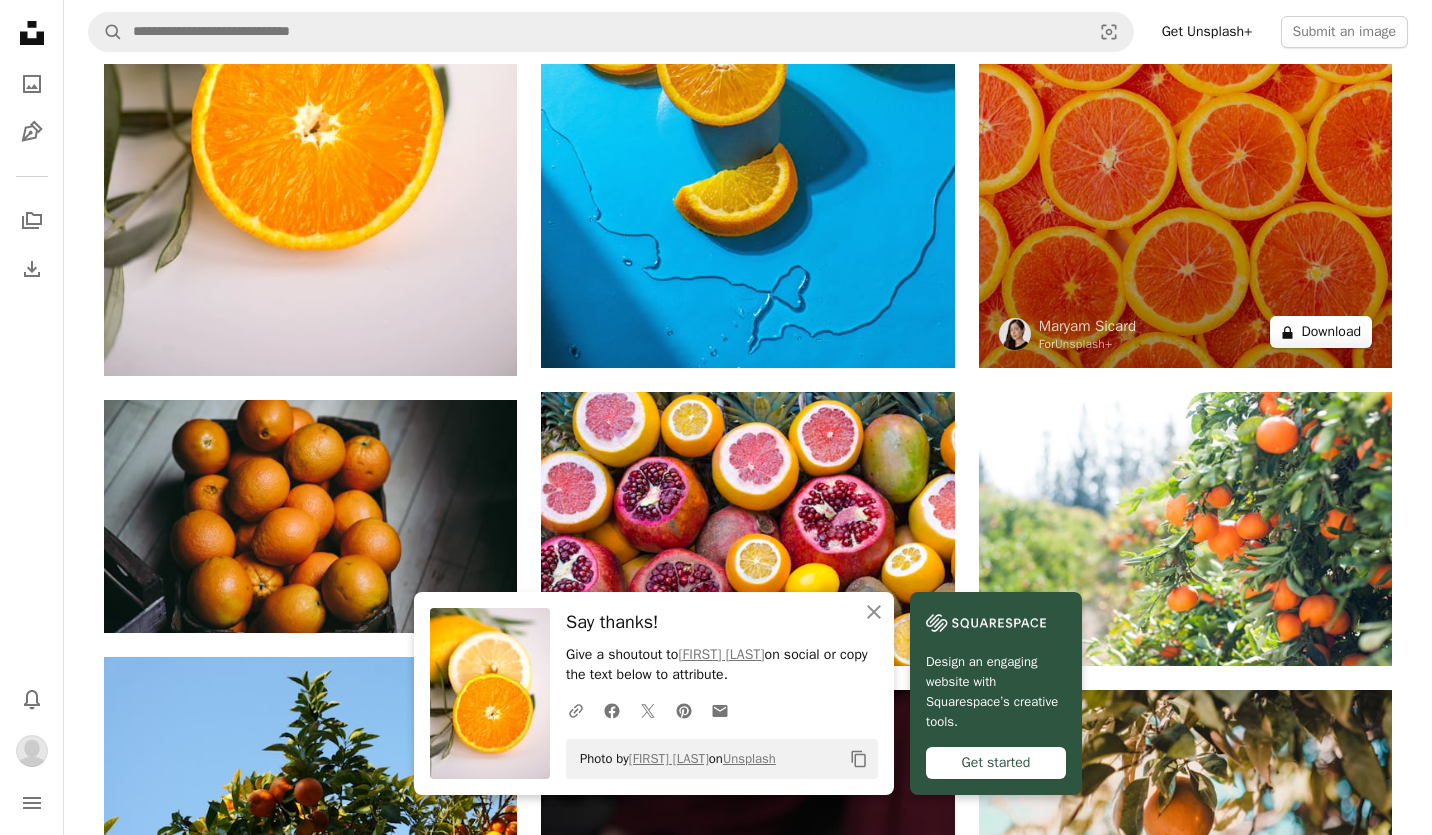 click on "A lock Download" at bounding box center (1321, 332) 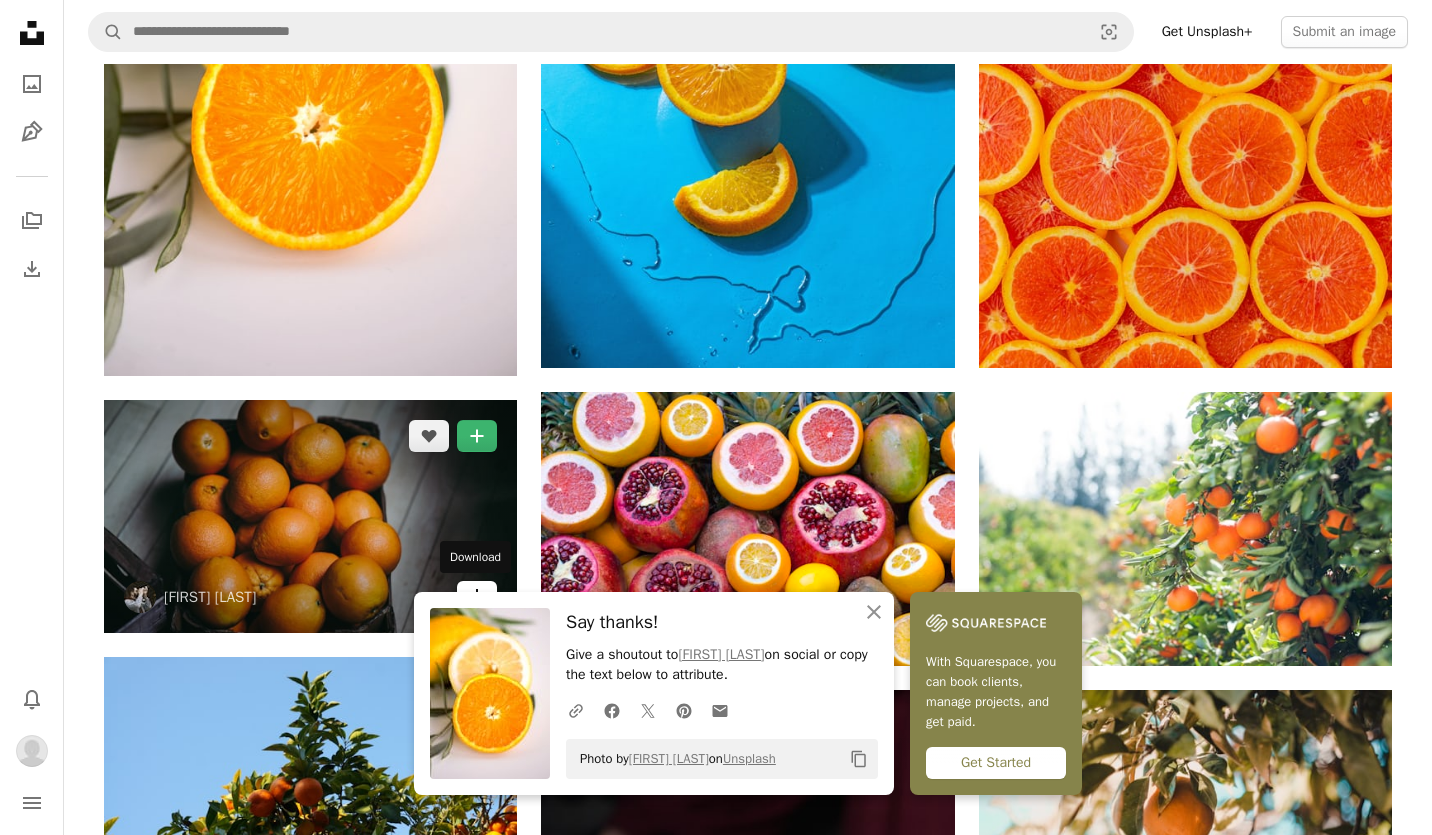 click on "Arrow pointing down" 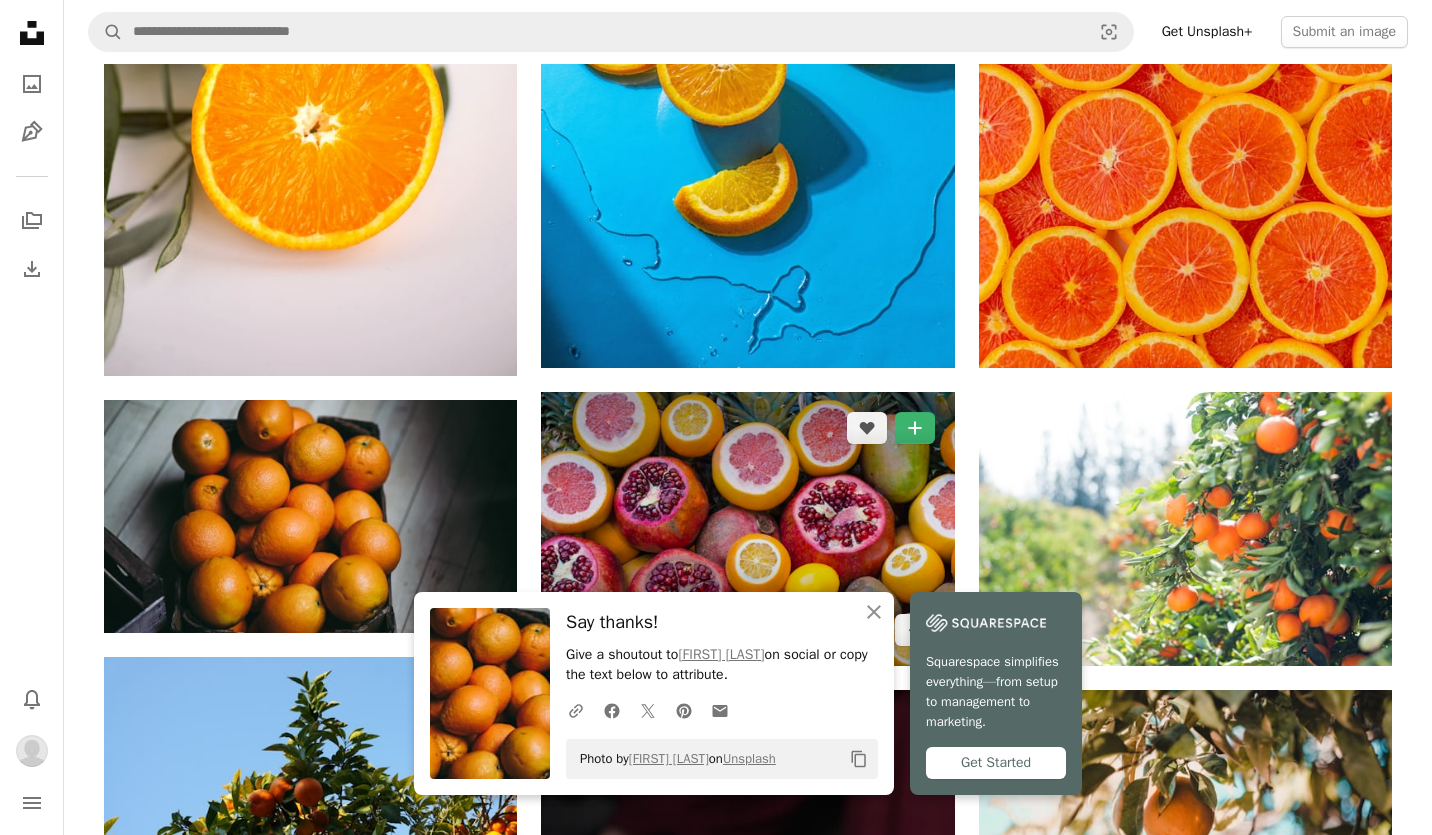 click at bounding box center [747, 529] 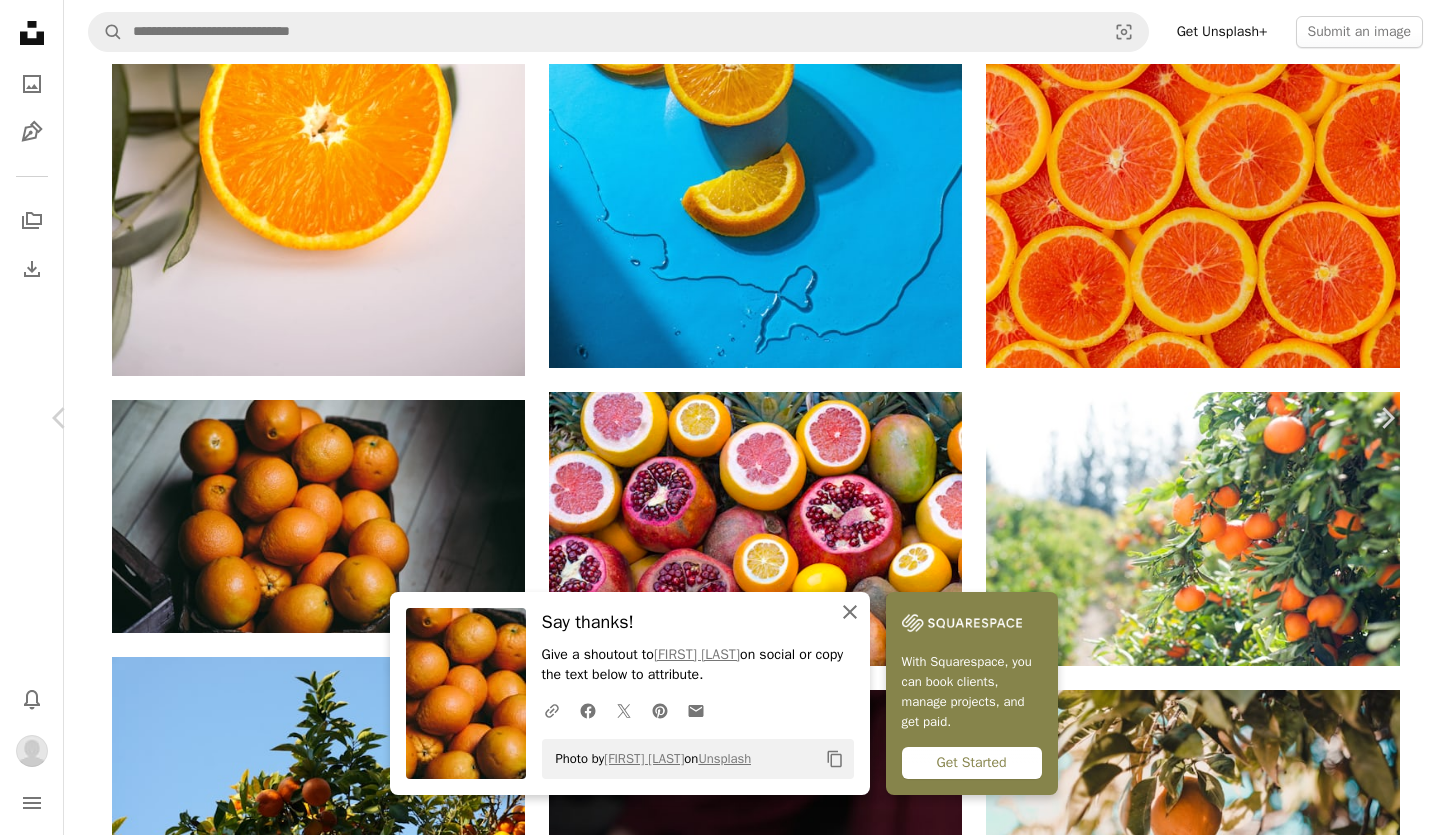 click on "An X shape" 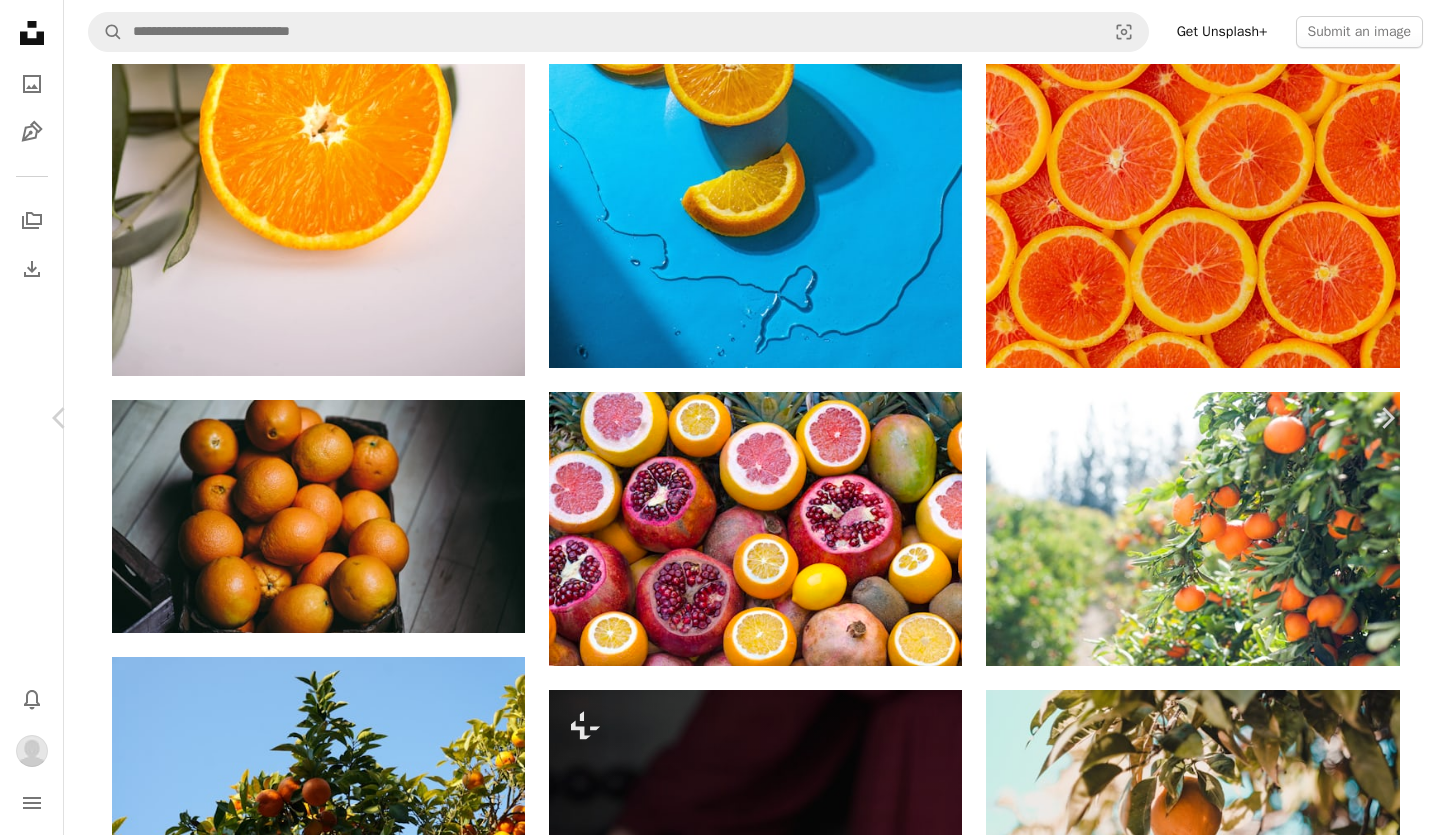 click on "Download" at bounding box center [1212, 3775] 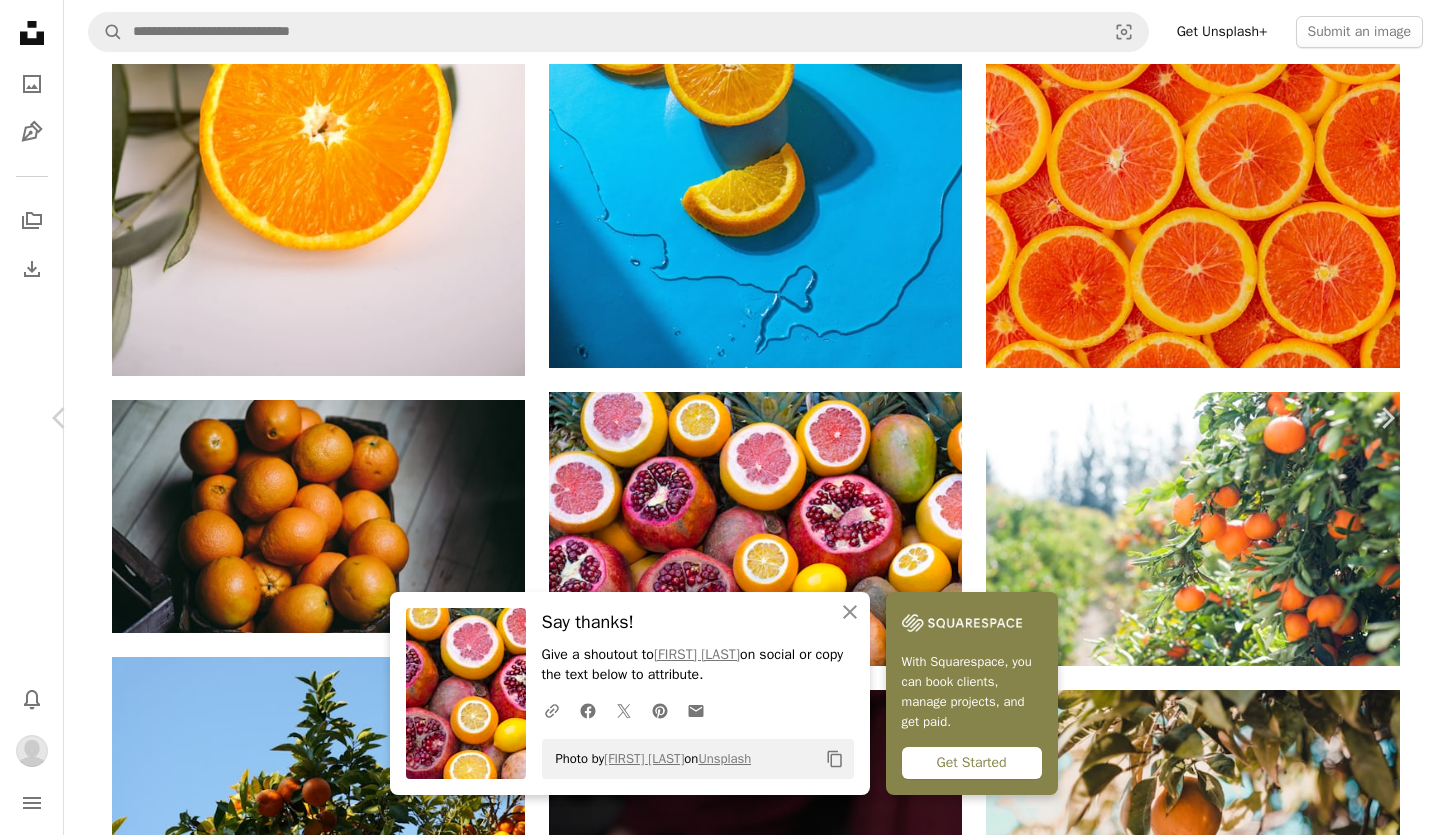 click on "Zoom in" at bounding box center (716, 4146) 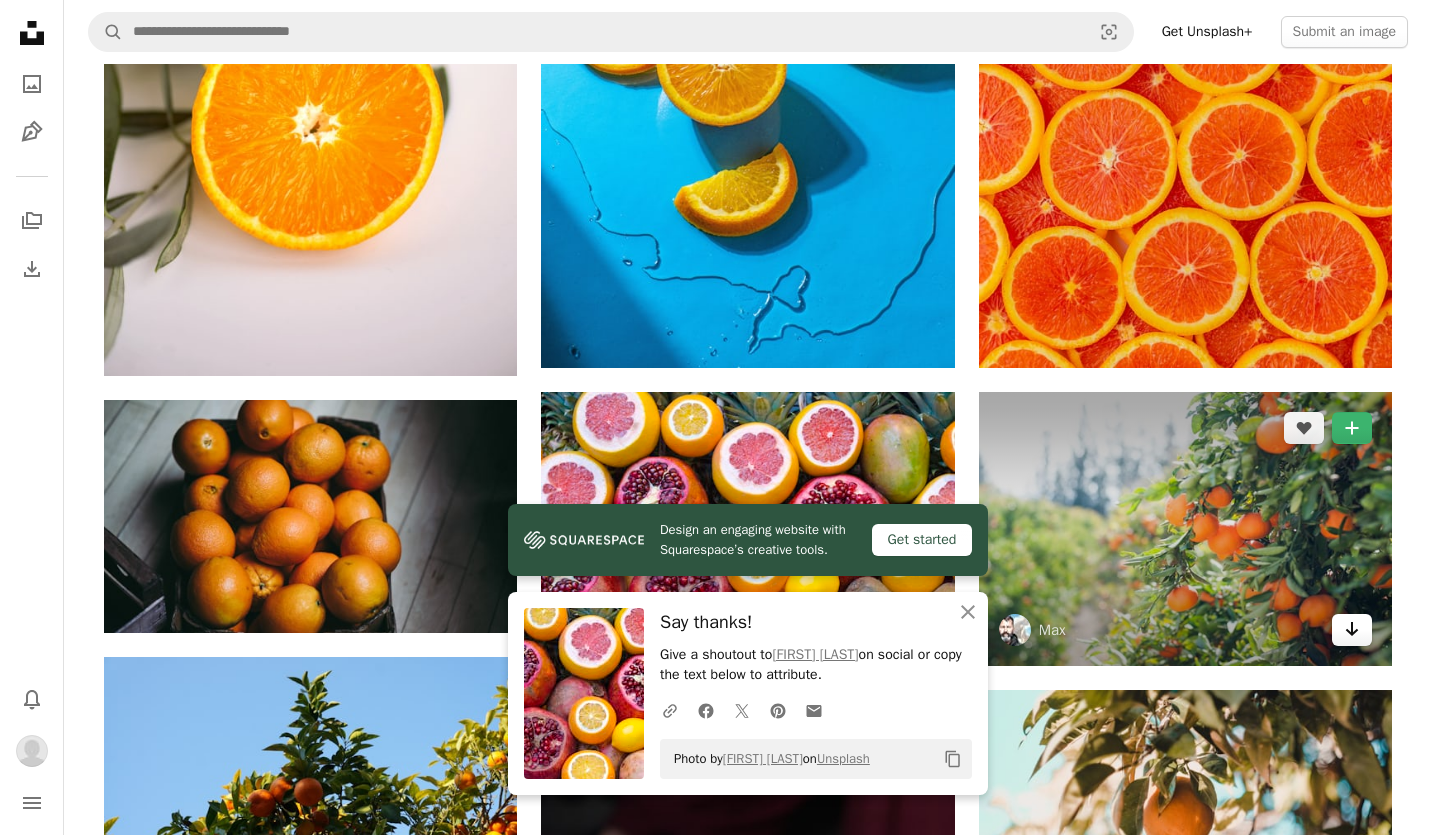 click on "Arrow pointing down" 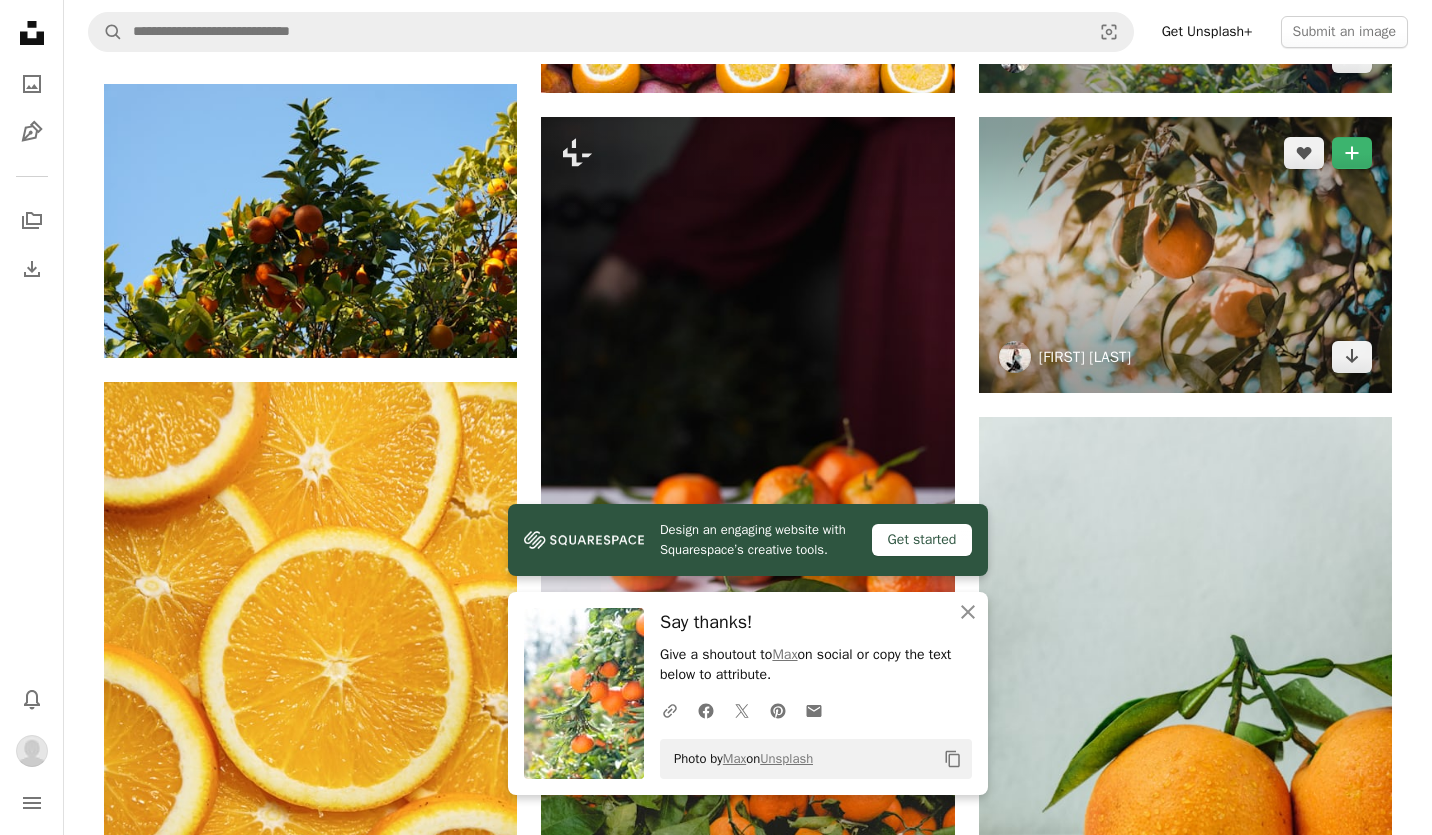scroll, scrollTop: 1200, scrollLeft: 0, axis: vertical 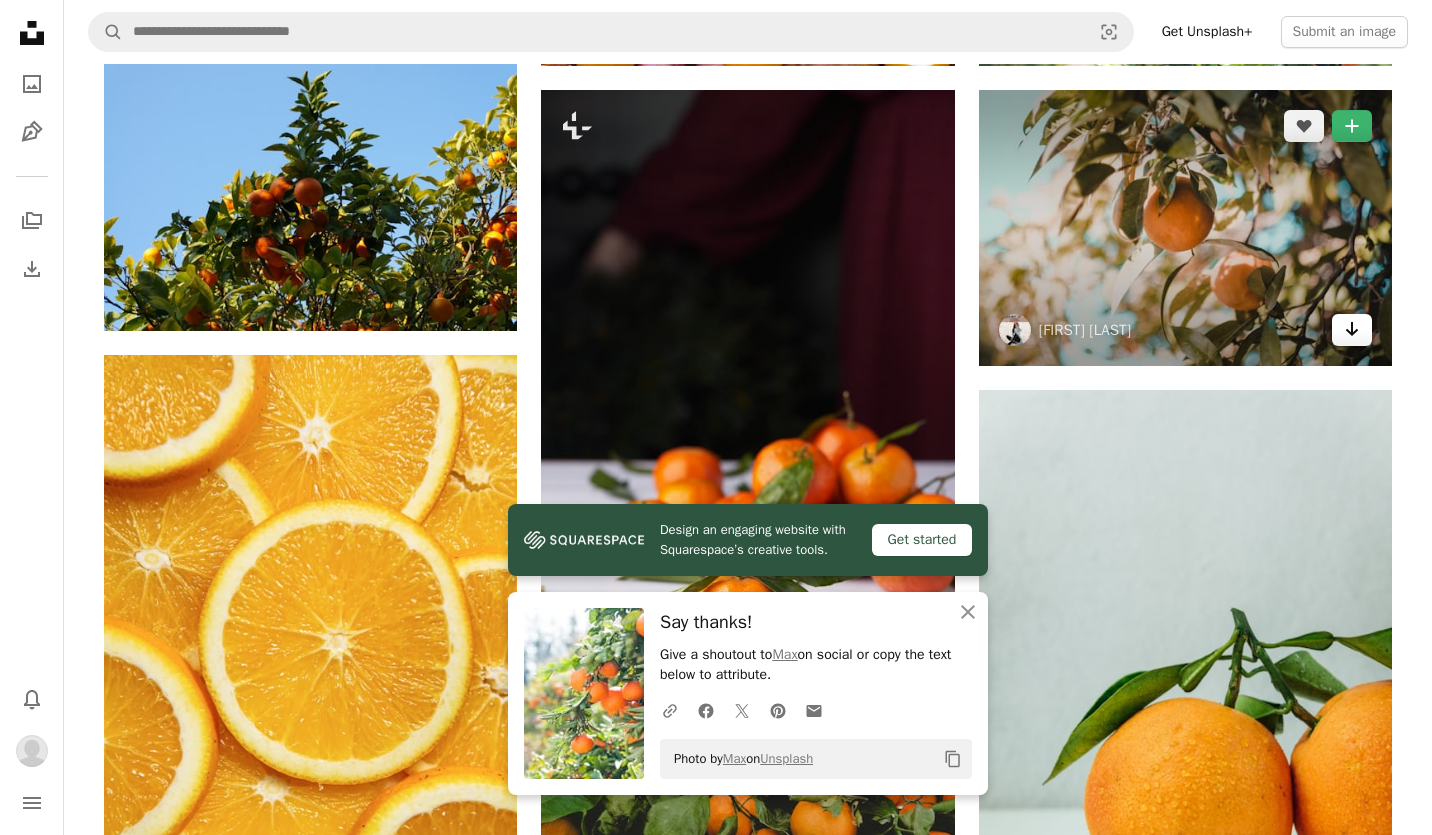click 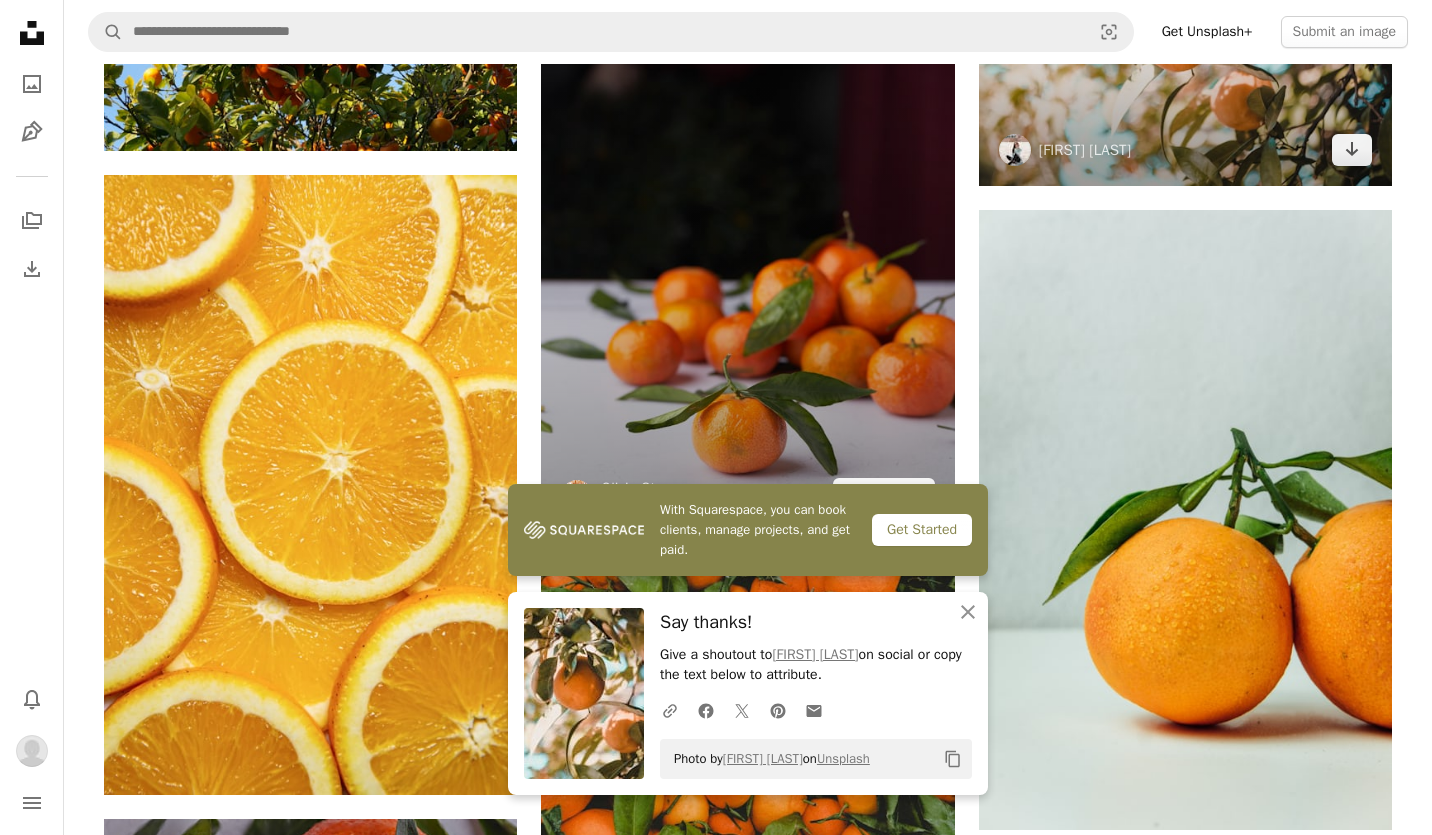 scroll, scrollTop: 1400, scrollLeft: 0, axis: vertical 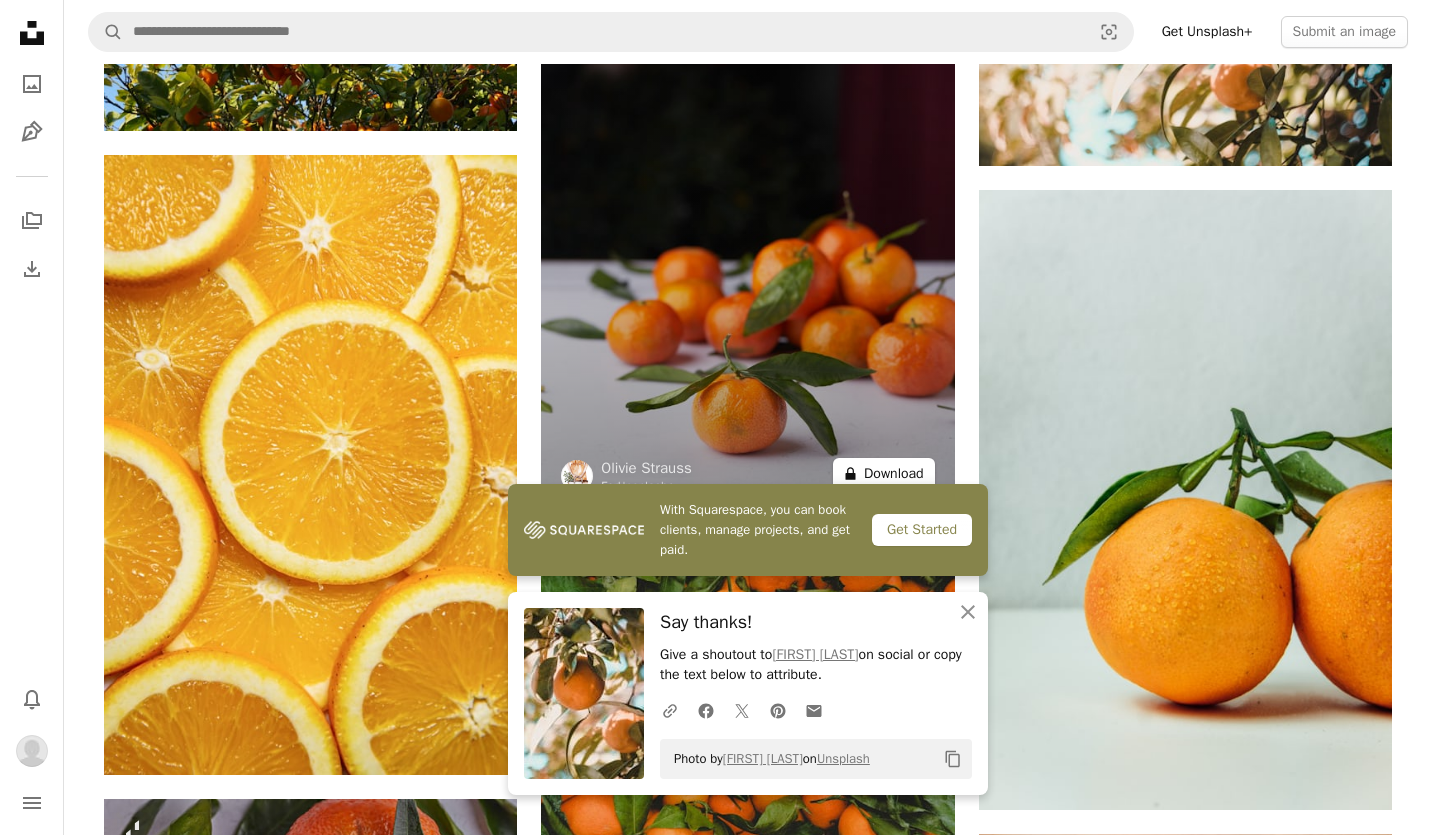 click on "A lock Download" at bounding box center [884, 474] 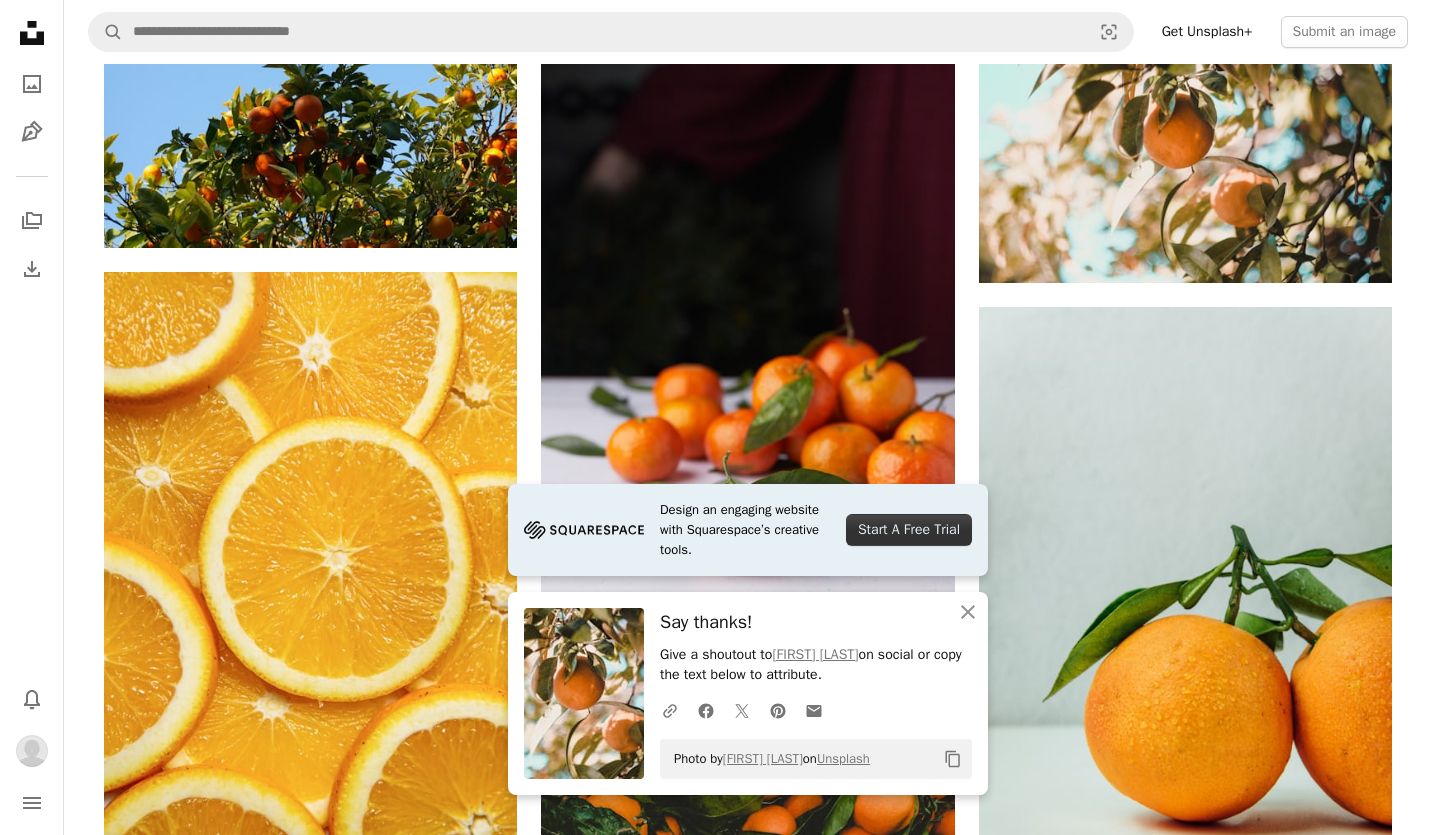 scroll, scrollTop: 1100, scrollLeft: 0, axis: vertical 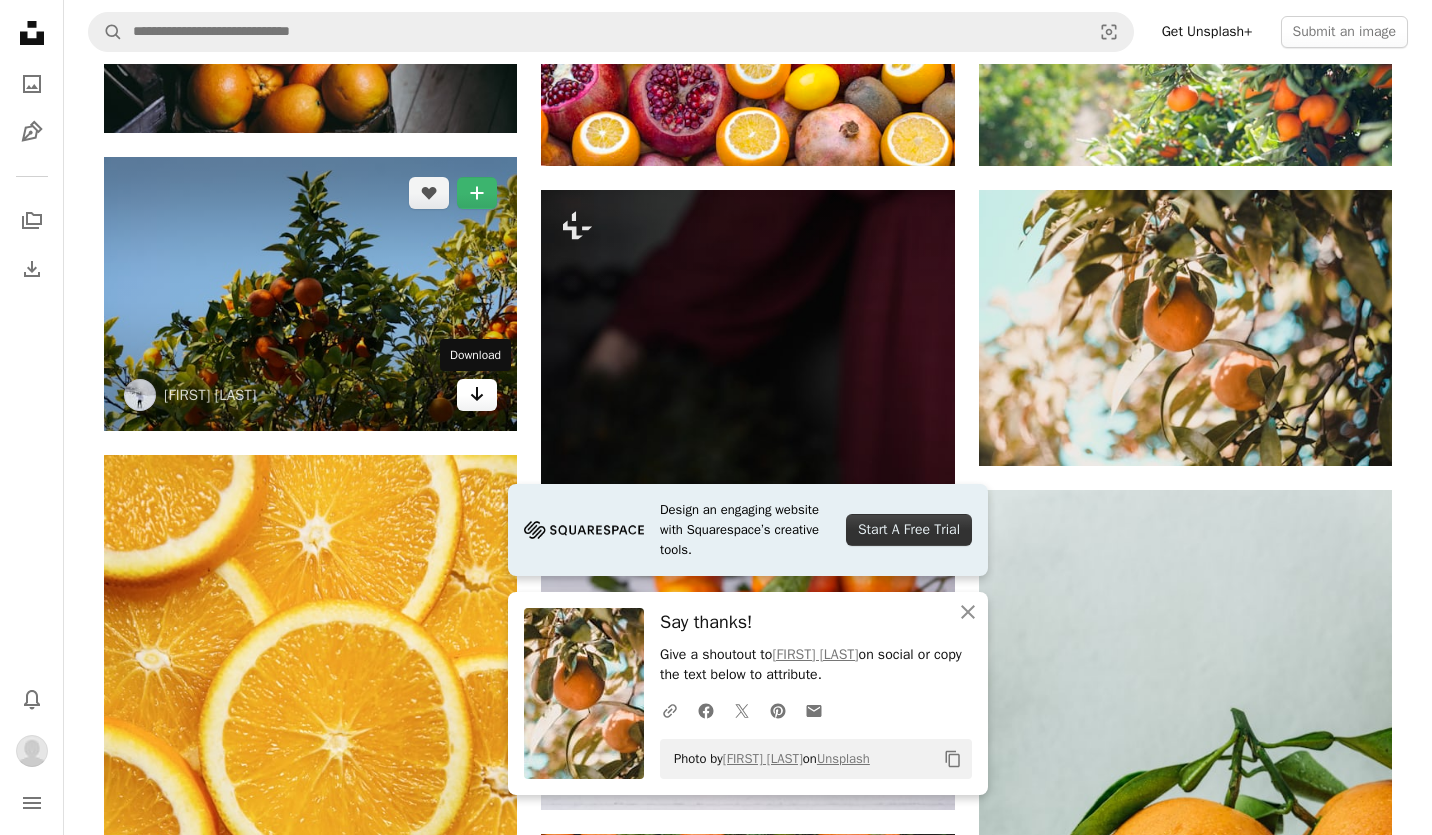click 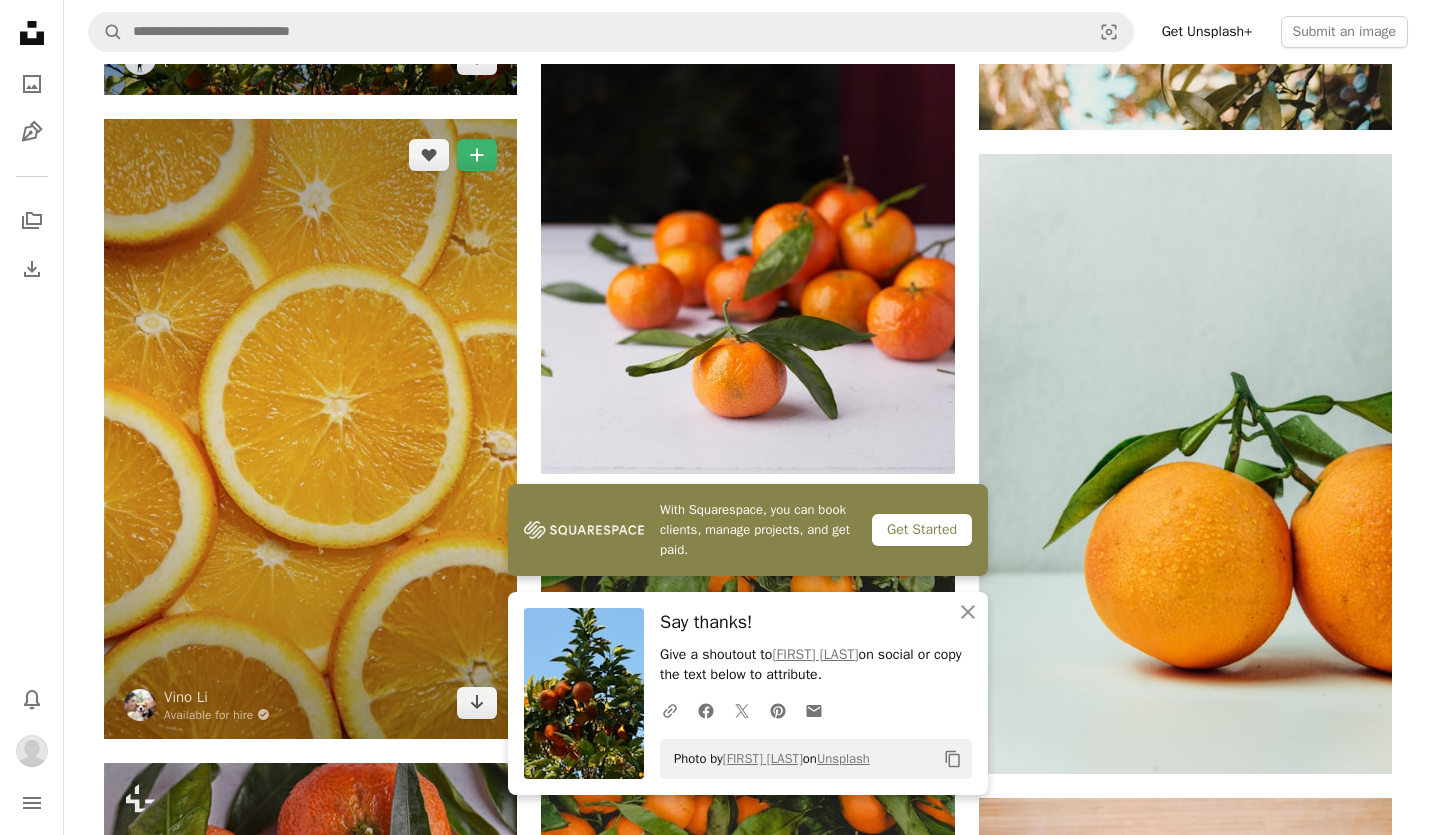 scroll, scrollTop: 1400, scrollLeft: 0, axis: vertical 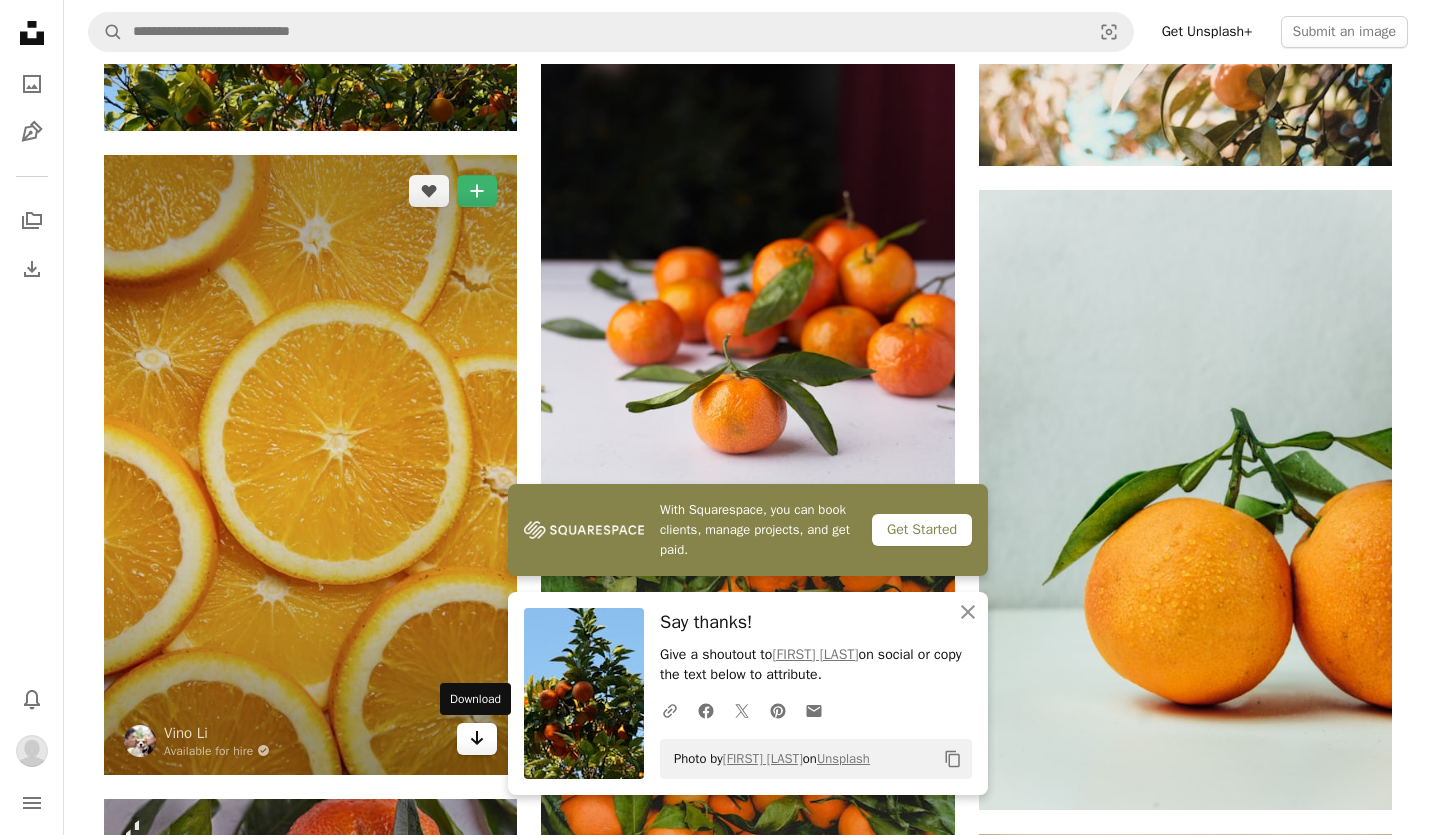 click 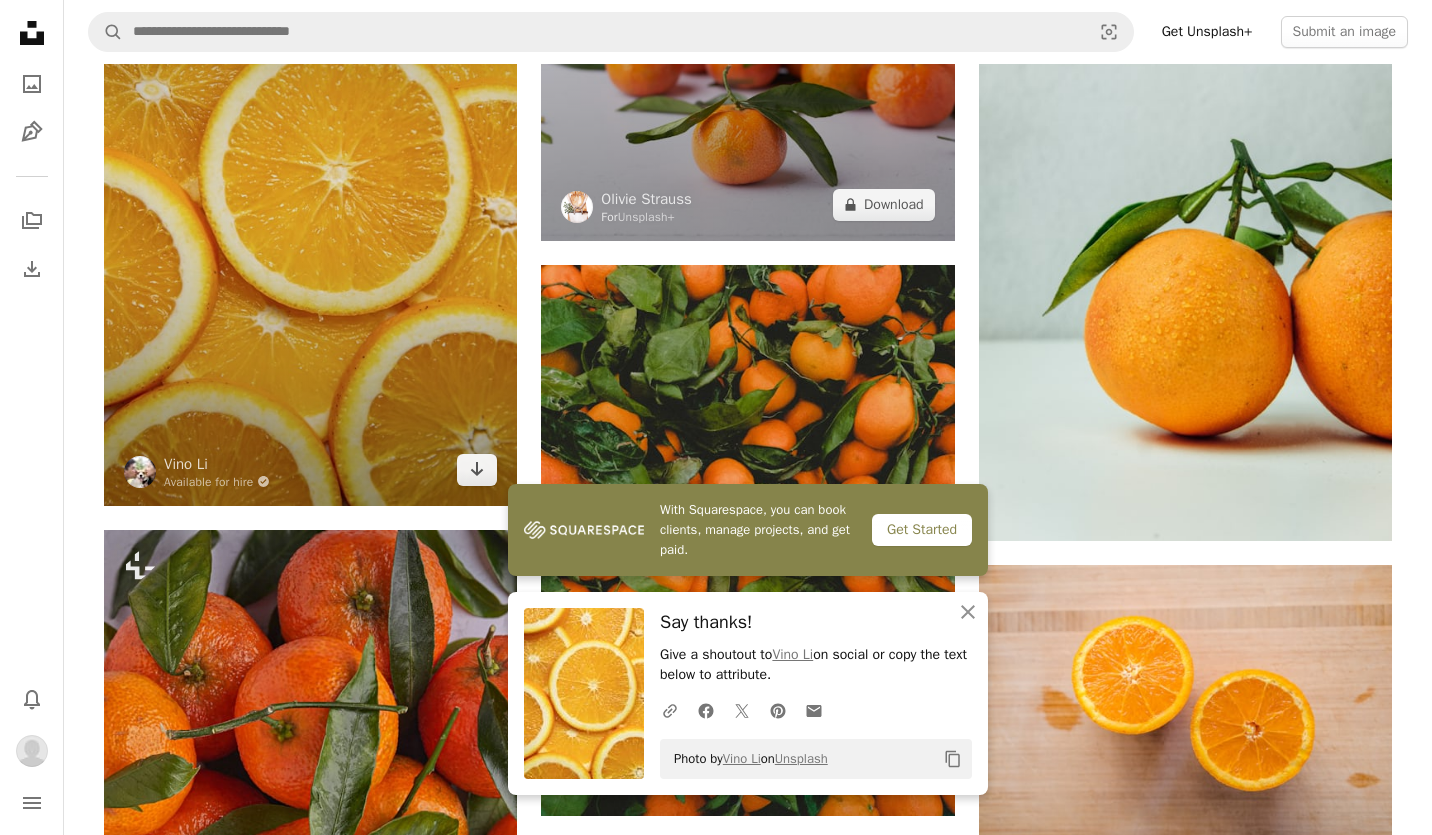 scroll, scrollTop: 1700, scrollLeft: 0, axis: vertical 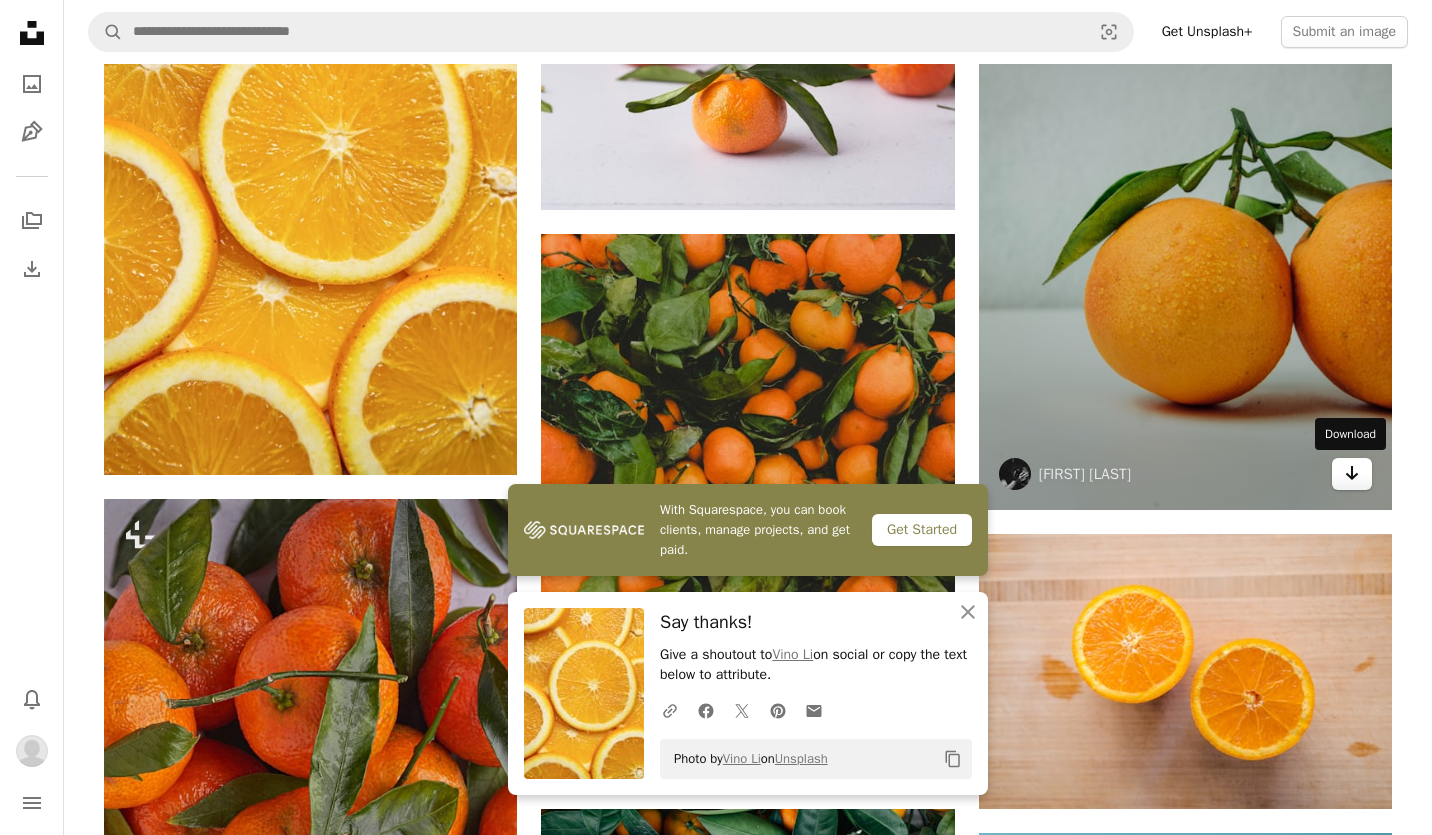 click on "Arrow pointing down" 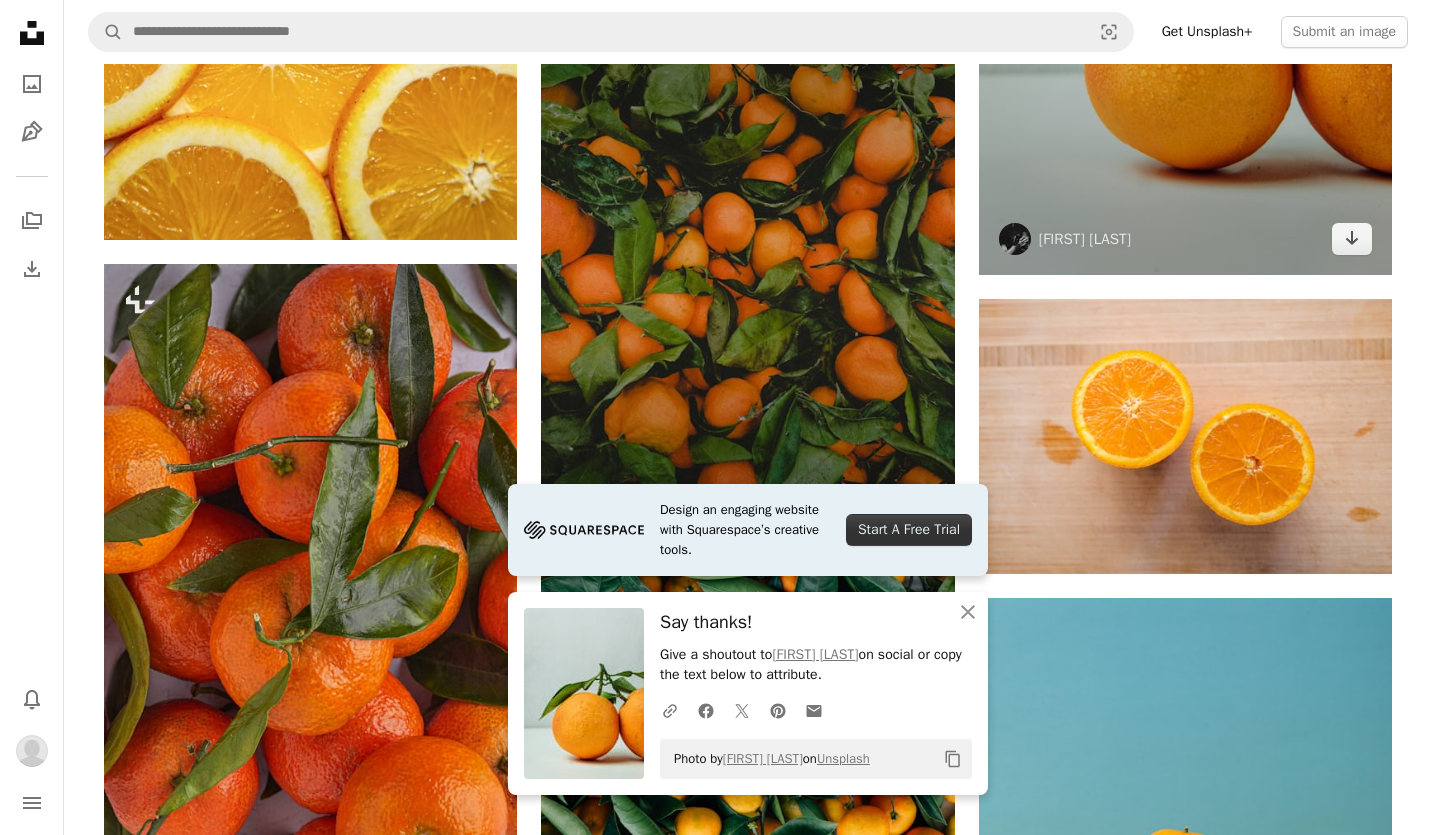 scroll, scrollTop: 2100, scrollLeft: 0, axis: vertical 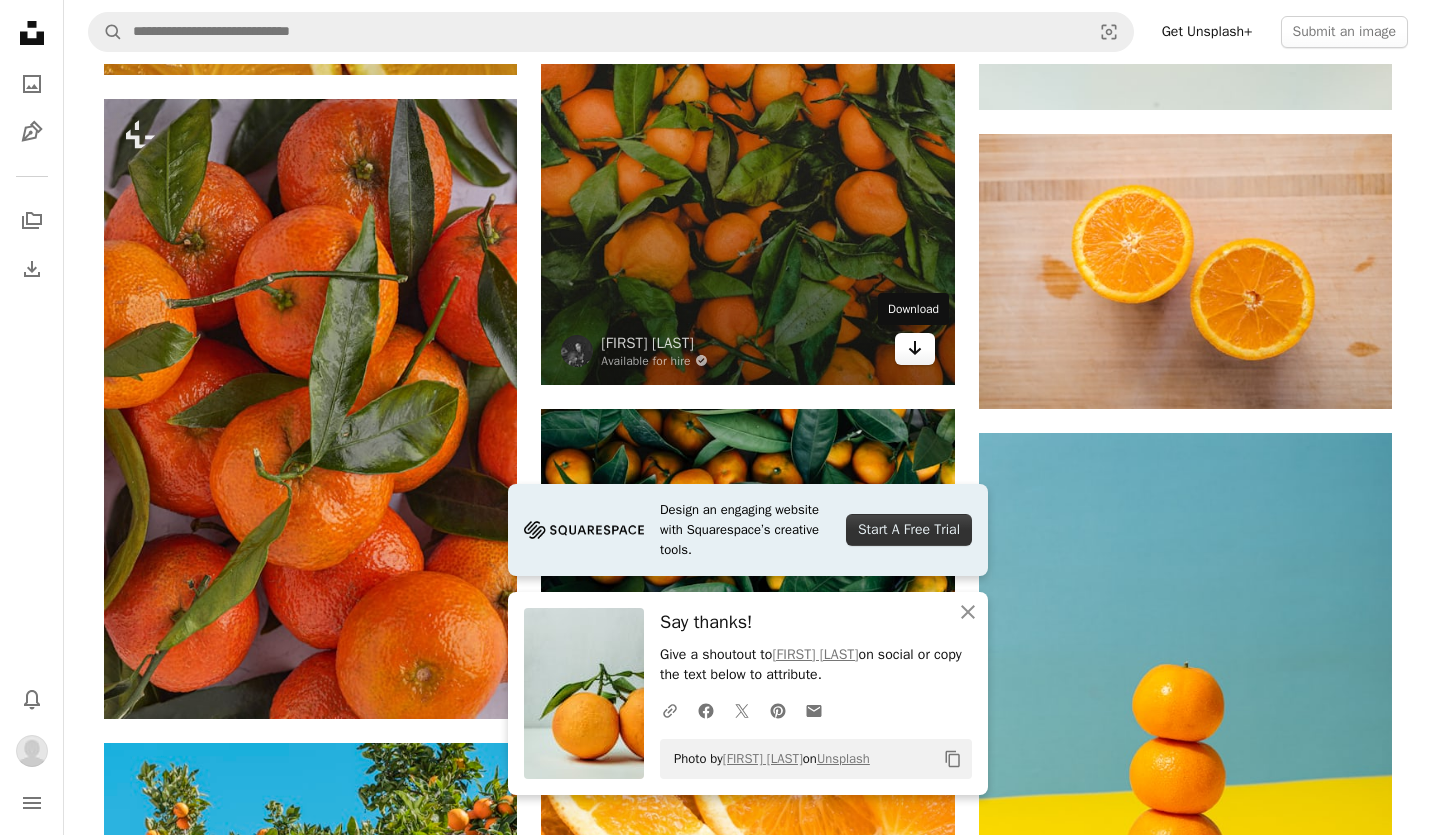 click on "Arrow pointing down" at bounding box center [915, 349] 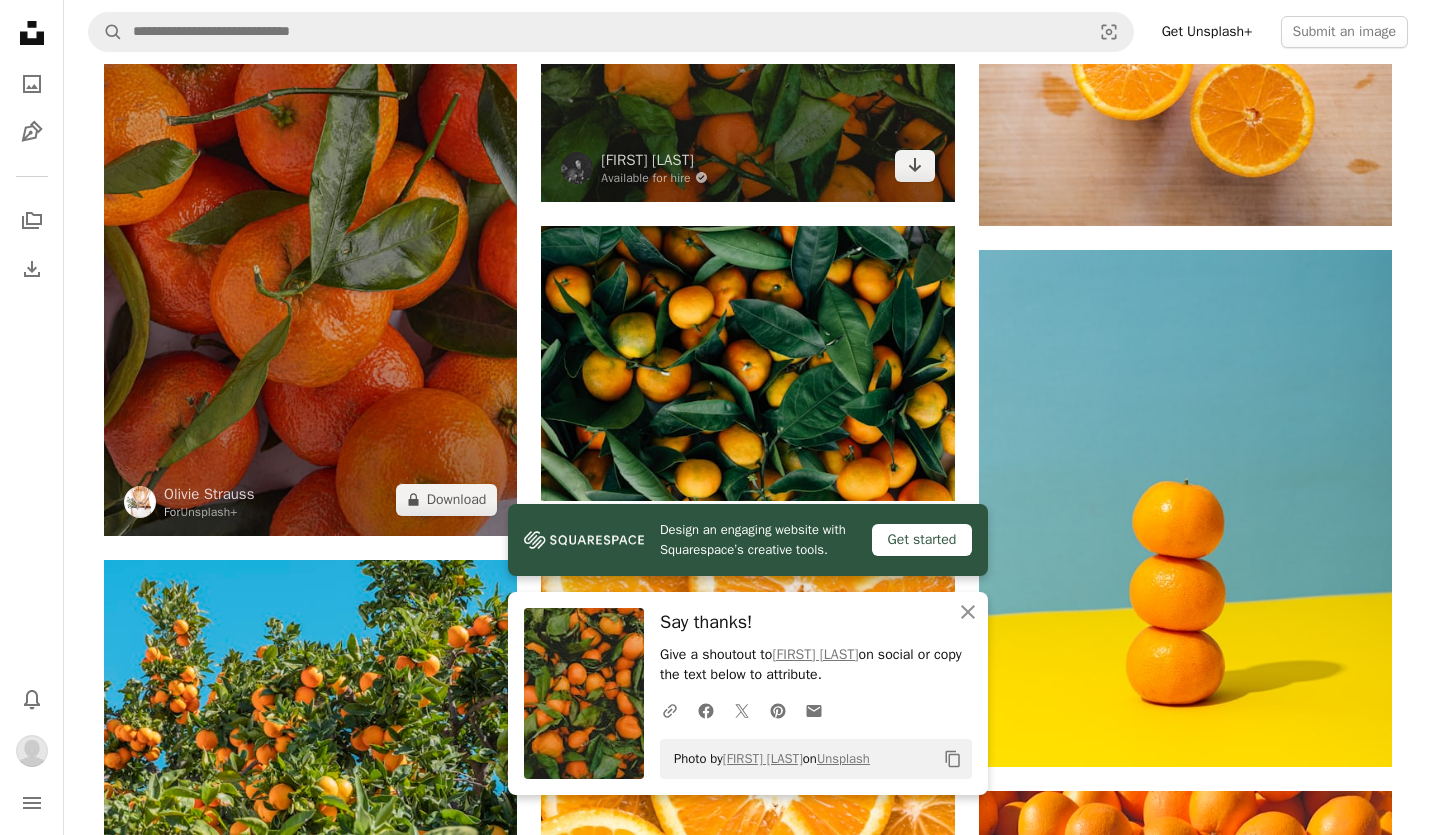 scroll, scrollTop: 2300, scrollLeft: 0, axis: vertical 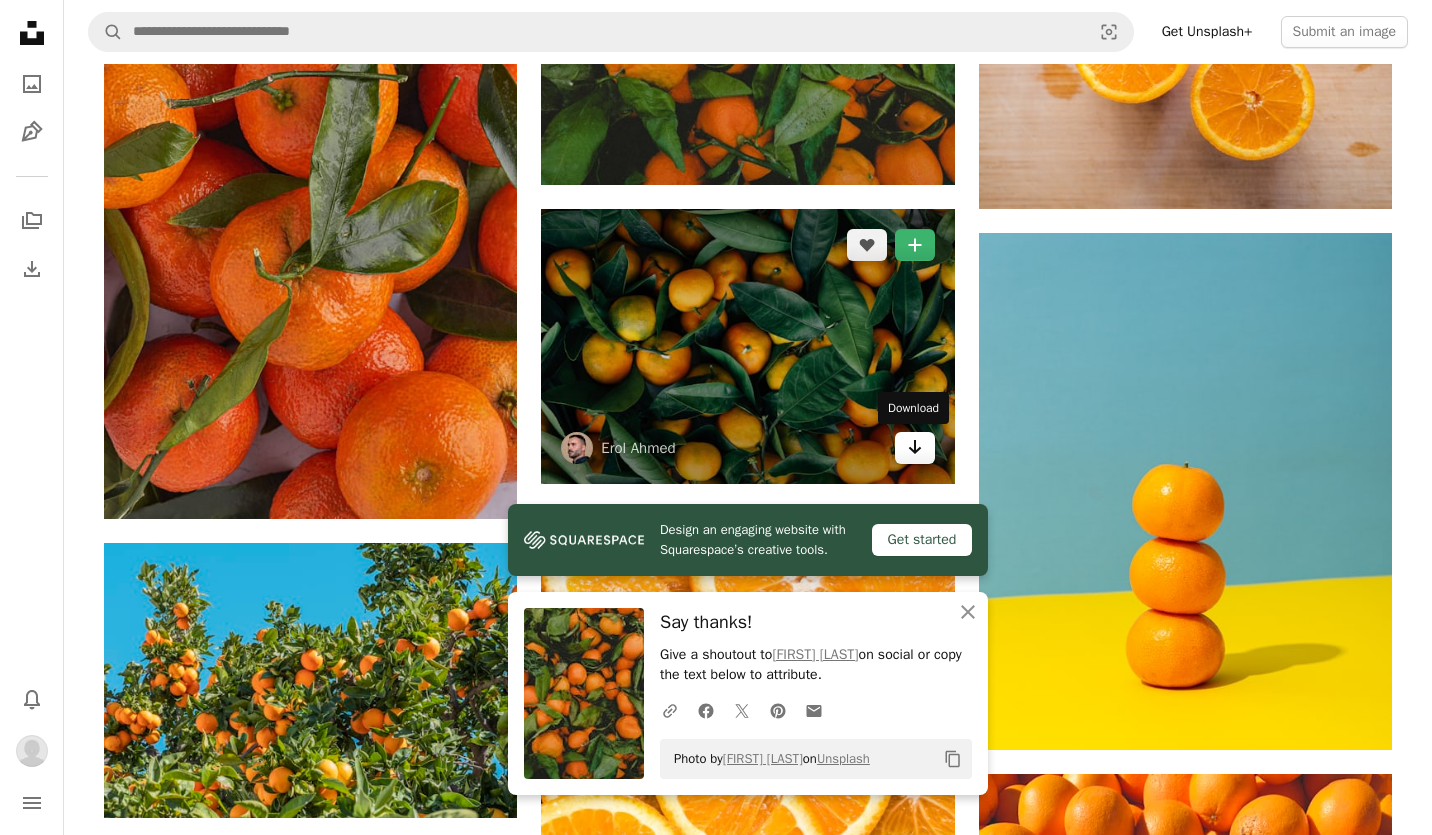 click on "Arrow pointing down" 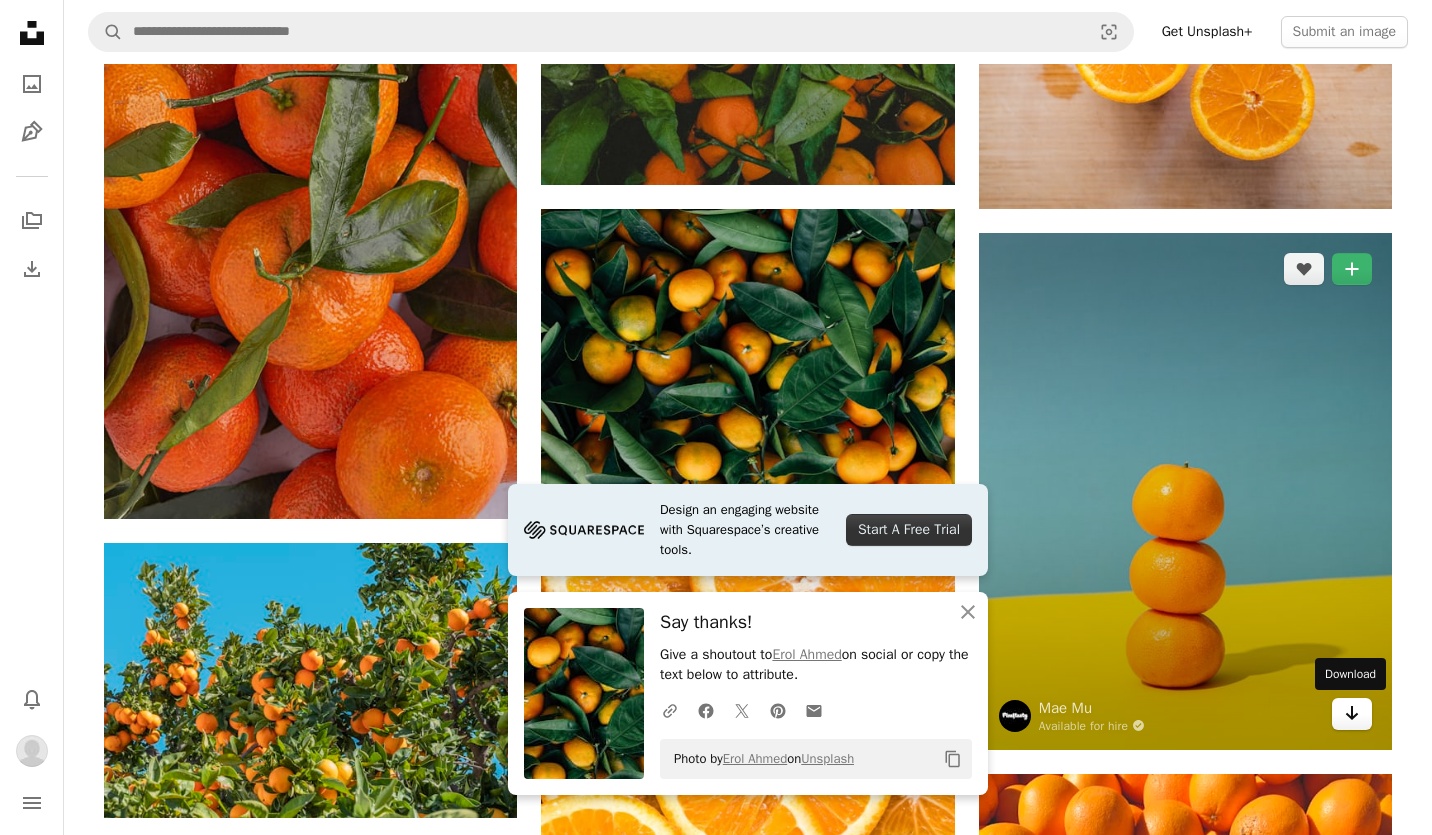 click on "Arrow pointing down" at bounding box center [1352, 714] 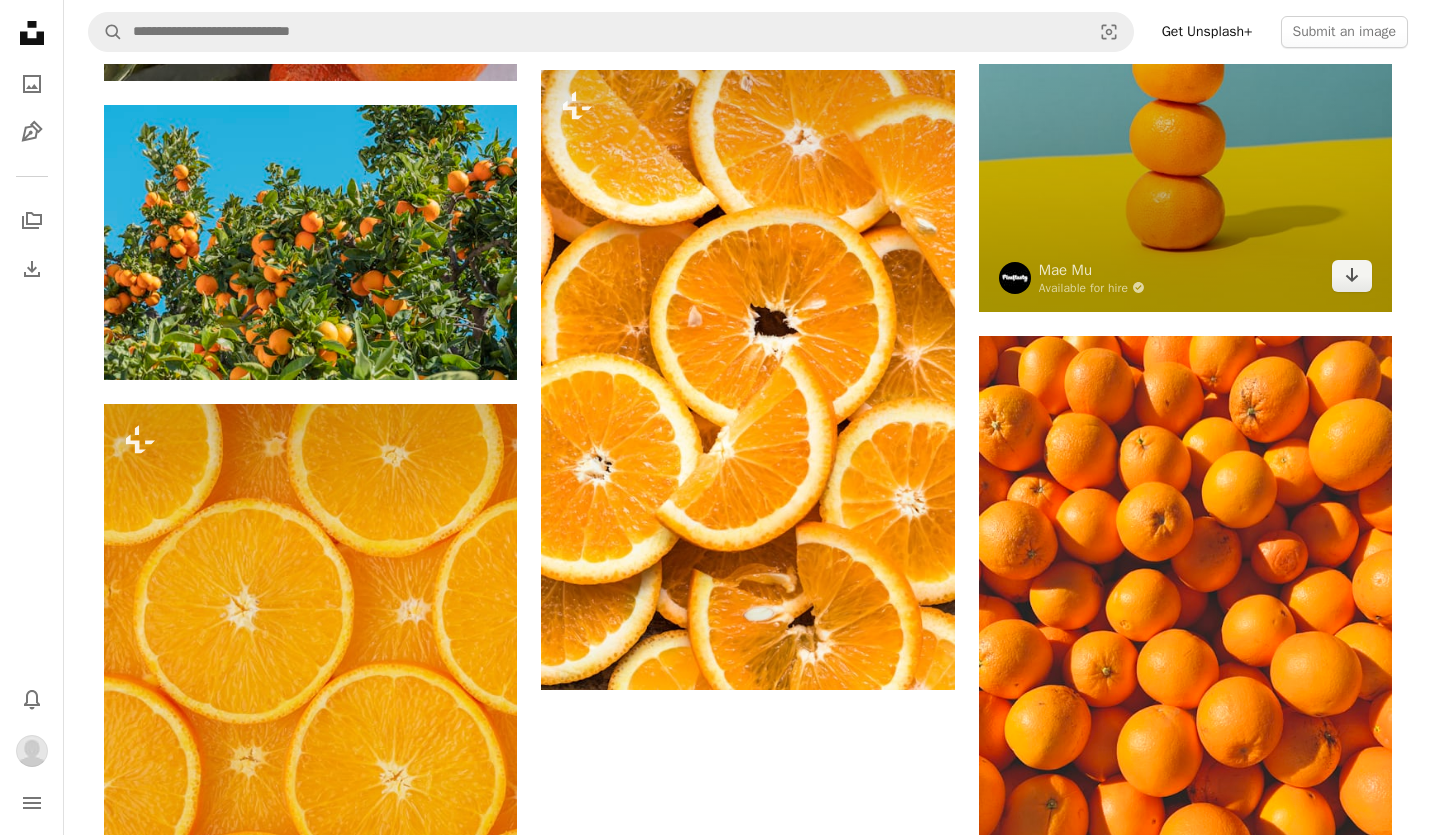 scroll, scrollTop: 2800, scrollLeft: 0, axis: vertical 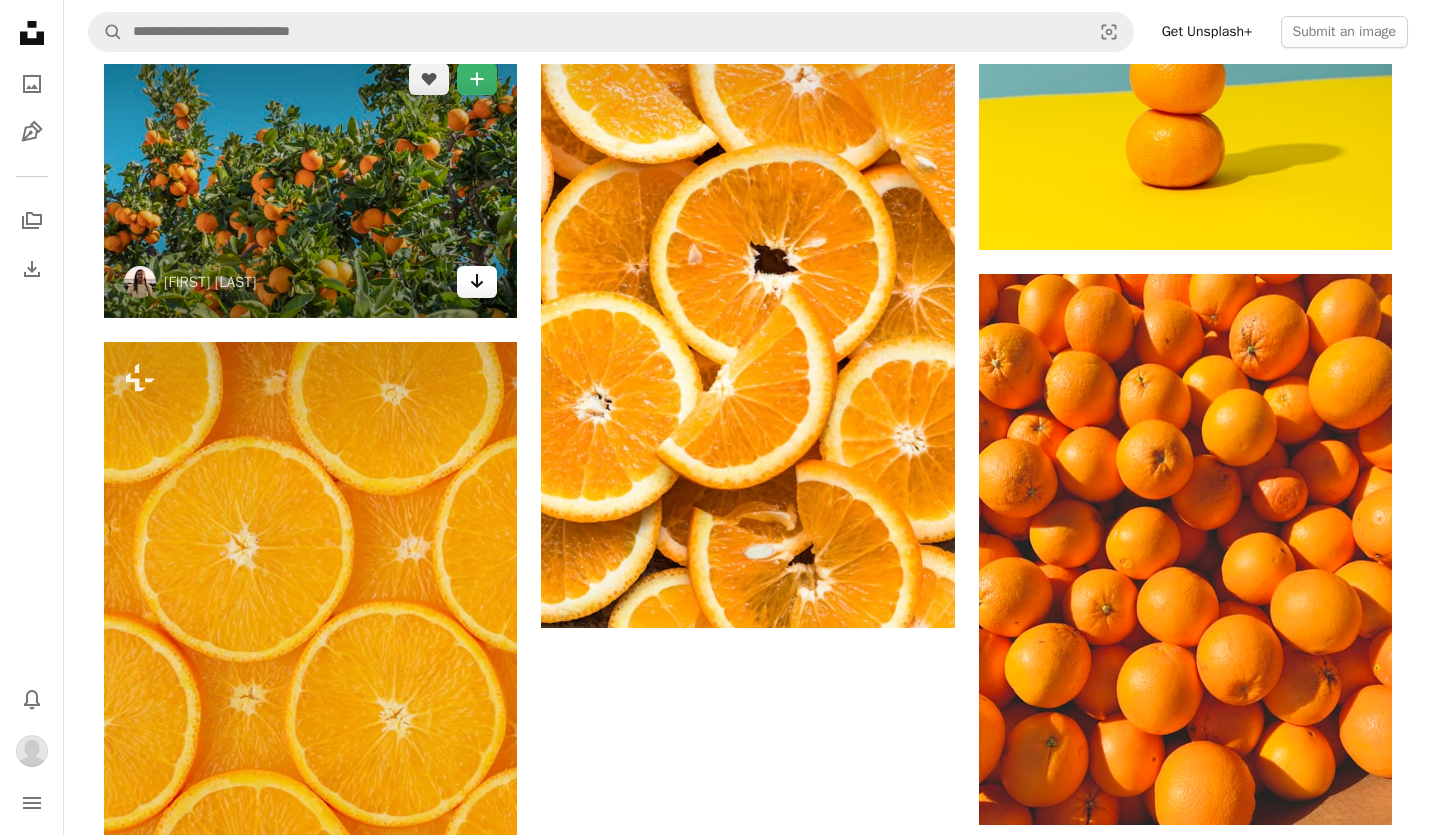 click on "Arrow pointing down" at bounding box center (477, 282) 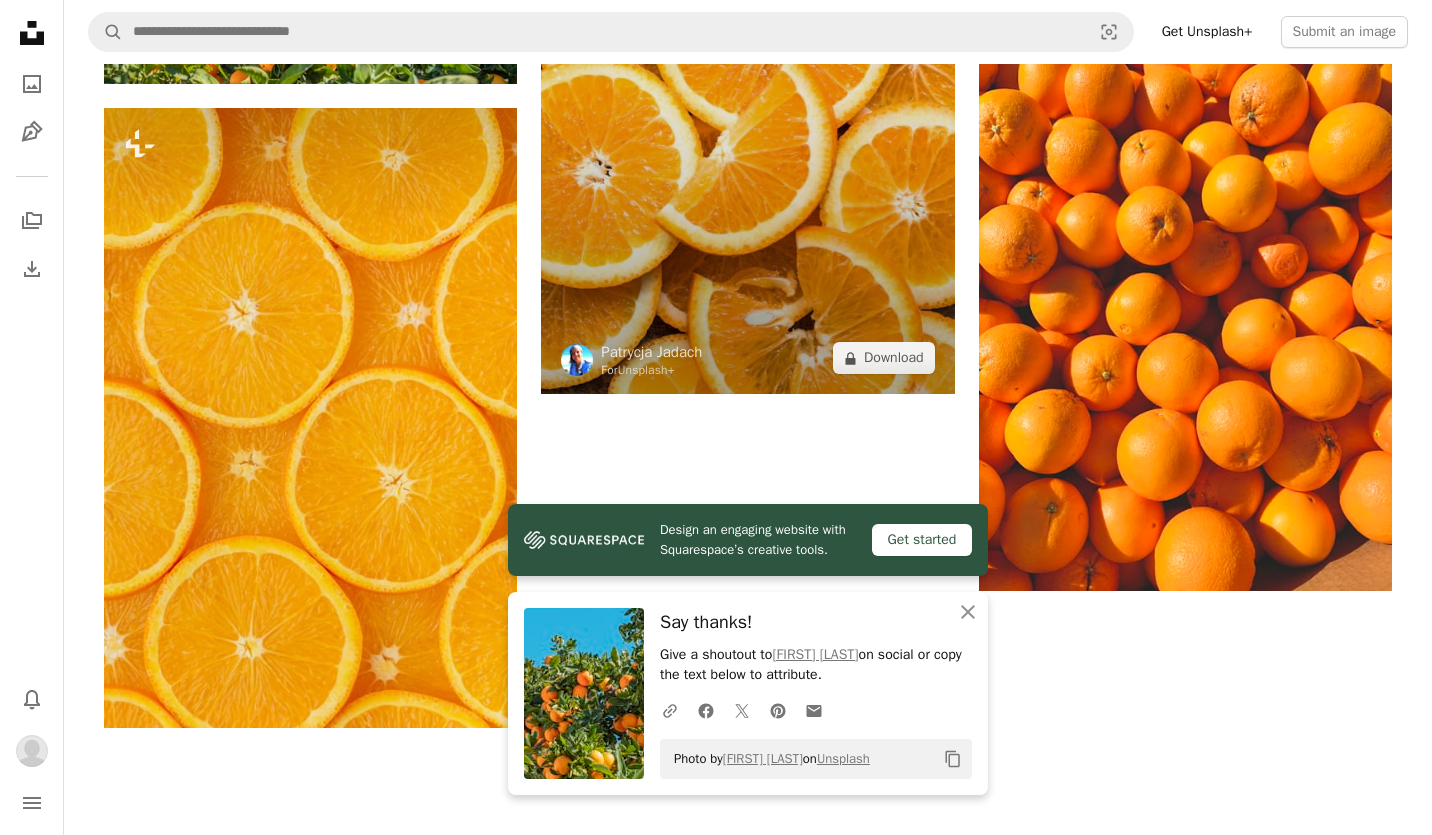 scroll, scrollTop: 3100, scrollLeft: 0, axis: vertical 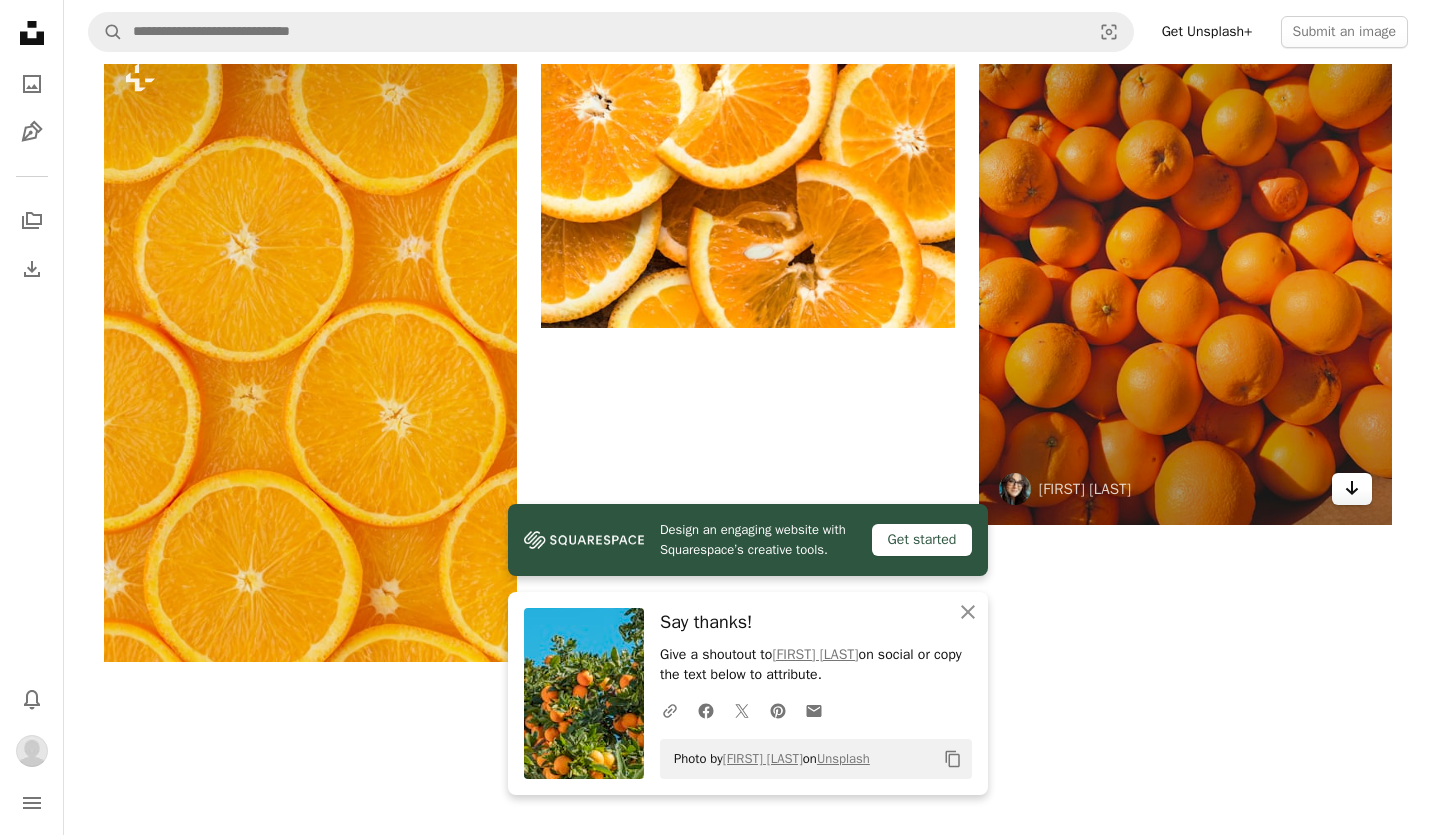click on "Arrow pointing down" 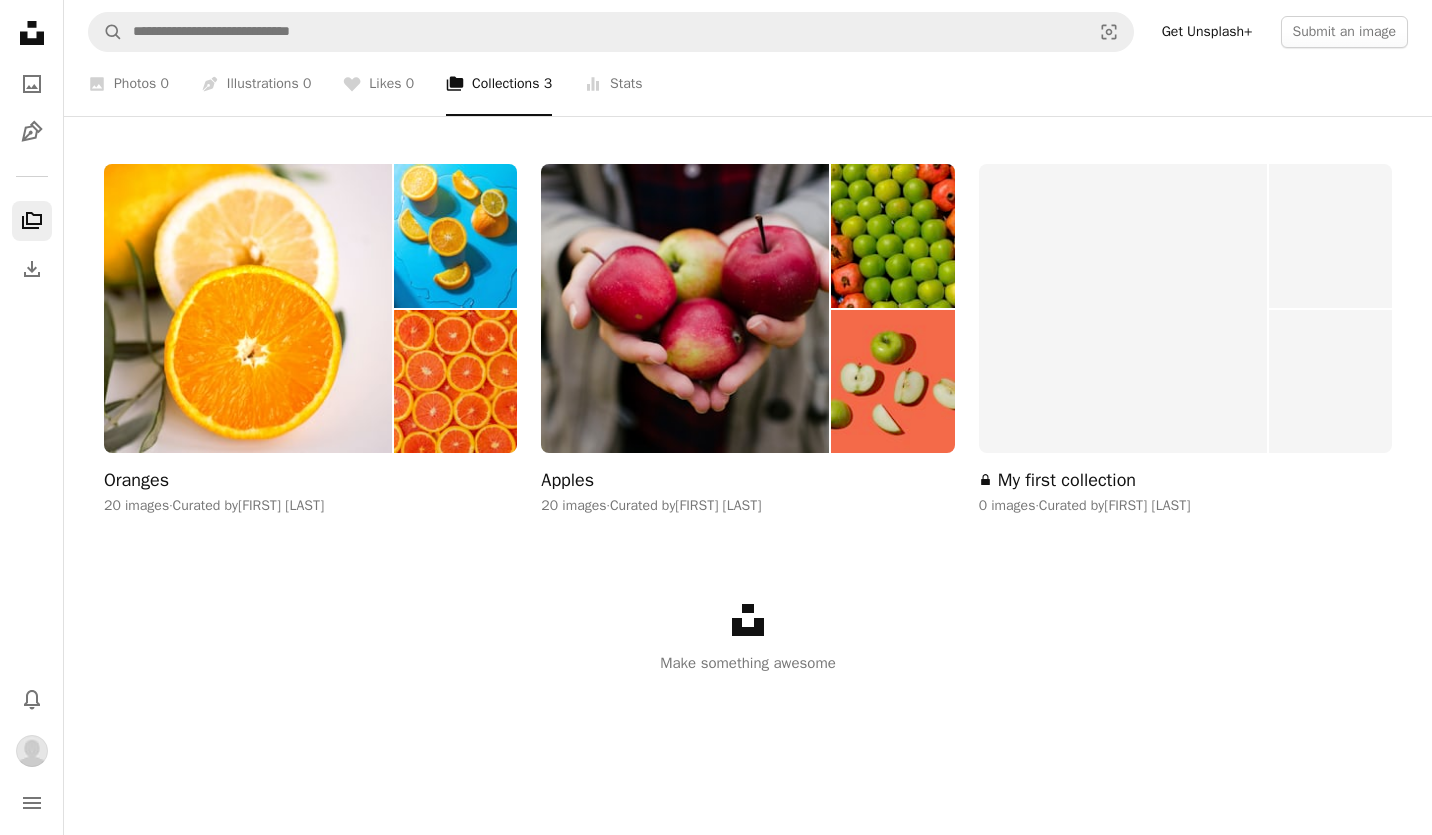 scroll, scrollTop: 185, scrollLeft: 0, axis: vertical 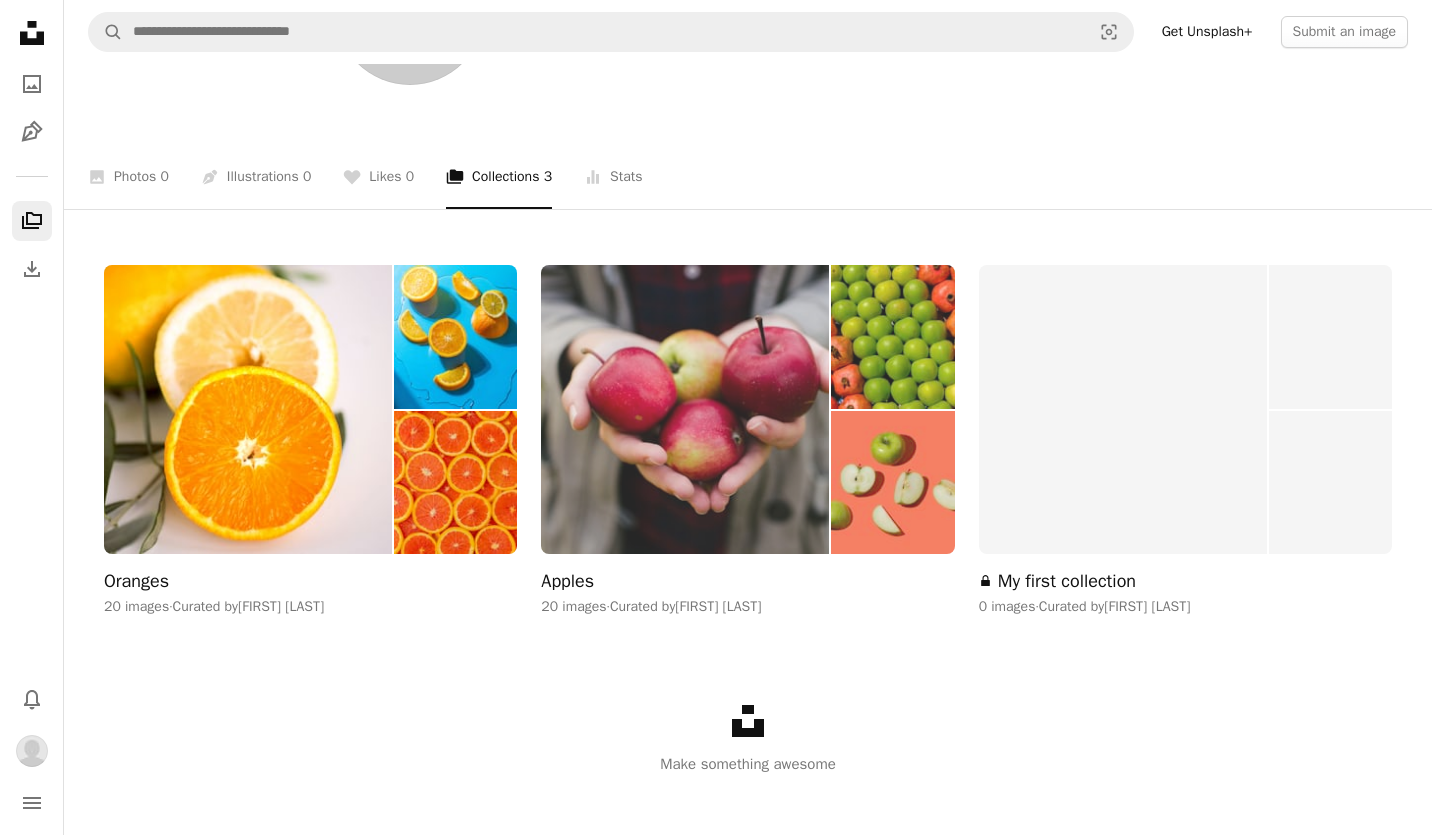 click at bounding box center [685, 409] 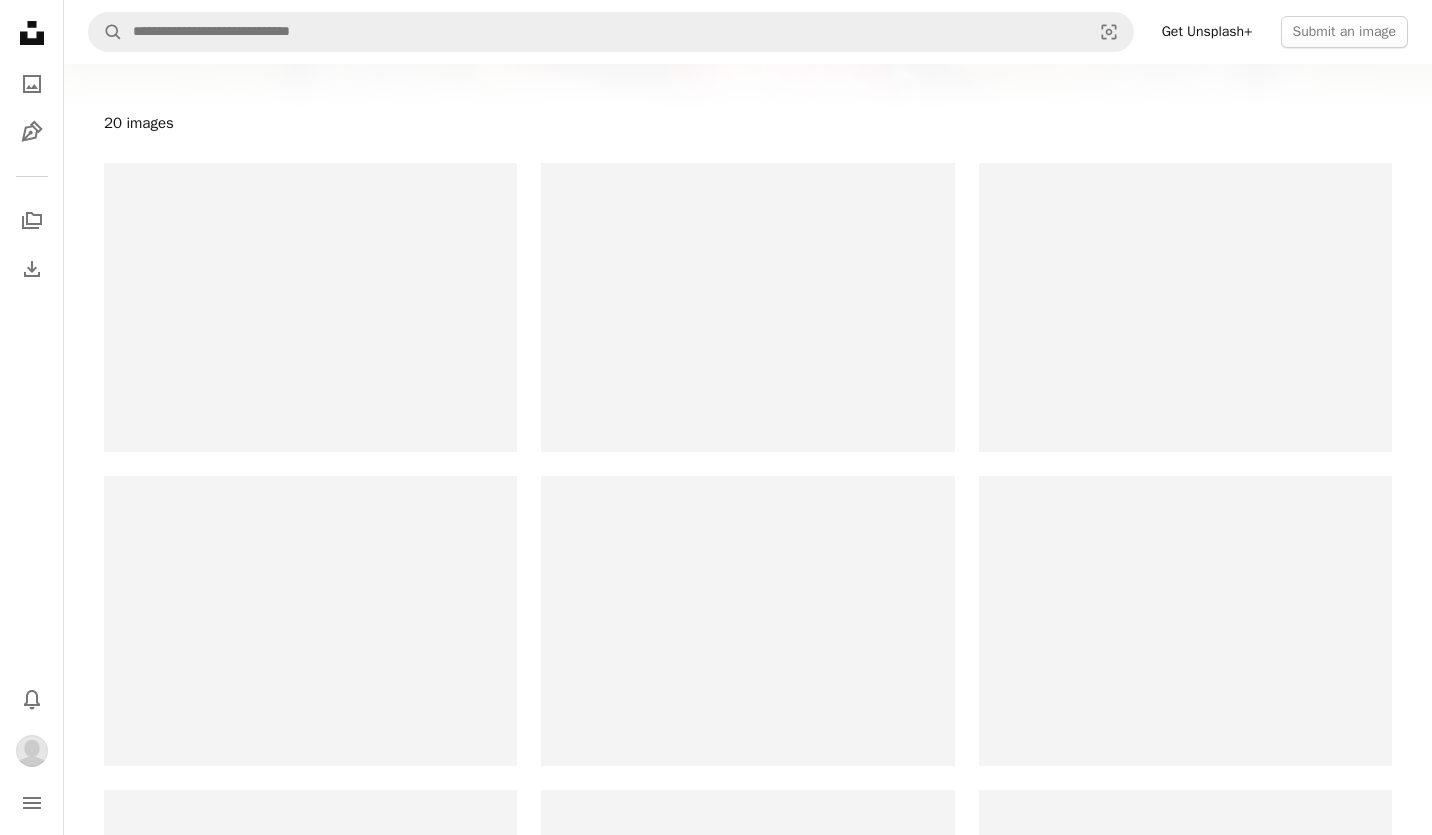 scroll, scrollTop: 0, scrollLeft: 0, axis: both 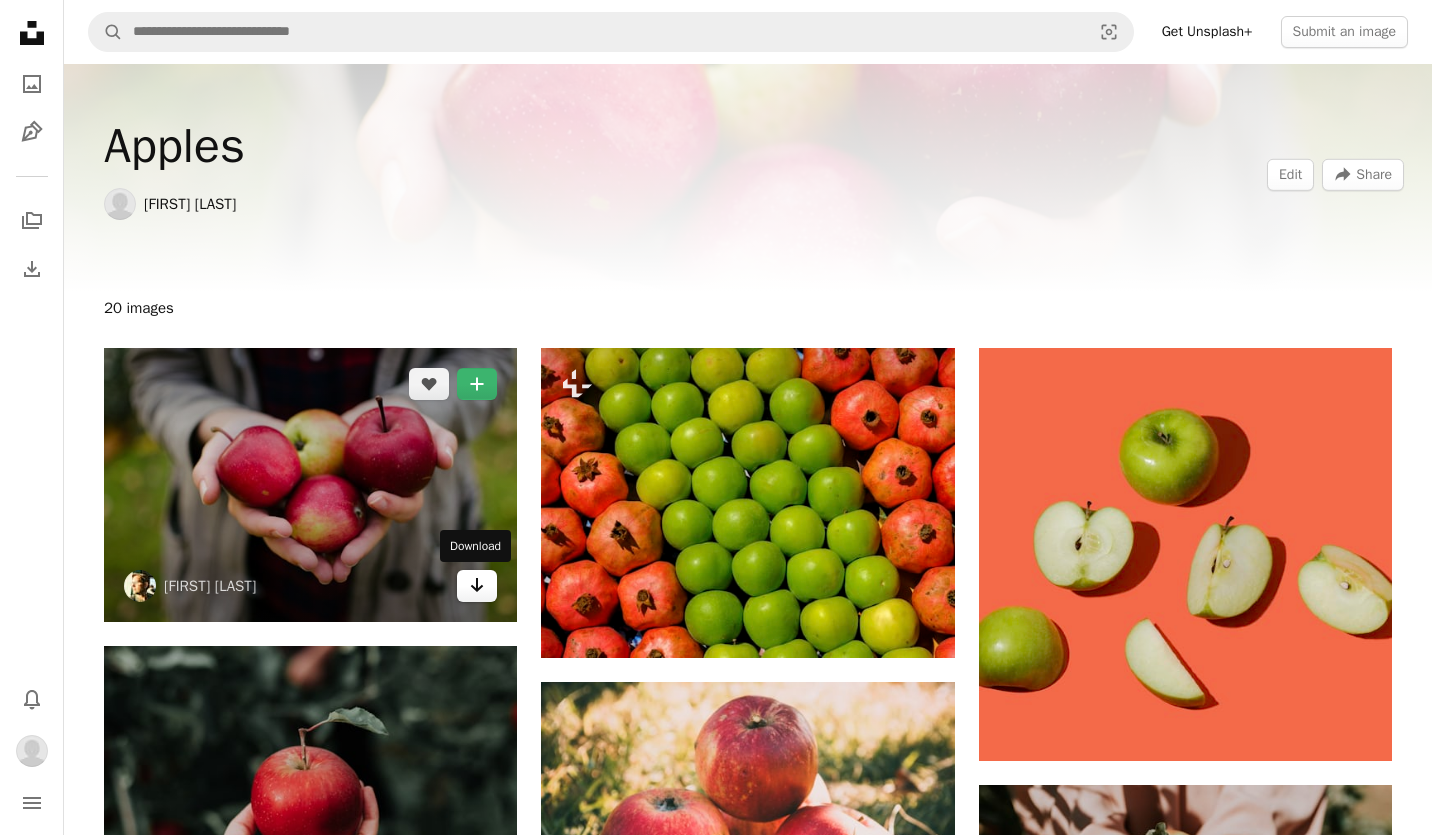 click on "Arrow pointing down" 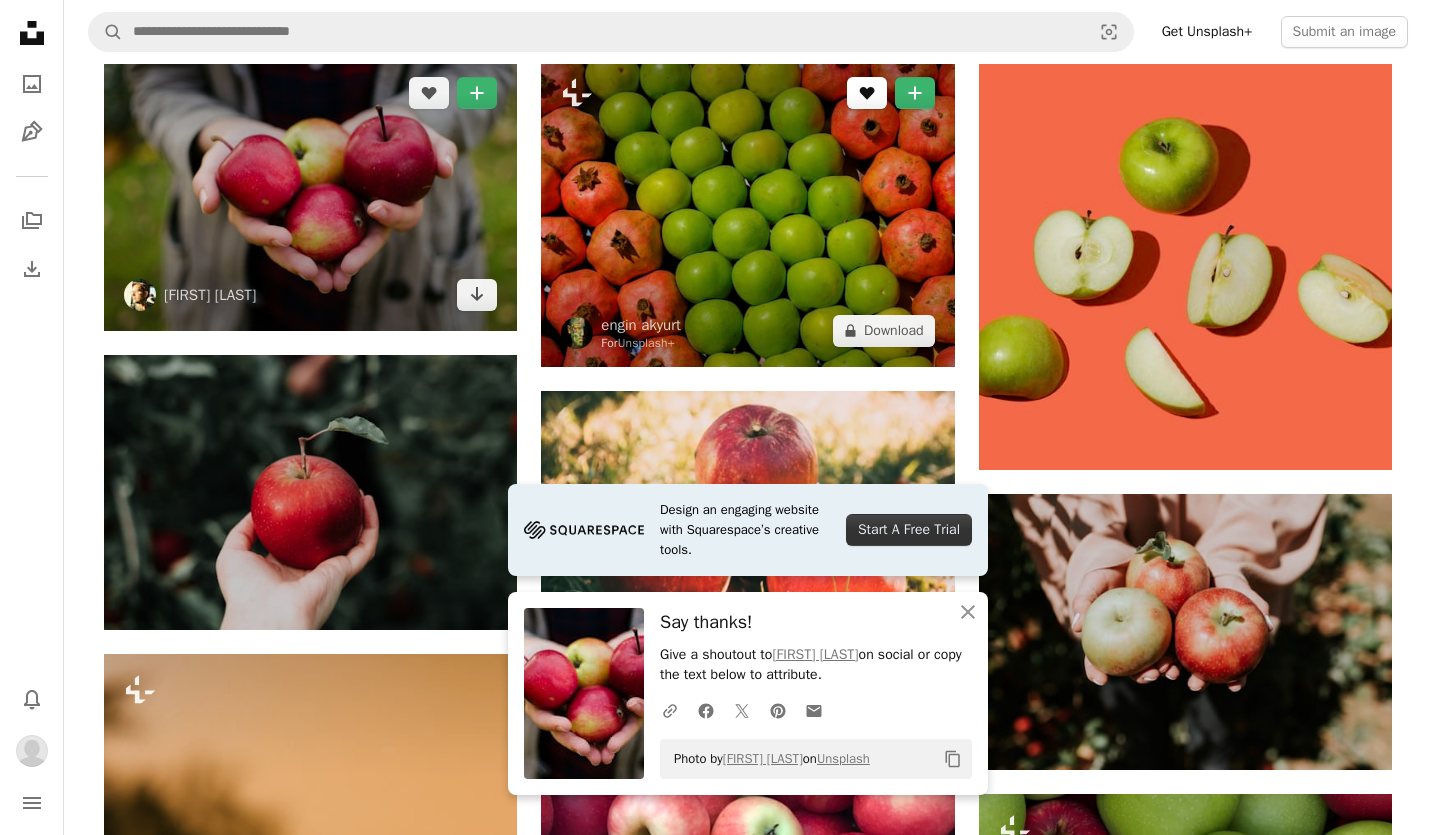 scroll, scrollTop: 300, scrollLeft: 0, axis: vertical 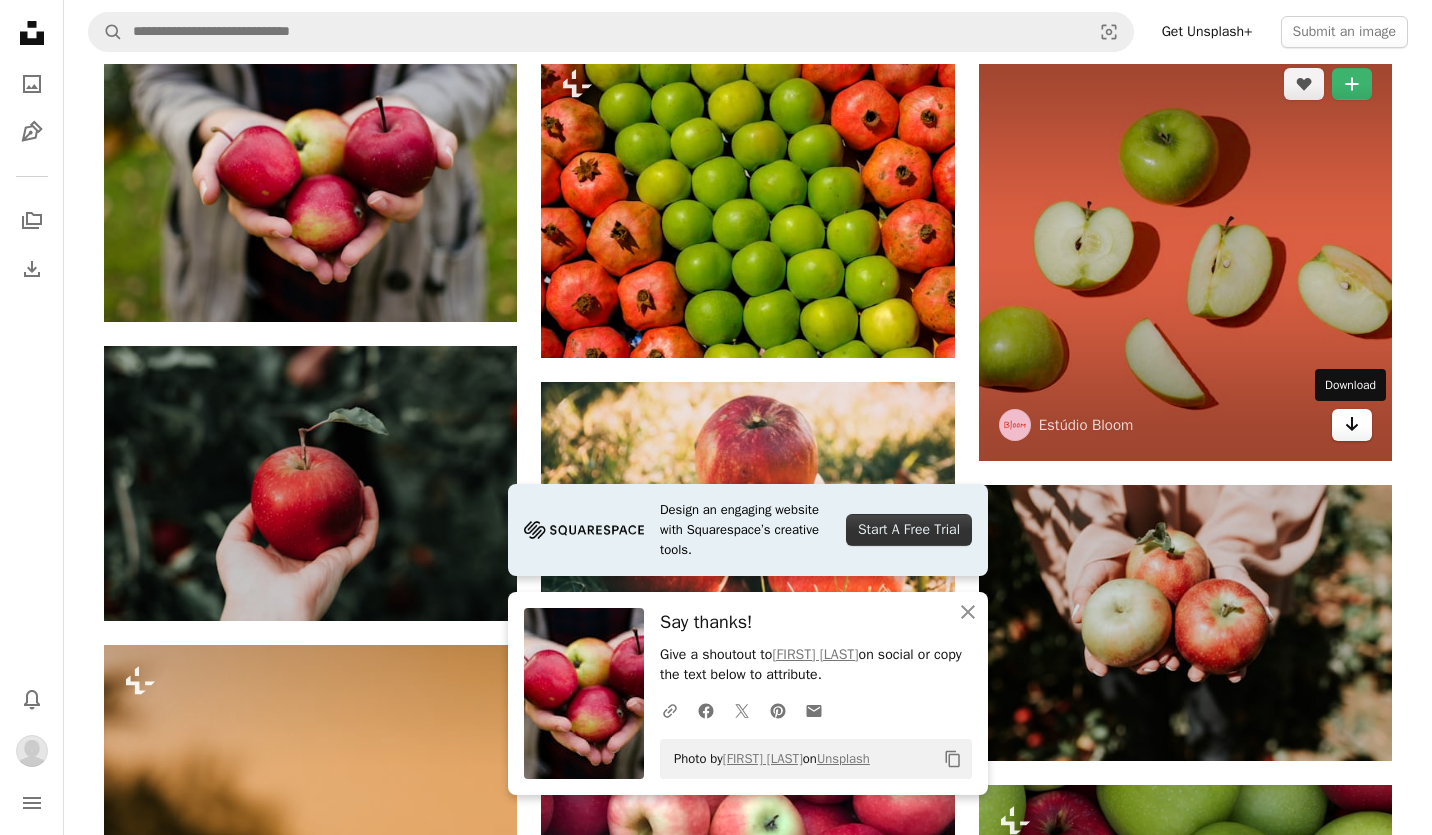 click on "Arrow pointing down" at bounding box center [1352, 425] 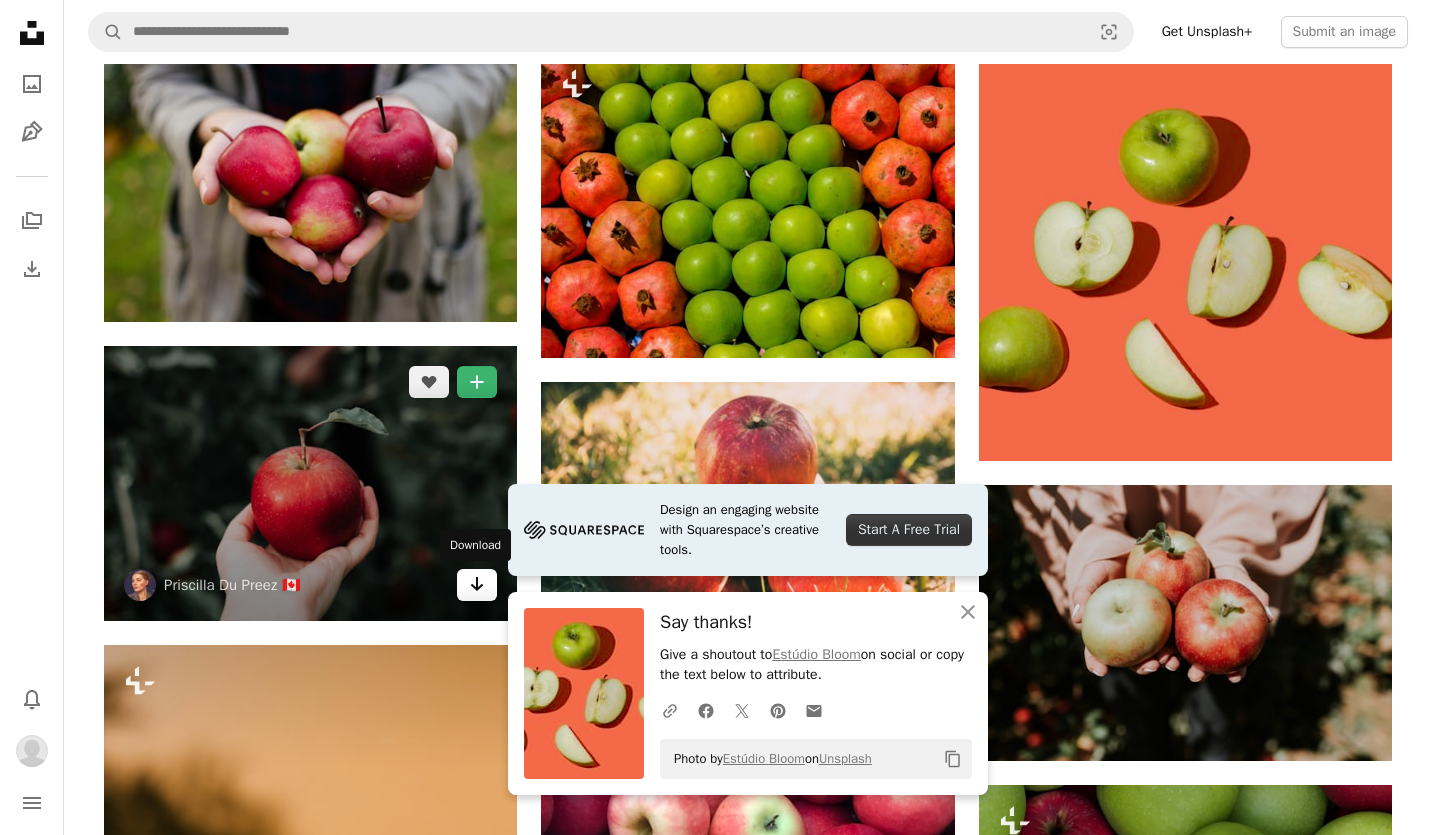 click 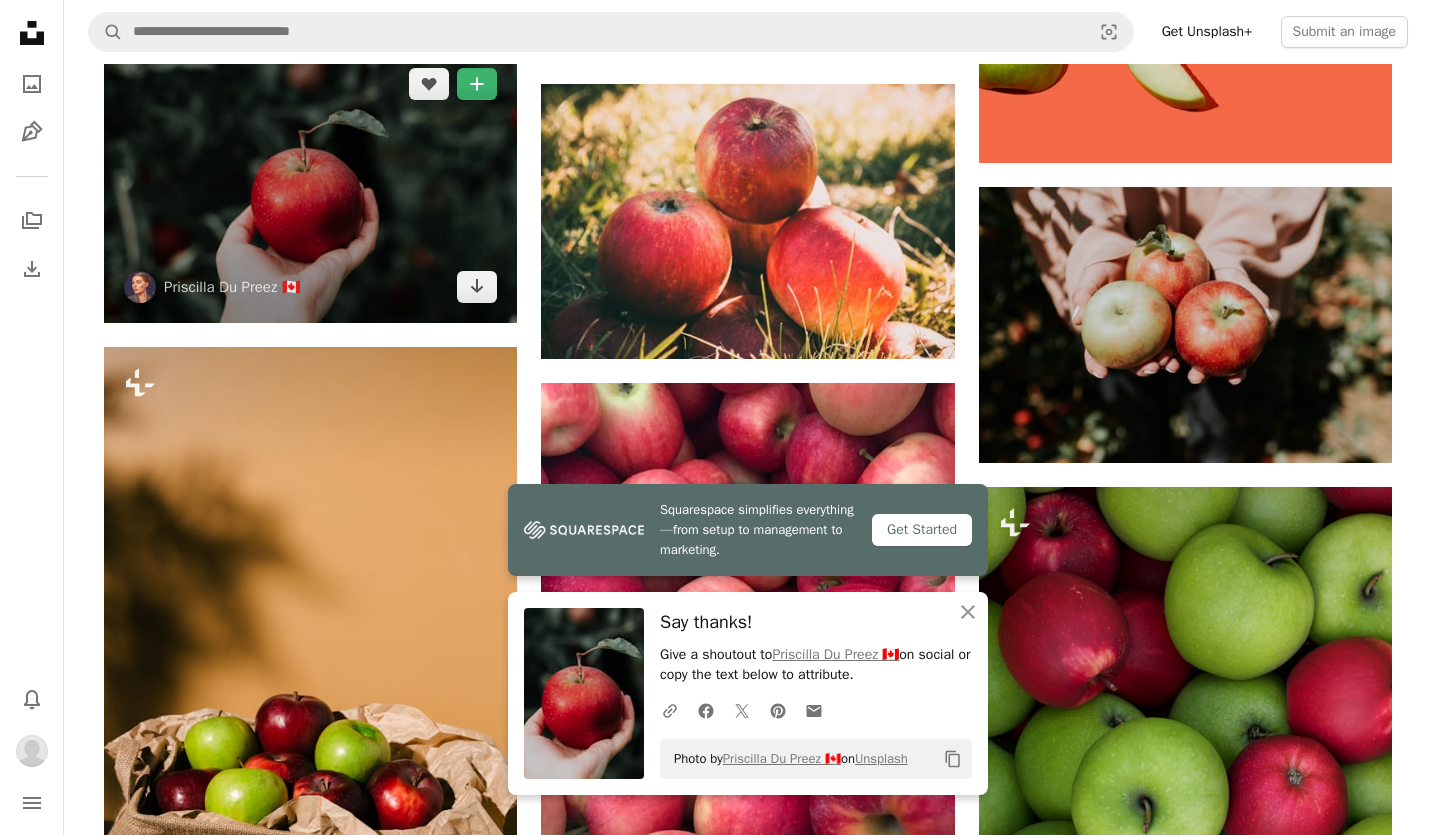 scroll, scrollTop: 600, scrollLeft: 0, axis: vertical 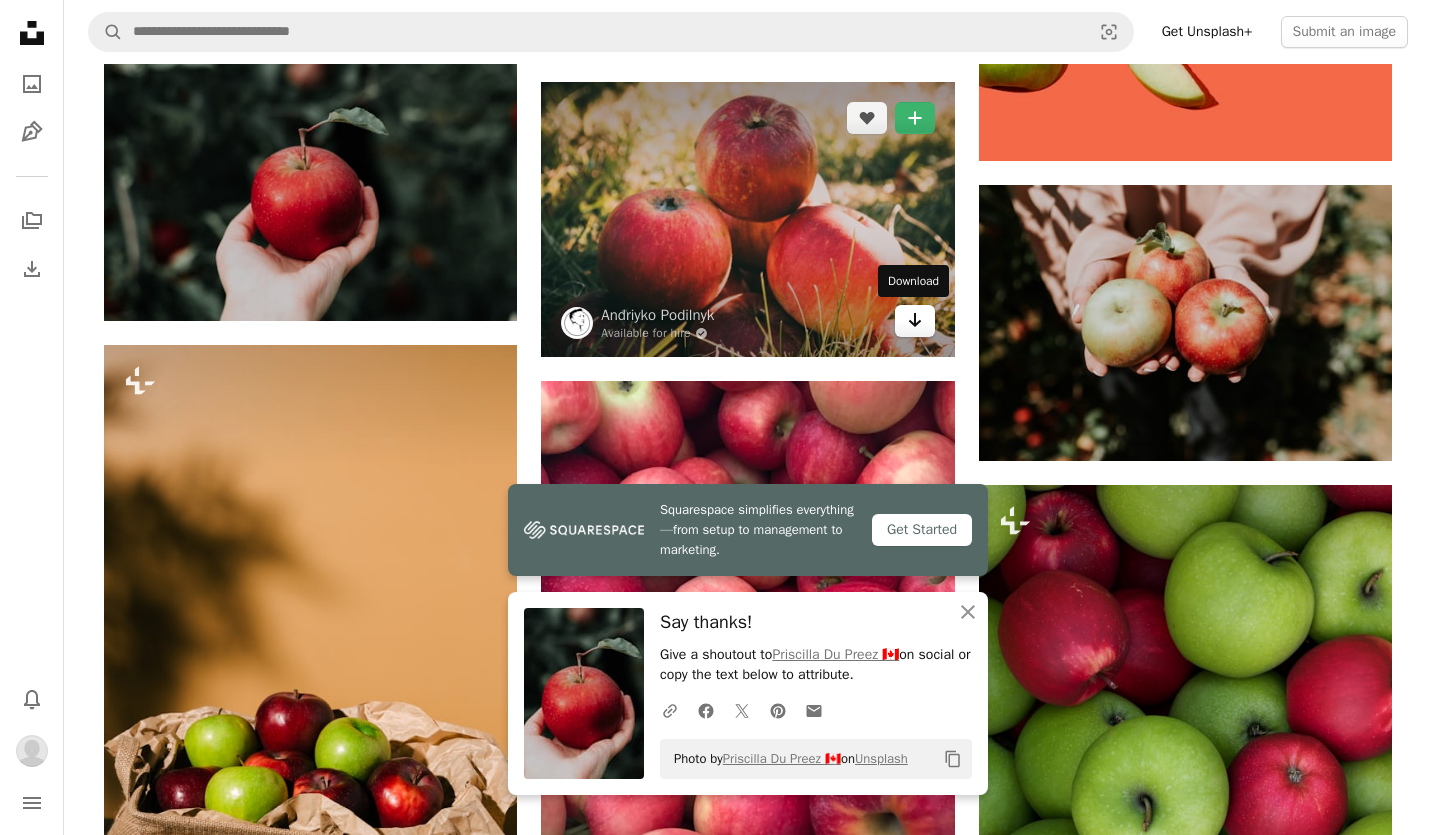click on "Arrow pointing down" 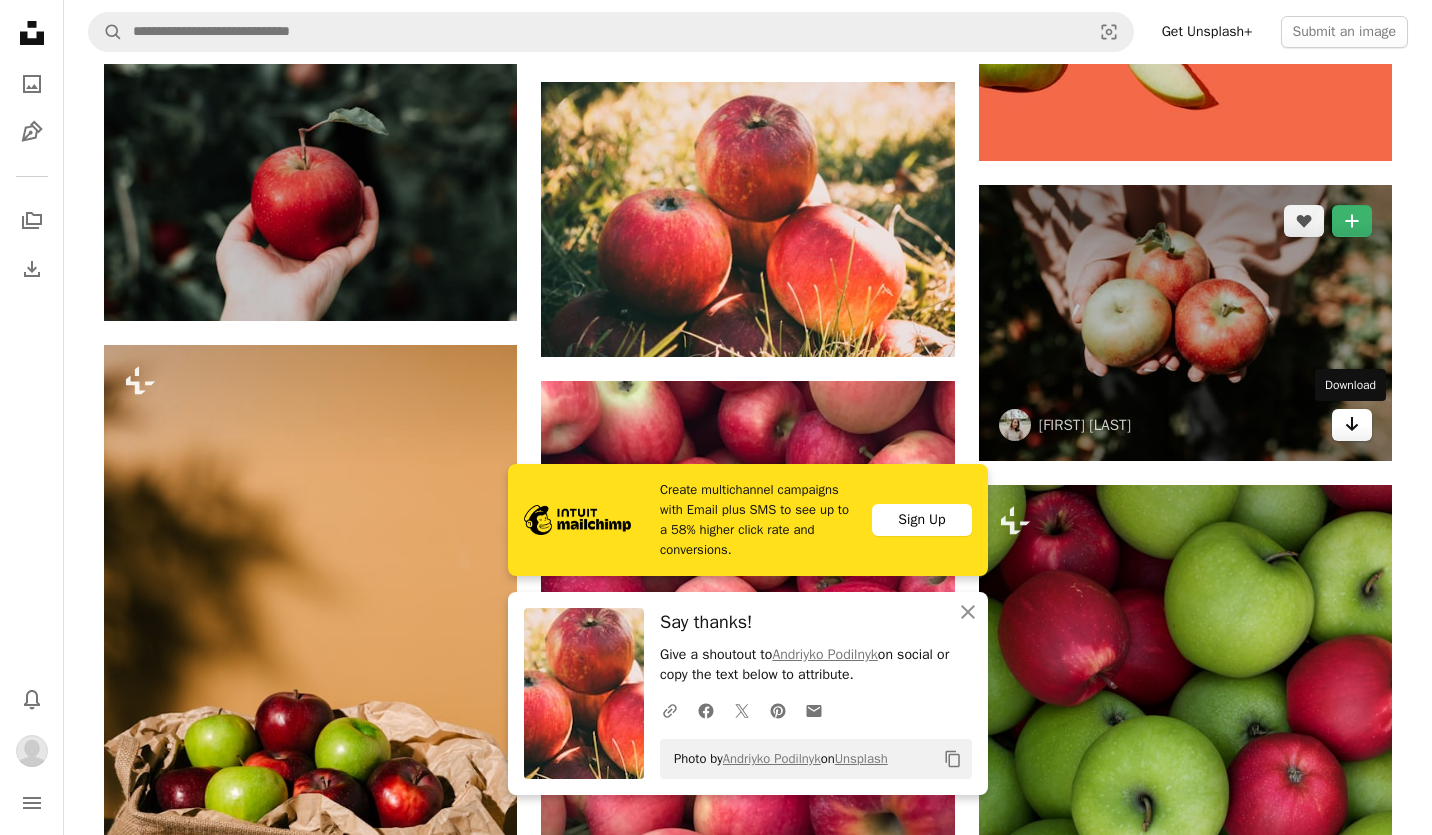 click on "Arrow pointing down" at bounding box center [1352, 425] 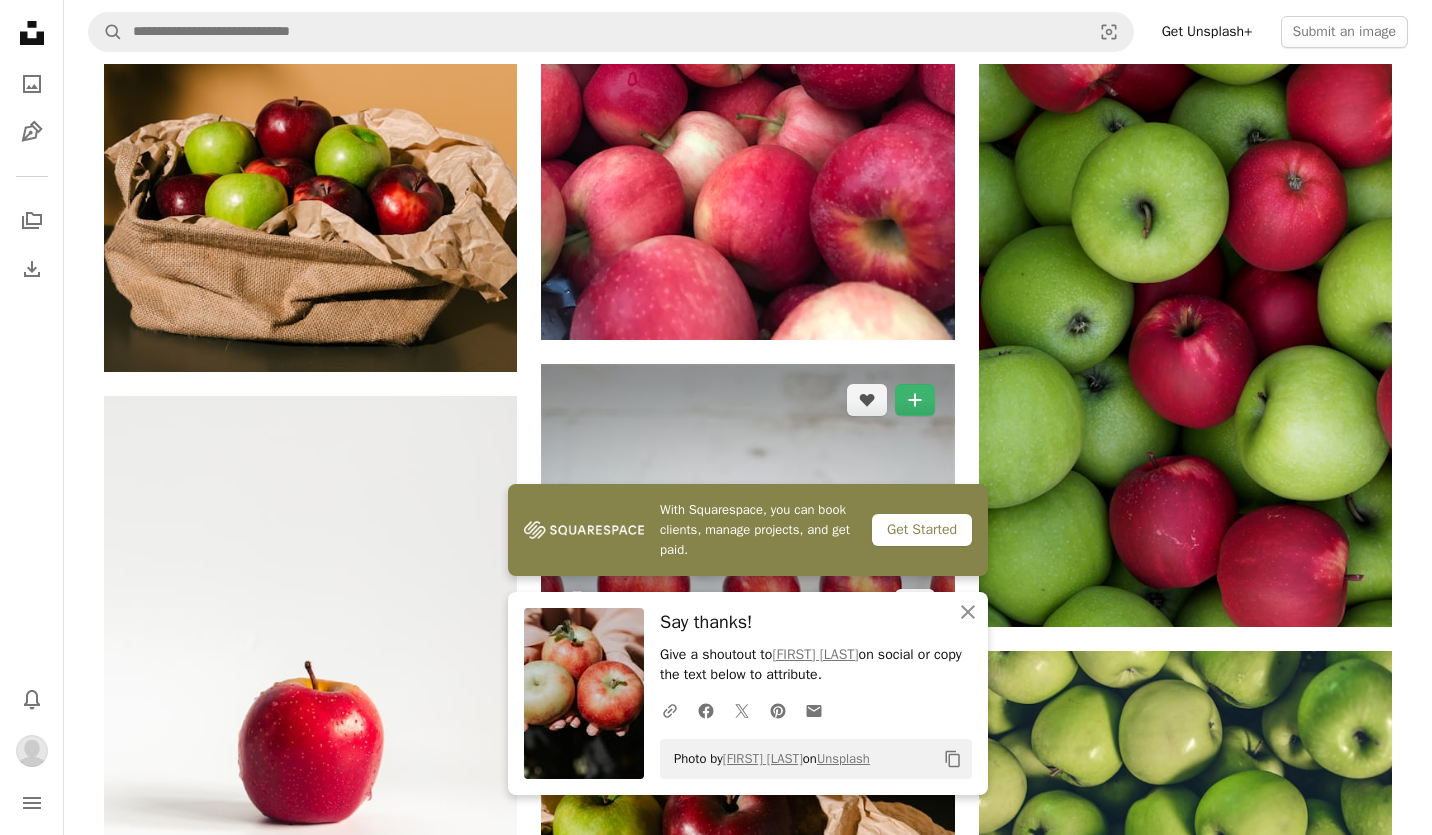 scroll, scrollTop: 1200, scrollLeft: 0, axis: vertical 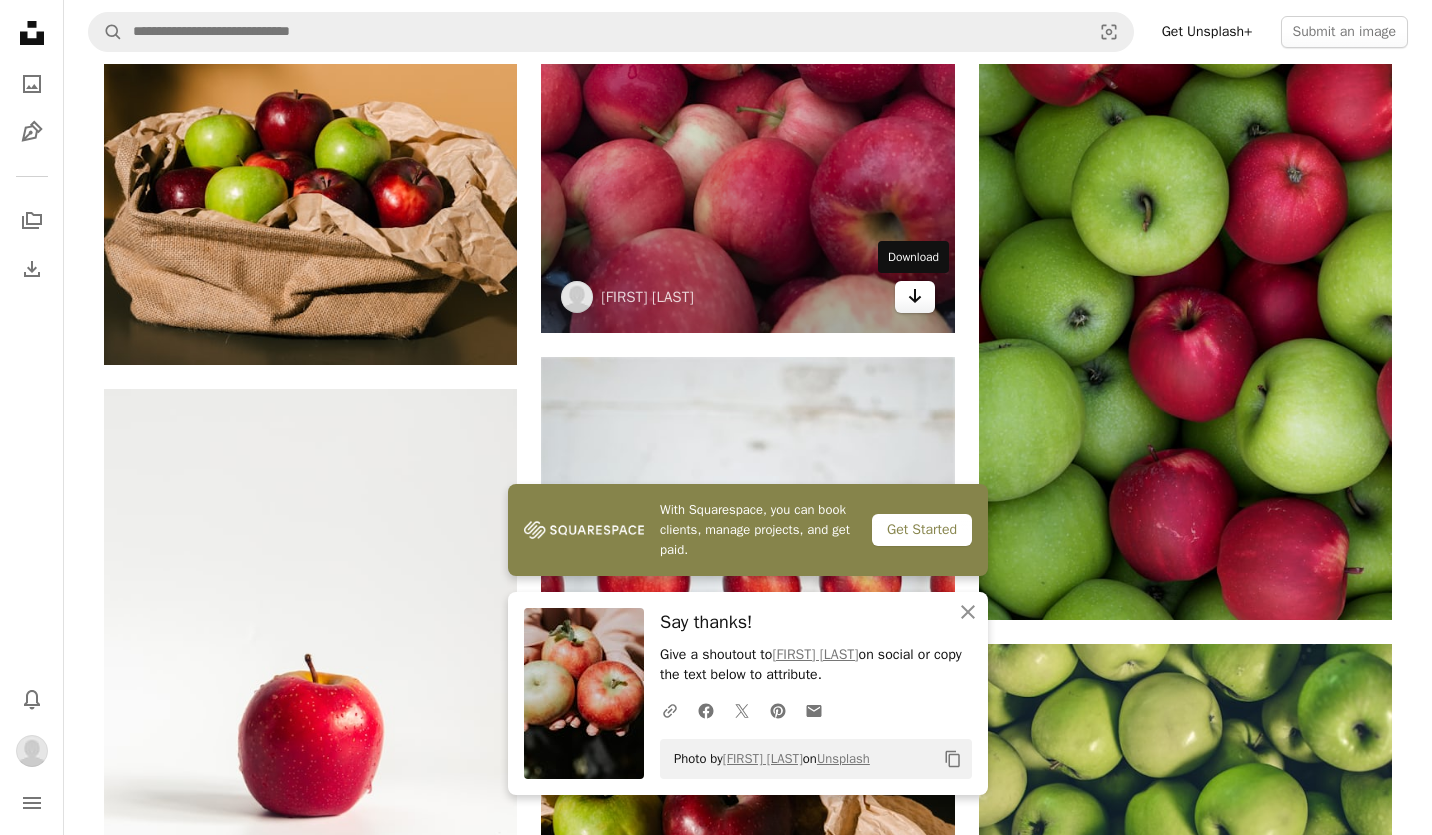 click on "Arrow pointing down" 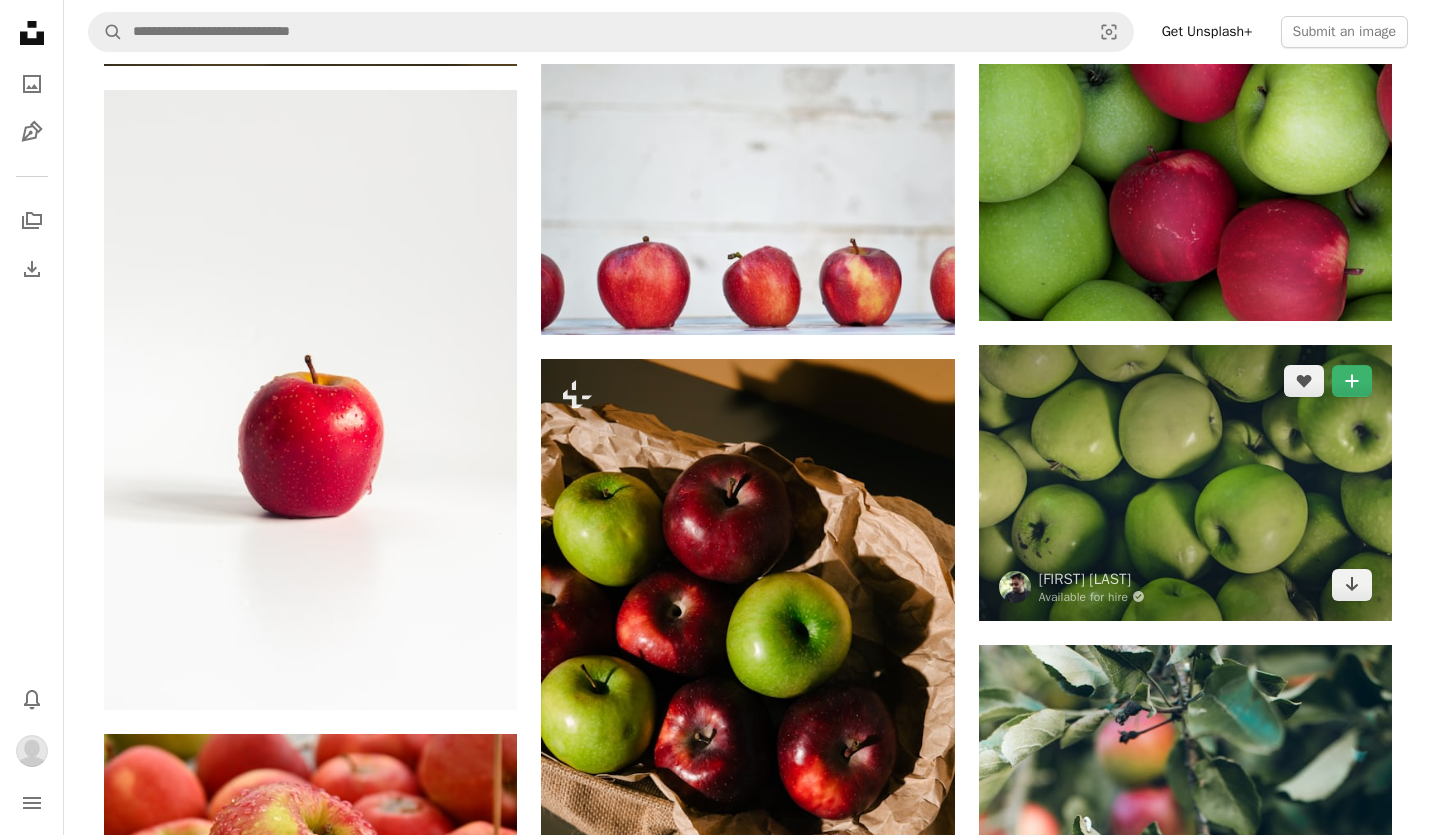 scroll, scrollTop: 1500, scrollLeft: 0, axis: vertical 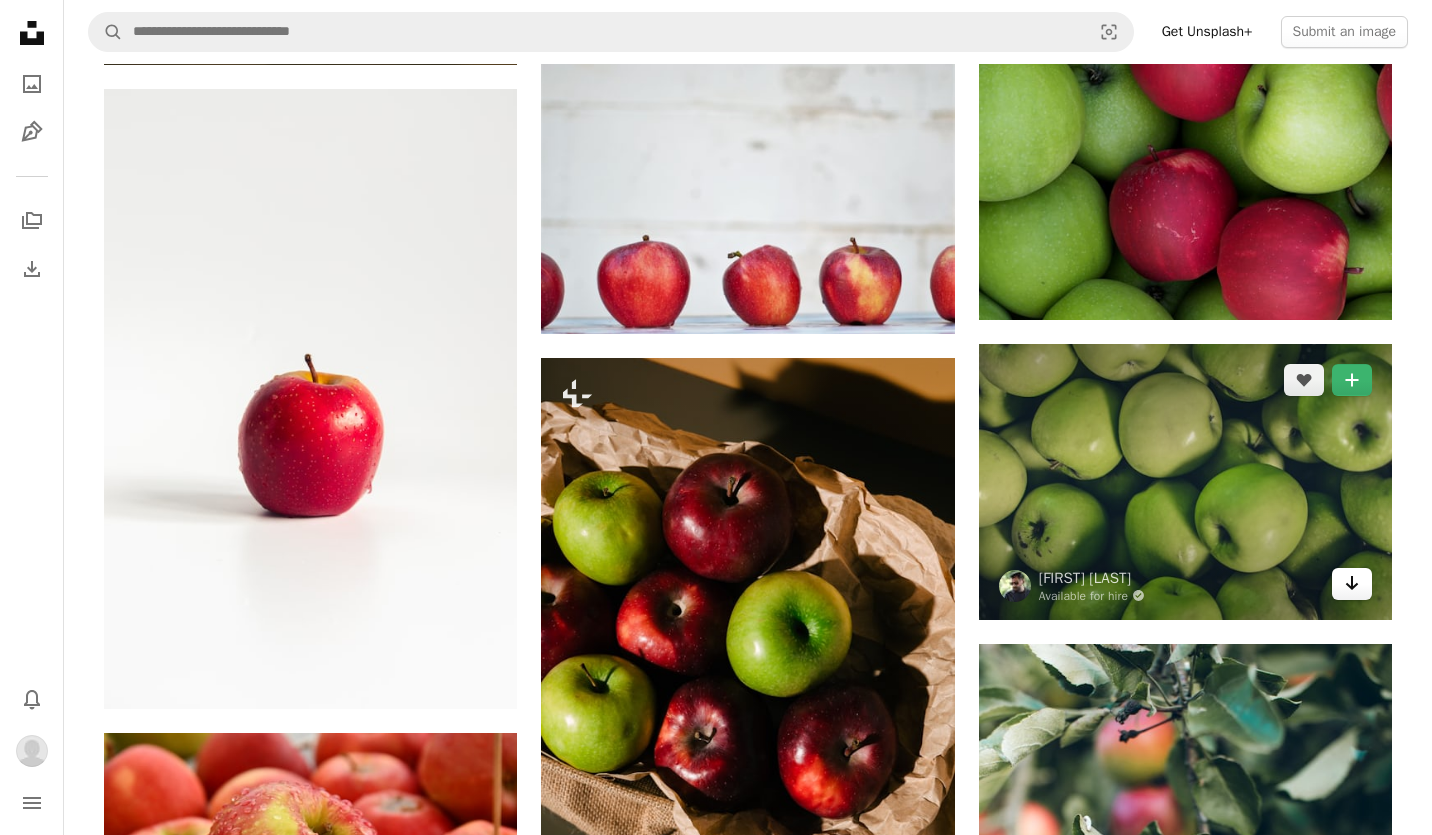 click 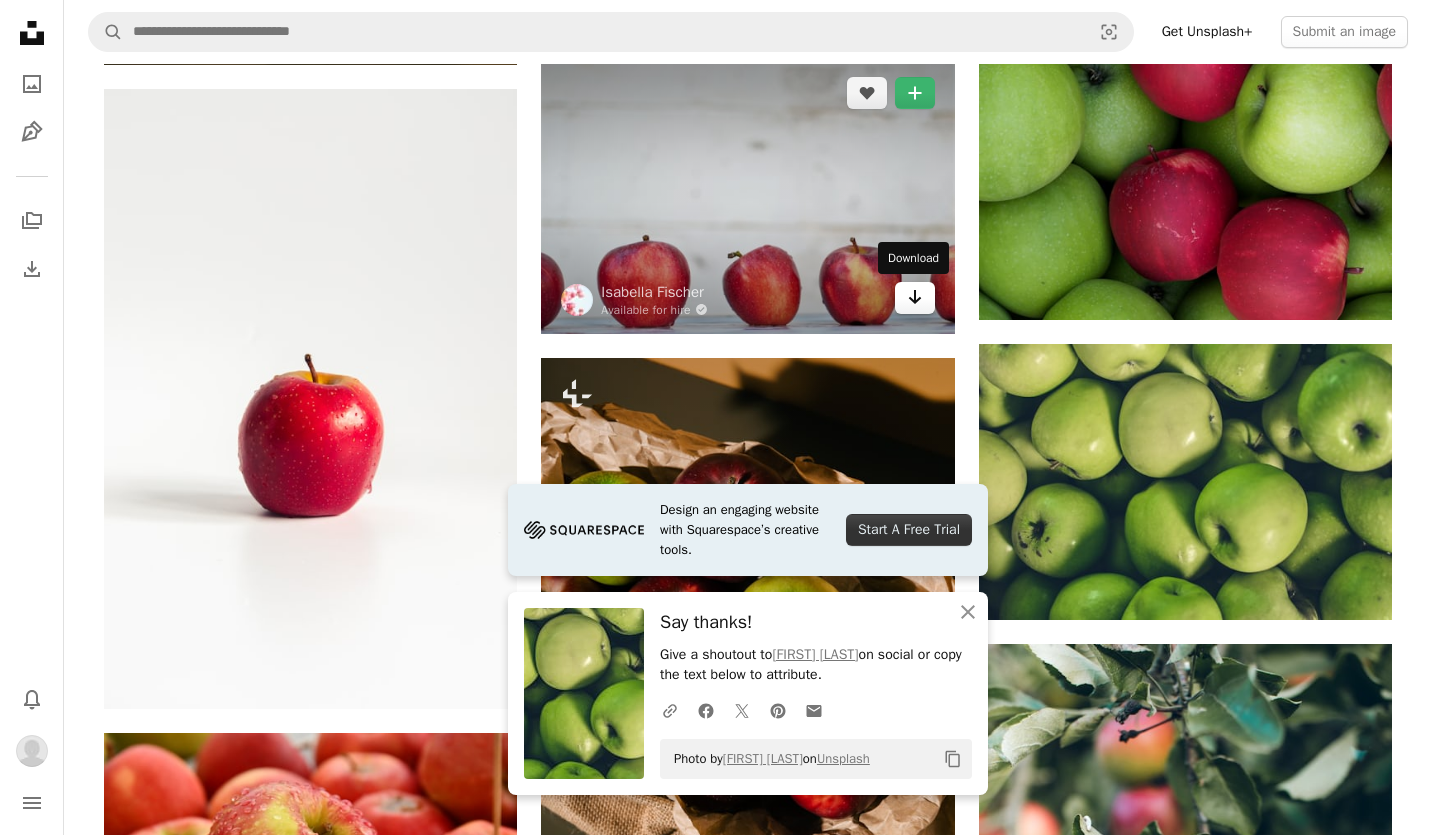 click on "Arrow pointing down" 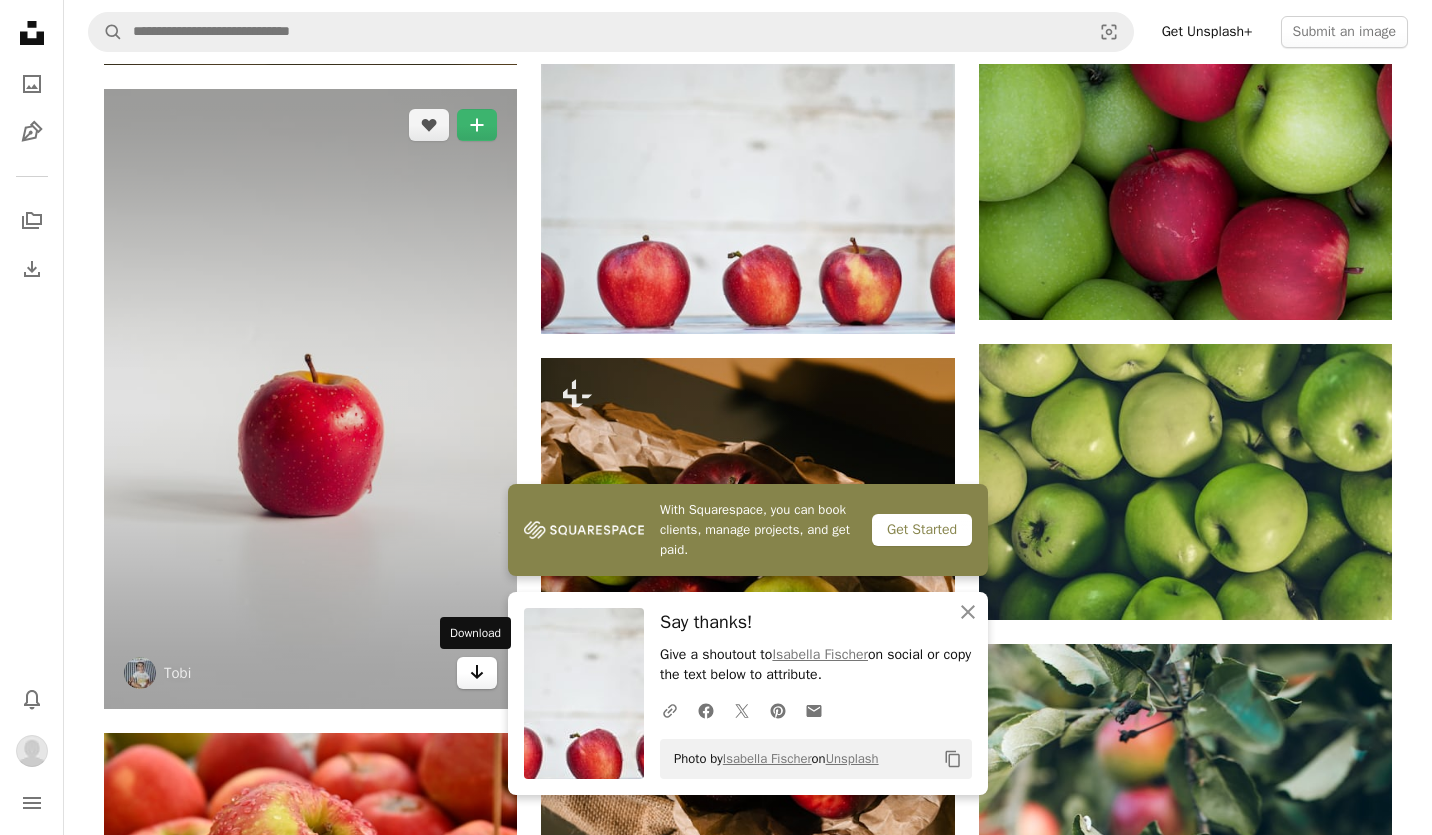 click on "Arrow pointing down" 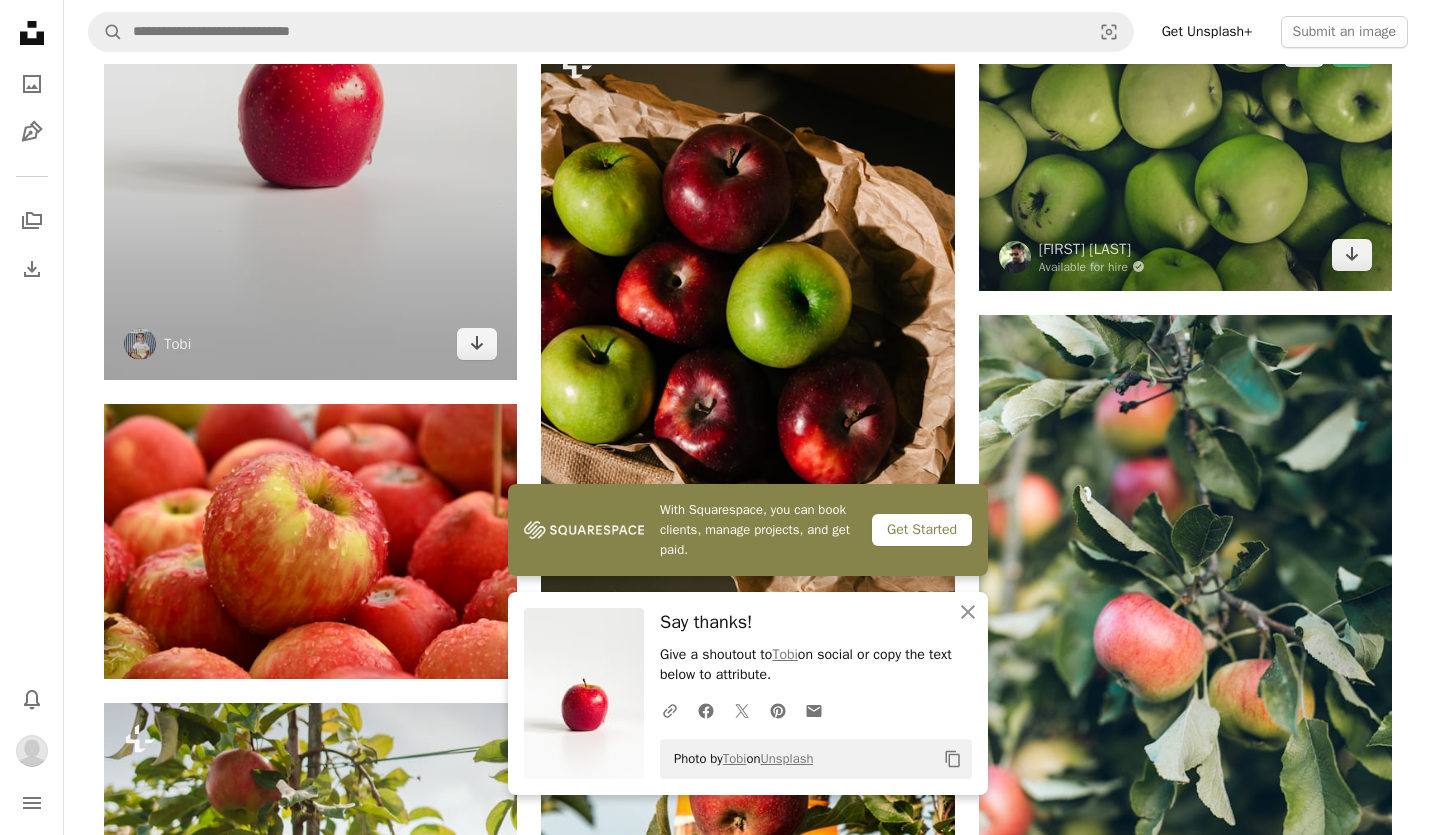 scroll, scrollTop: 1800, scrollLeft: 0, axis: vertical 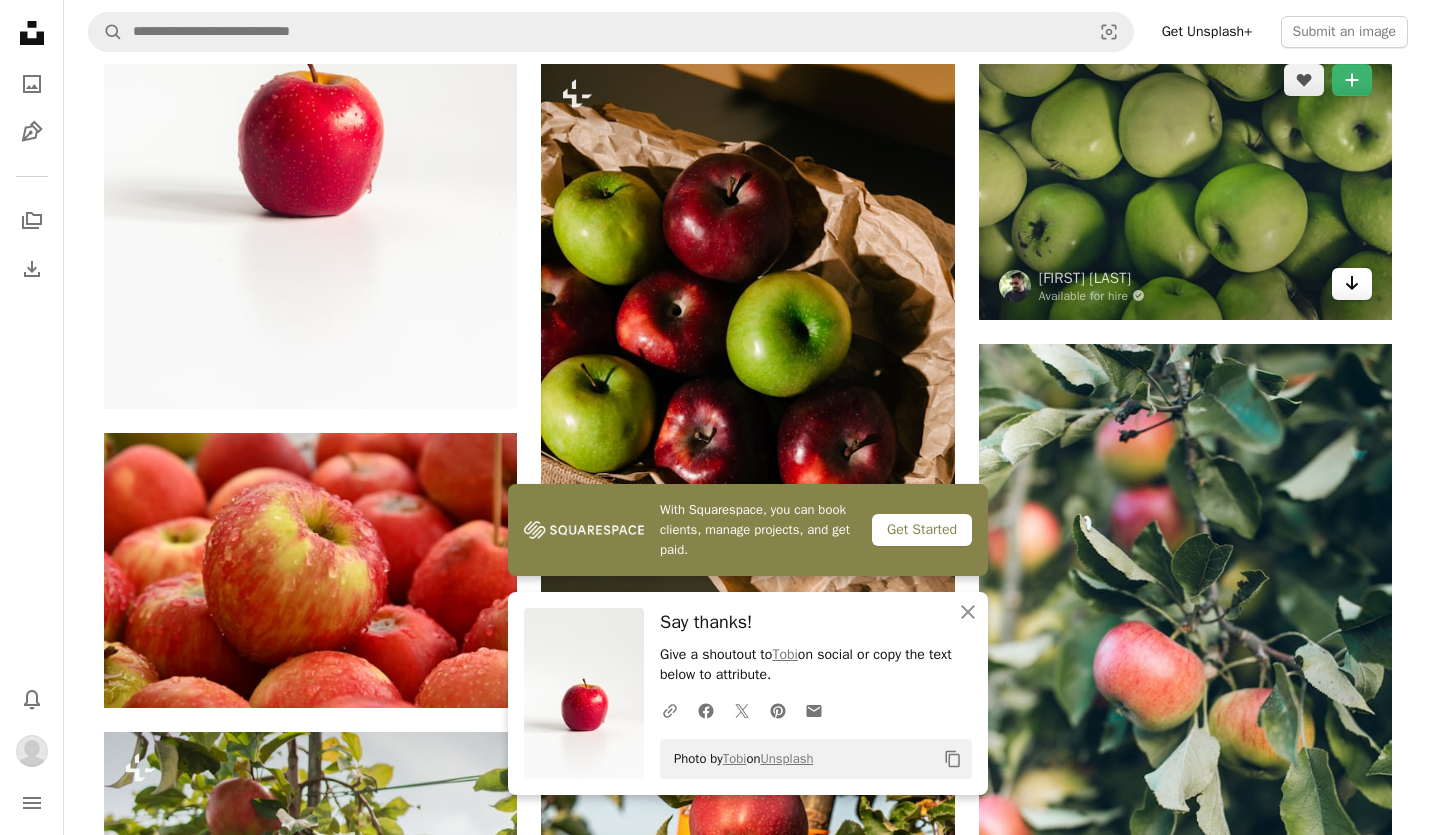 click on "Arrow pointing down" 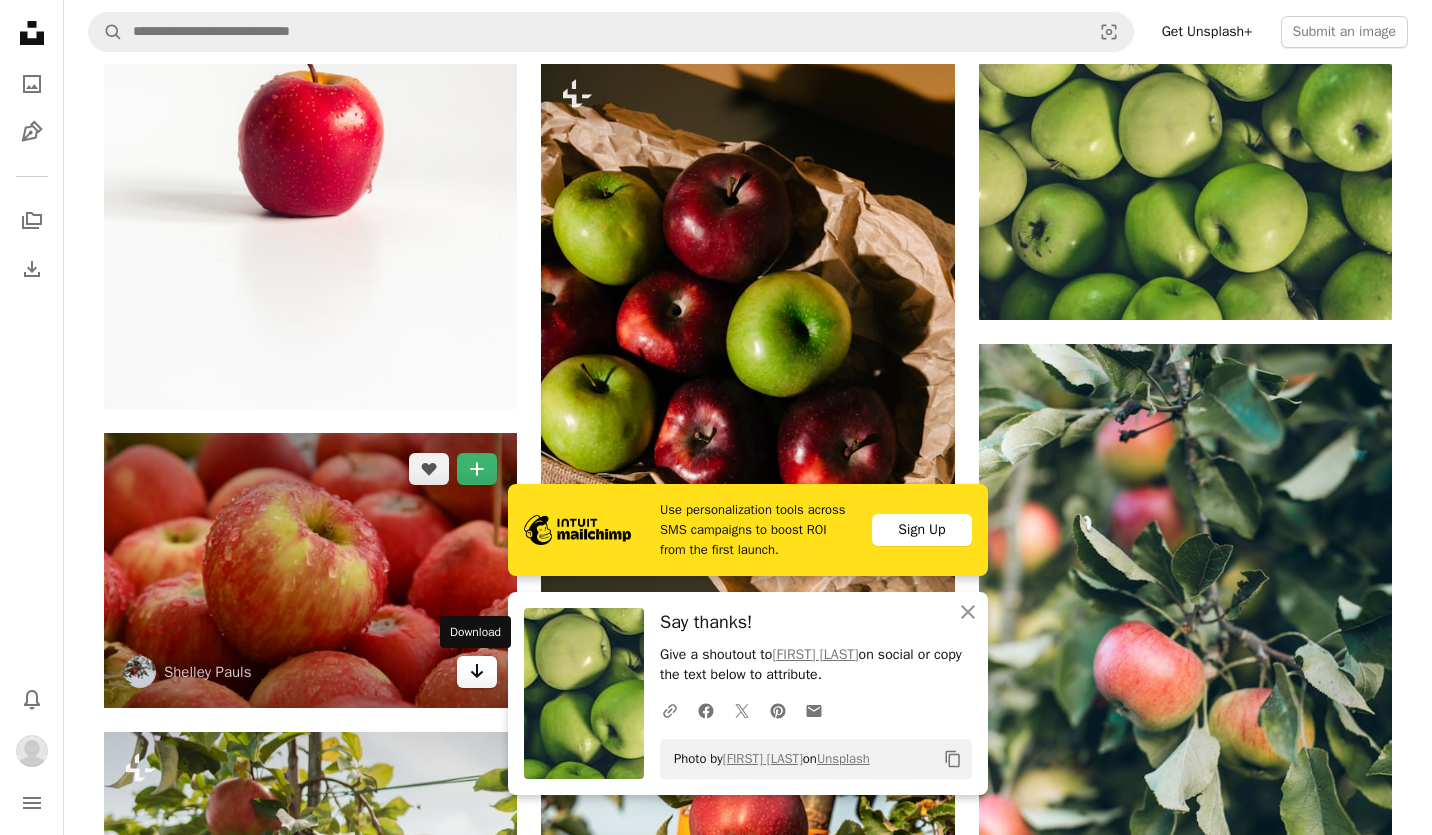 click on "Arrow pointing down" 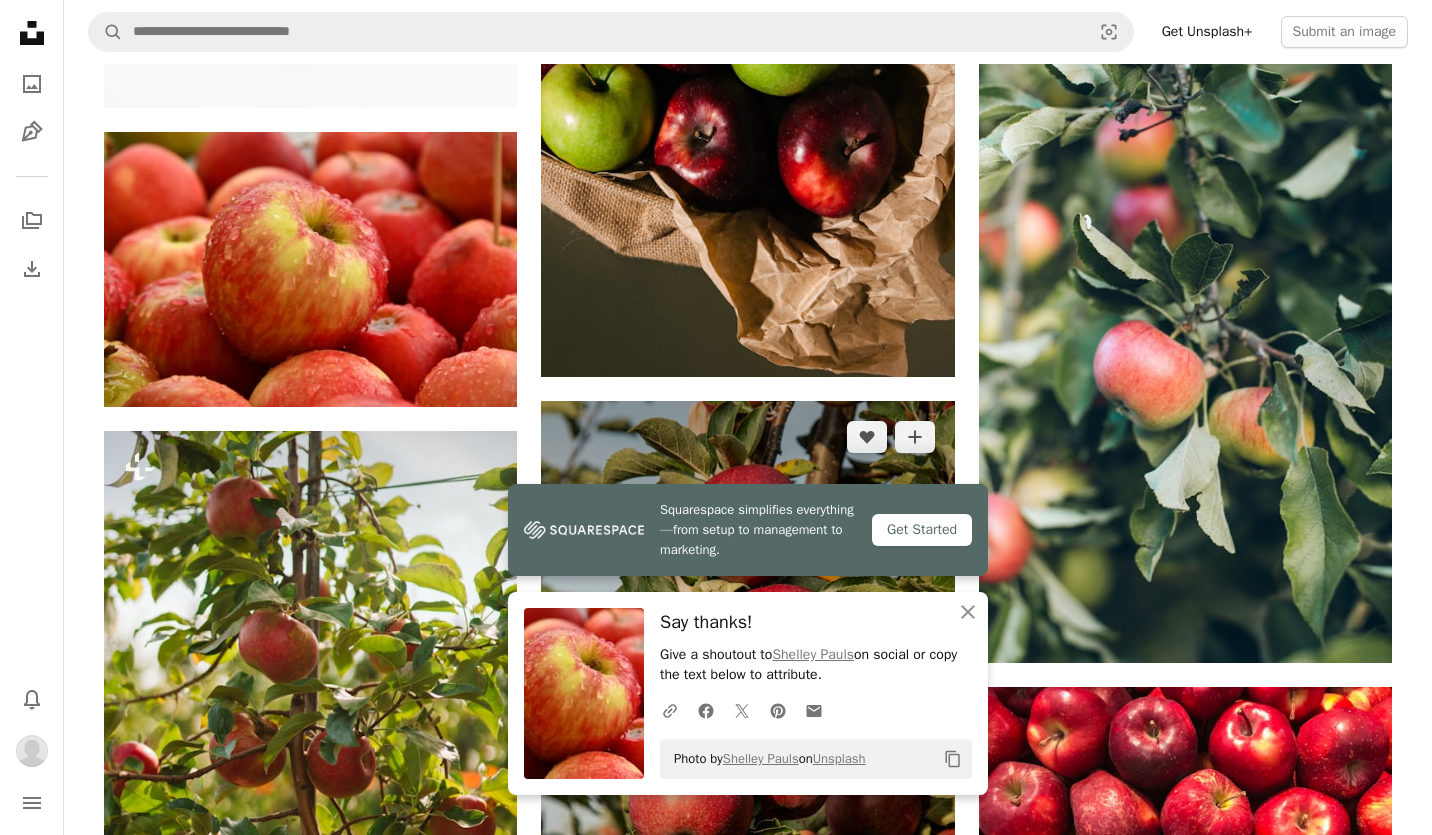 scroll, scrollTop: 2100, scrollLeft: 0, axis: vertical 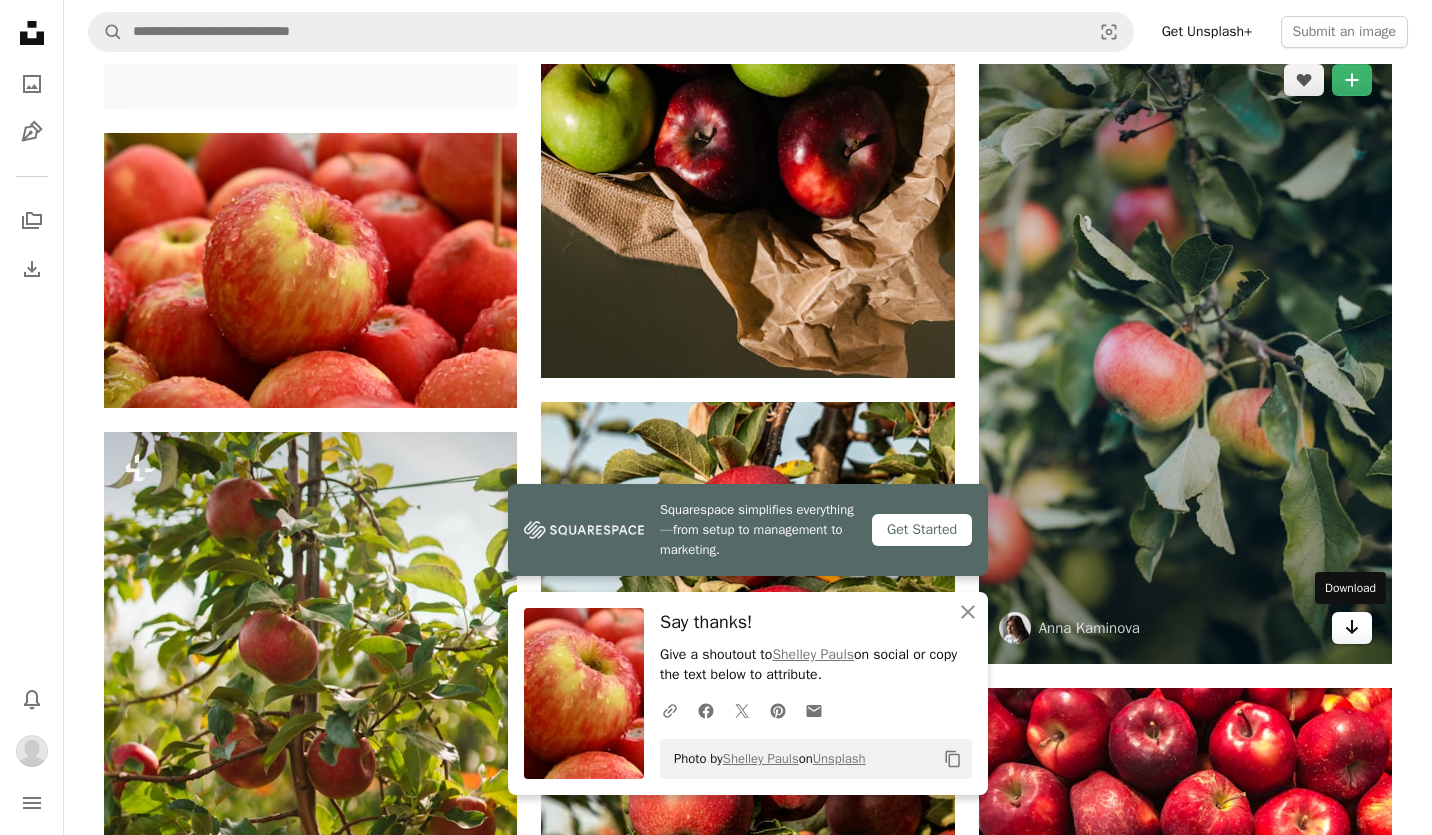click on "Arrow pointing down" 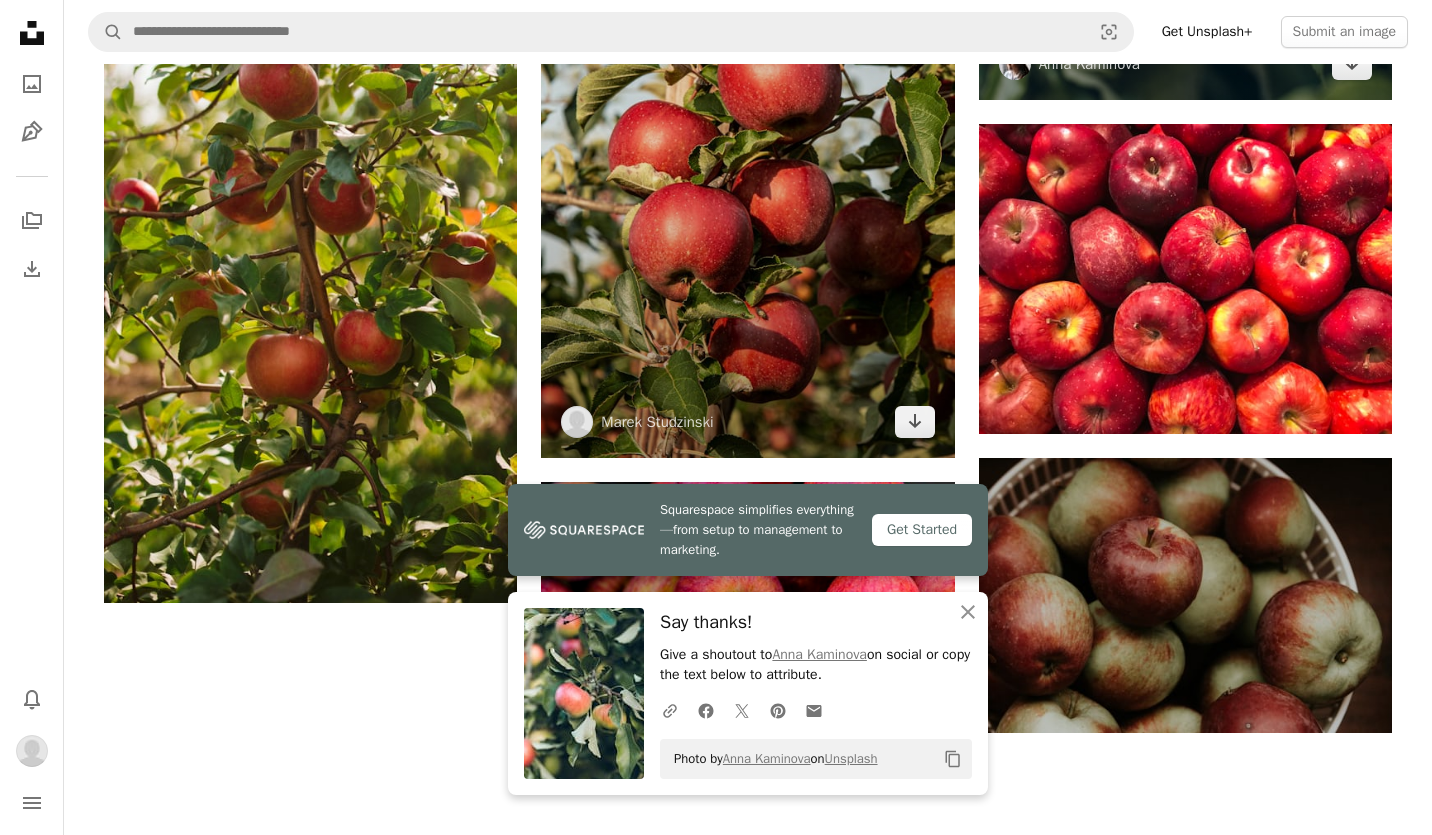 scroll, scrollTop: 2700, scrollLeft: 0, axis: vertical 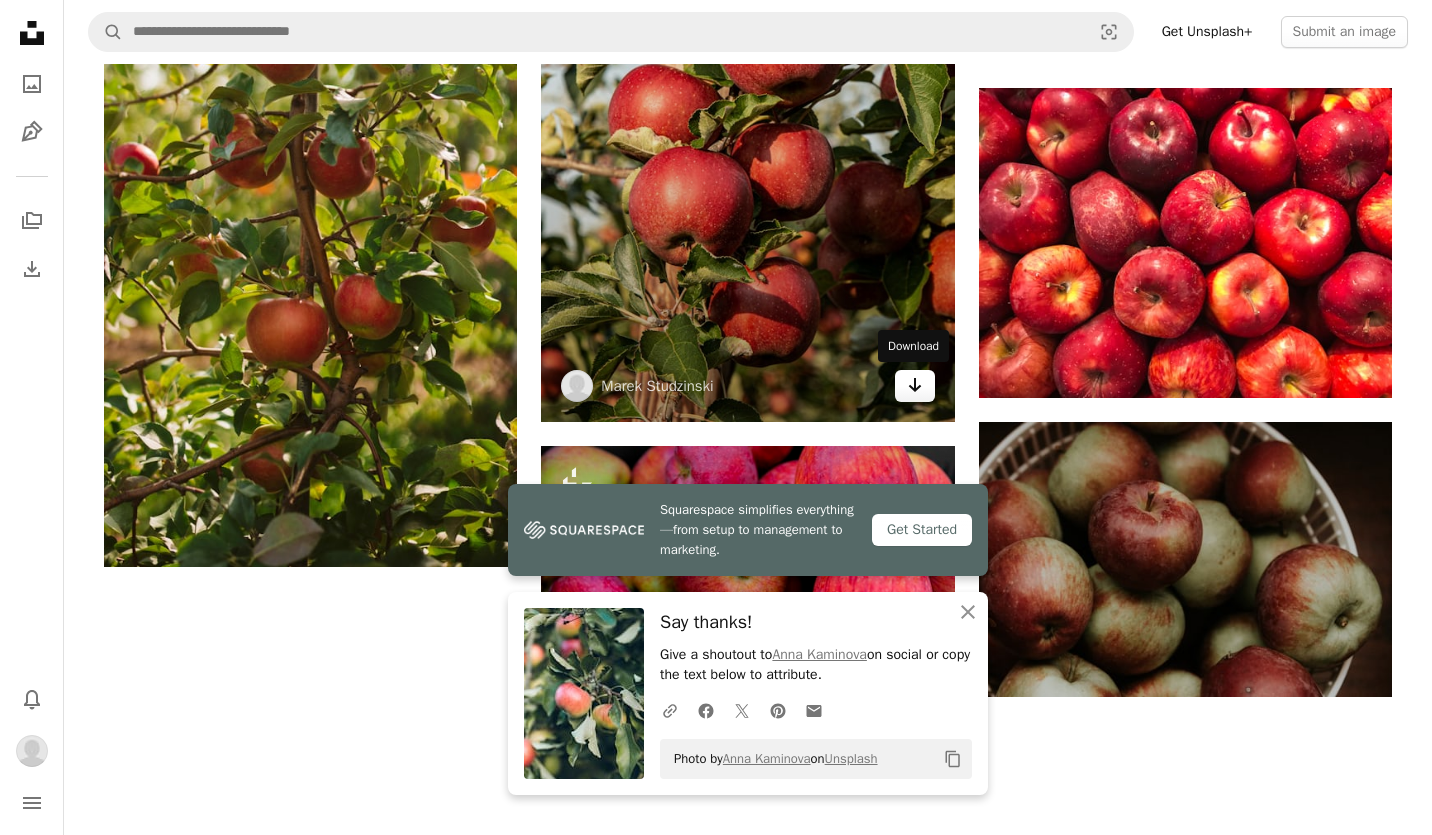 click 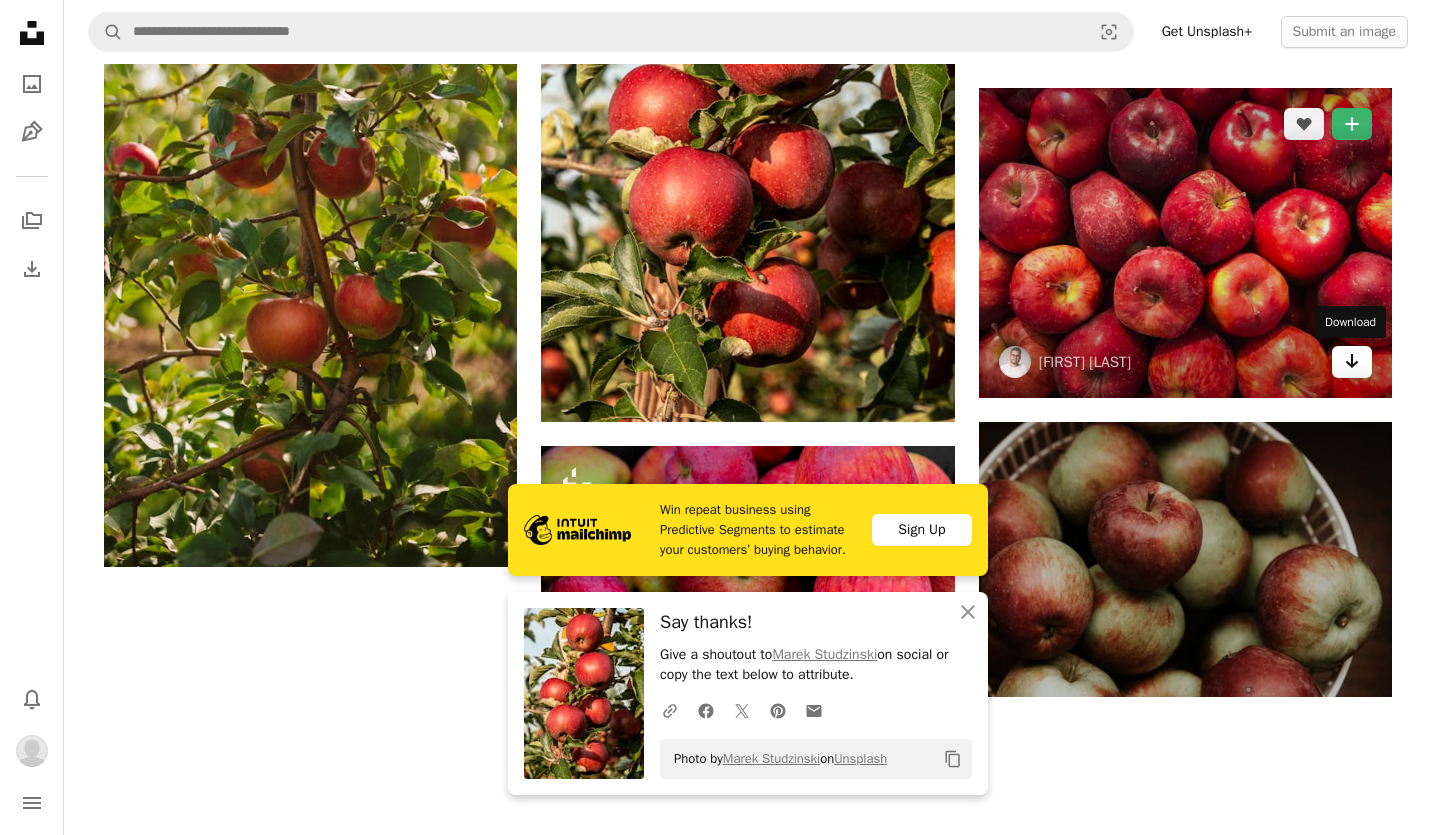 click on "Arrow pointing down" 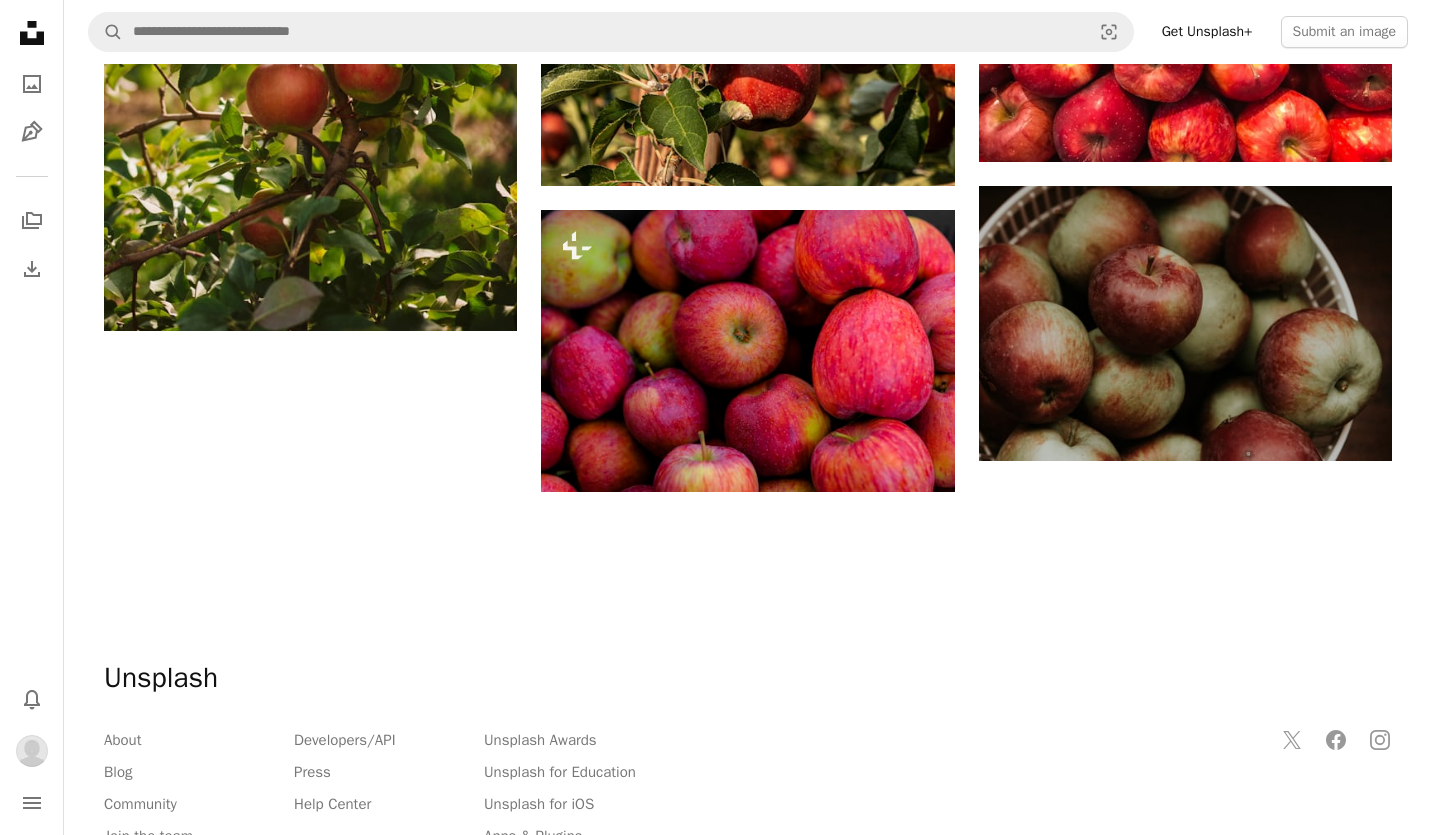 scroll, scrollTop: 2900, scrollLeft: 0, axis: vertical 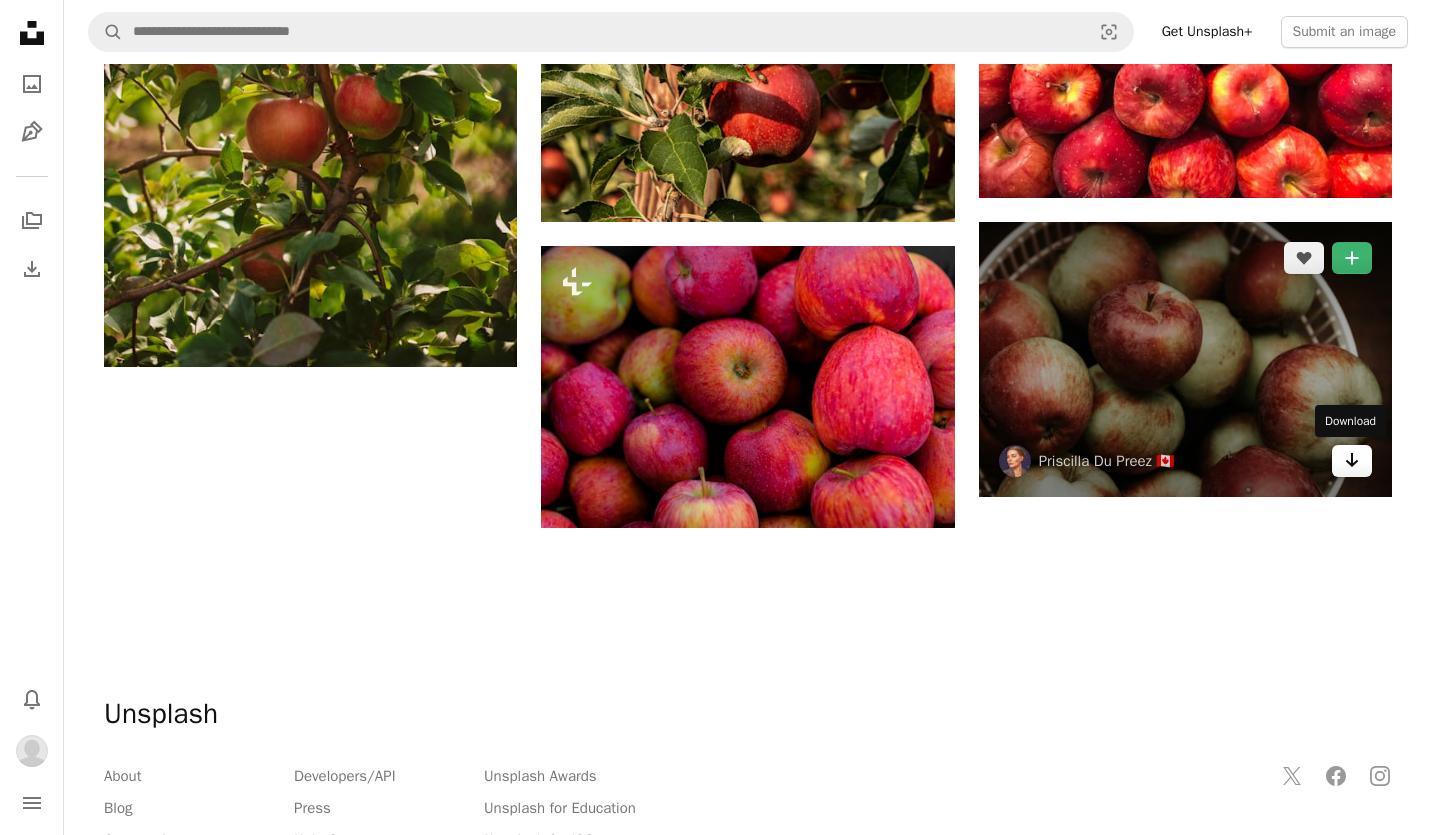 click on "Arrow pointing down" 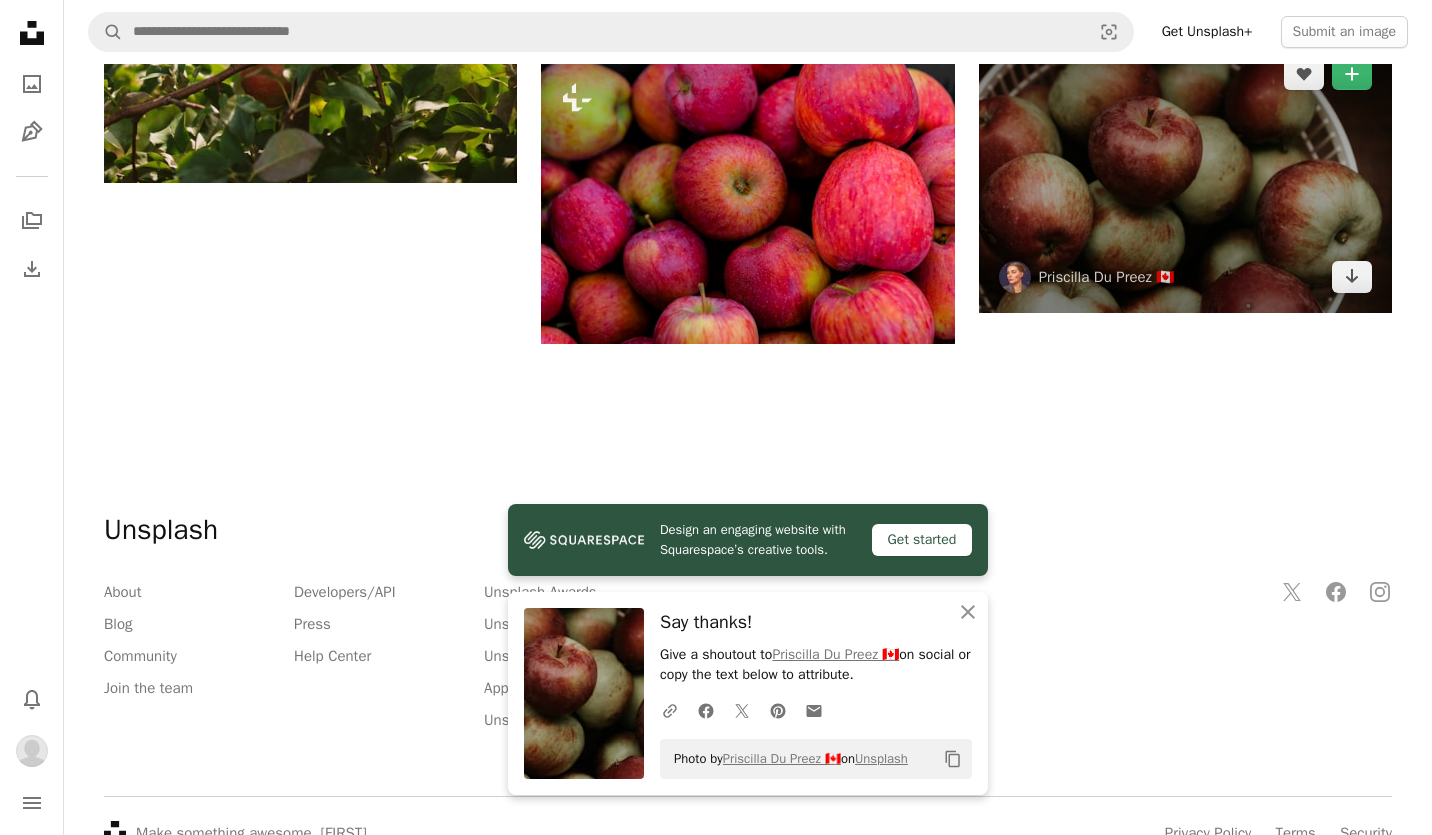 scroll, scrollTop: 3100, scrollLeft: 0, axis: vertical 